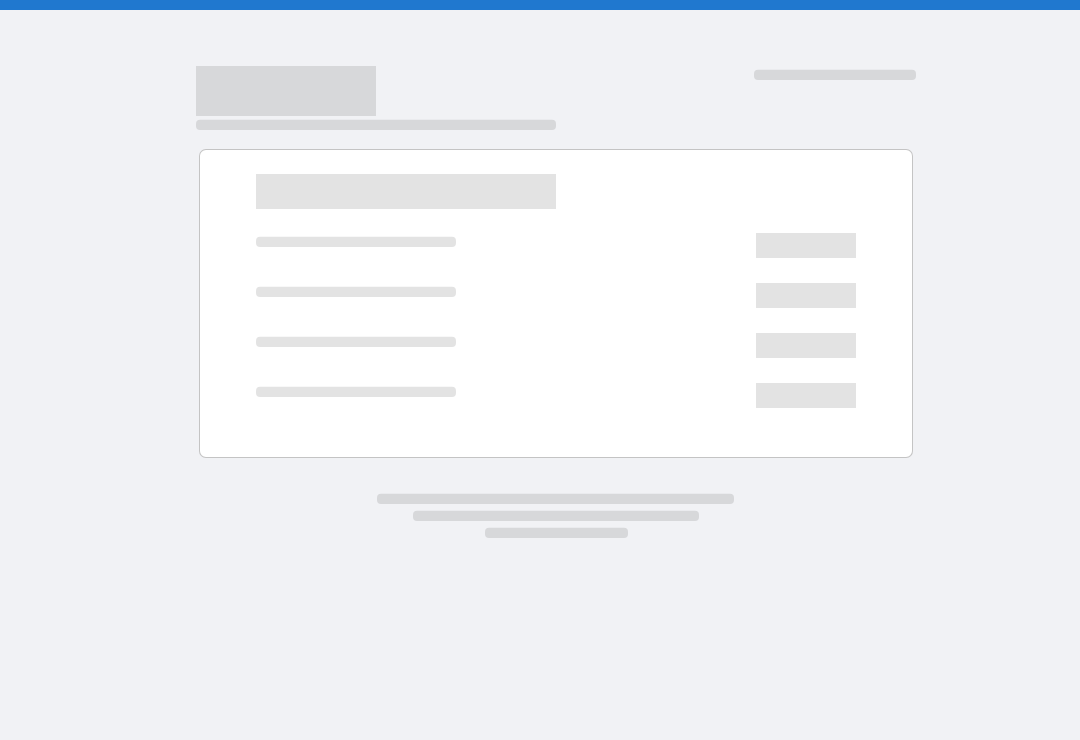 scroll, scrollTop: 0, scrollLeft: 0, axis: both 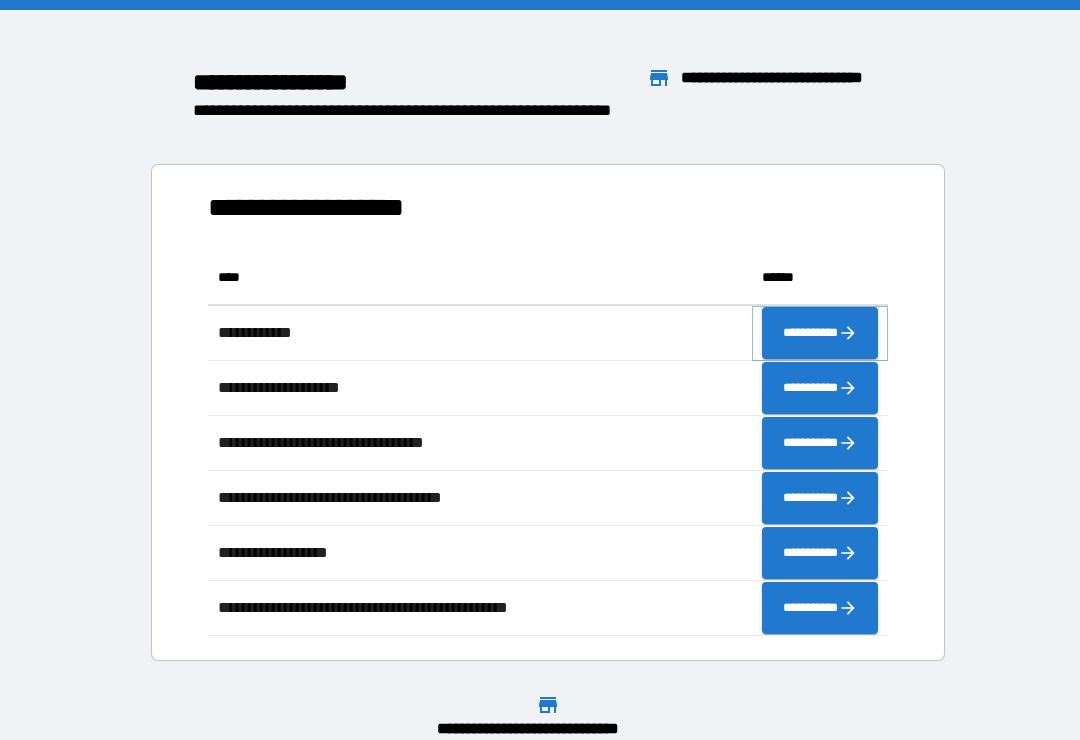 click on "**********" at bounding box center [820, 333] 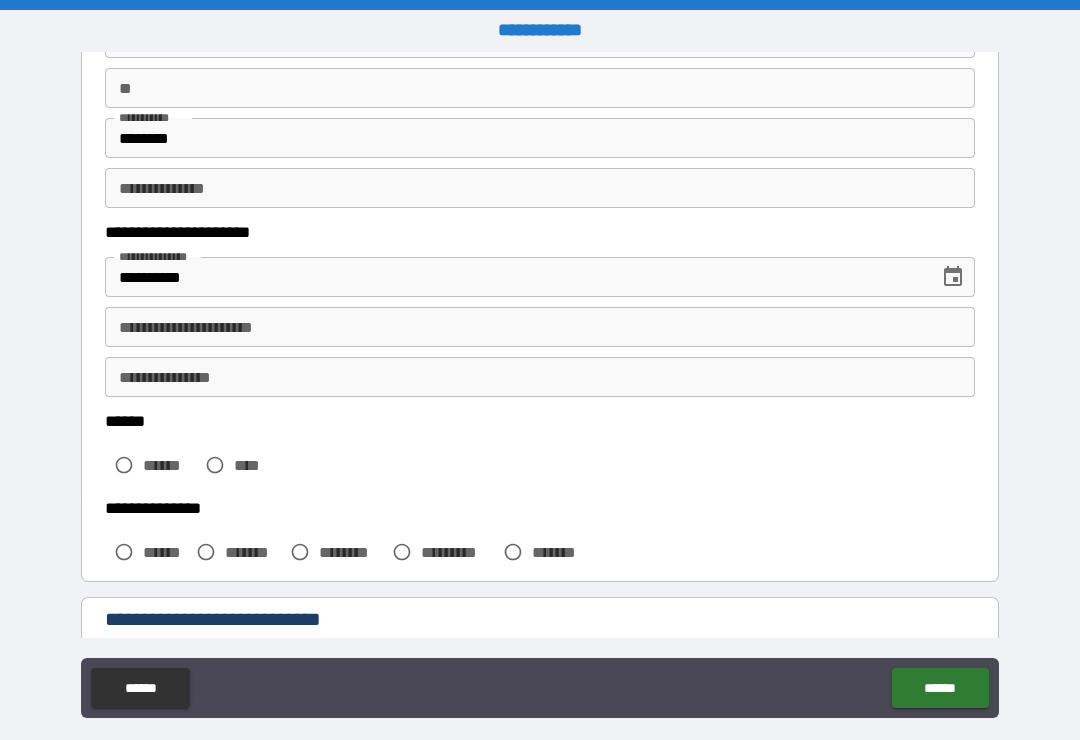 scroll, scrollTop: 190, scrollLeft: 0, axis: vertical 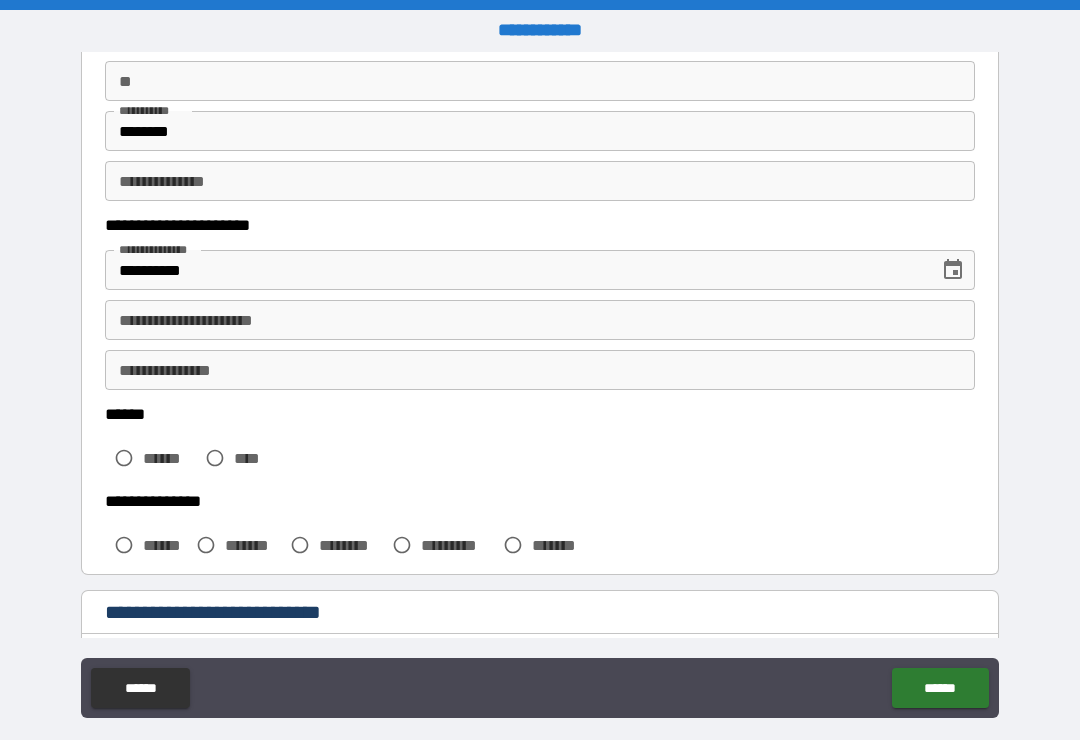 click on "**********" at bounding box center [540, 320] 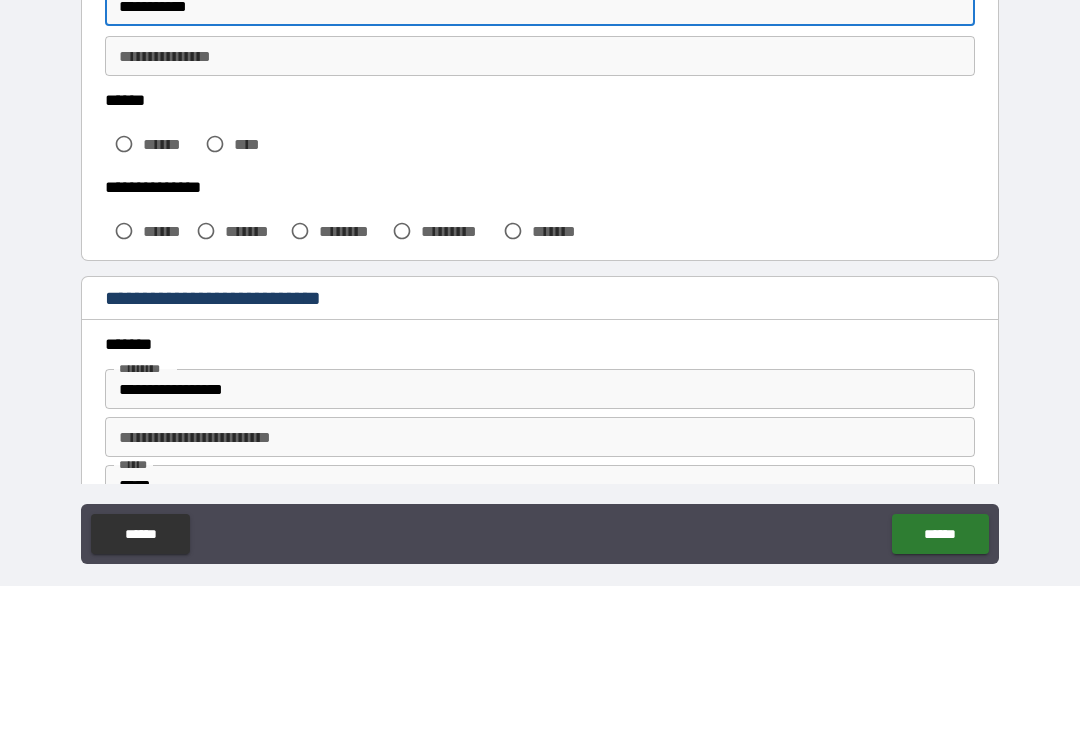scroll, scrollTop: 349, scrollLeft: 0, axis: vertical 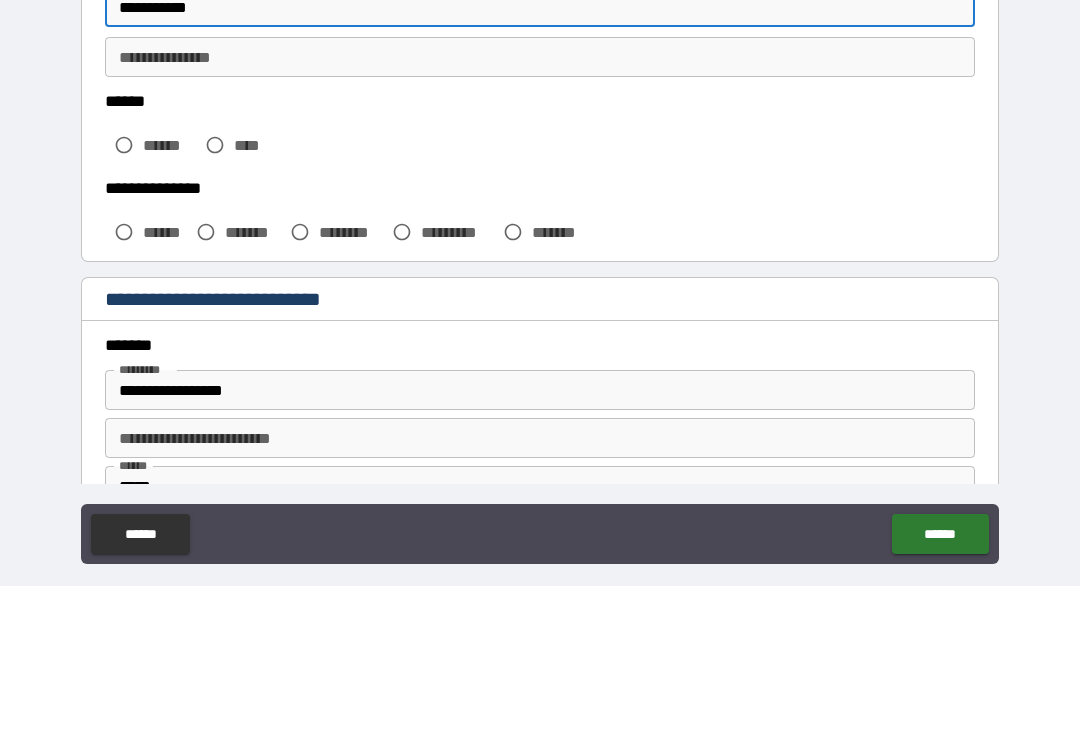 type on "**********" 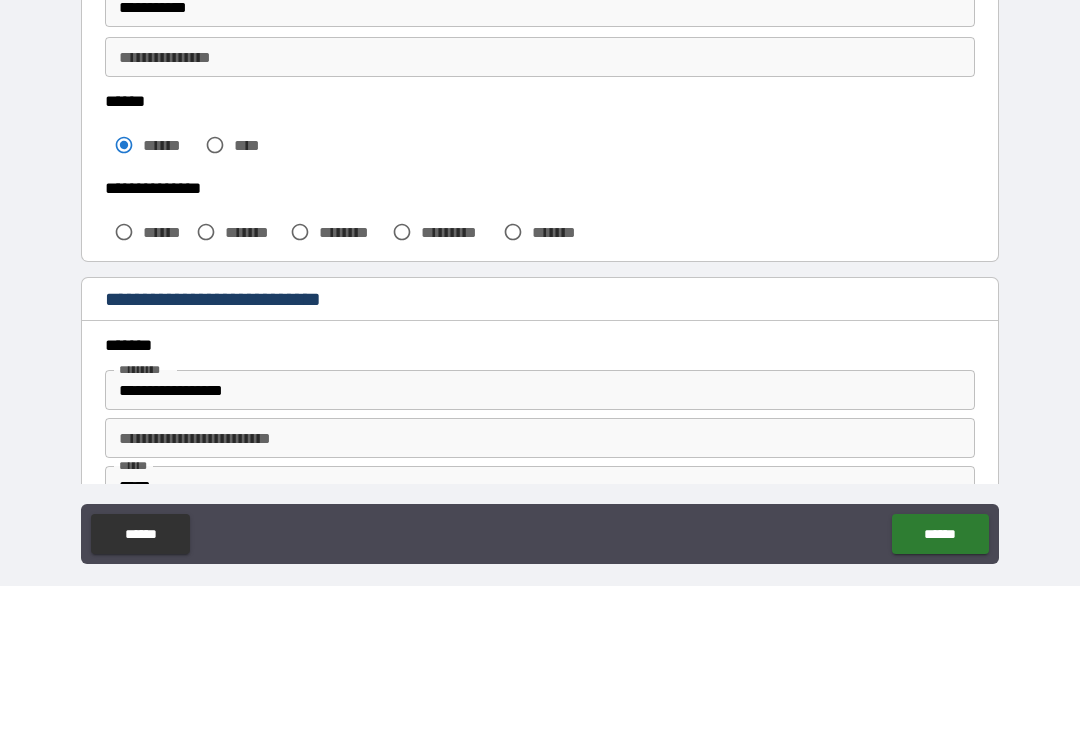 scroll, scrollTop: 31, scrollLeft: 0, axis: vertical 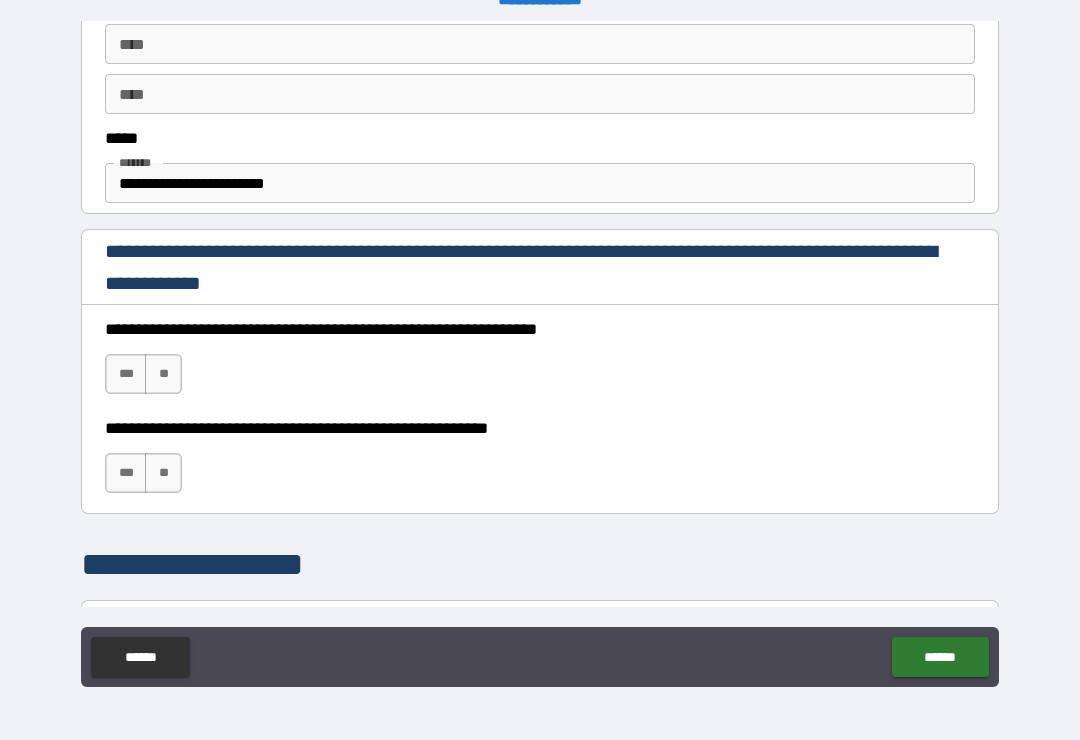 click on "**********" at bounding box center [540, 183] 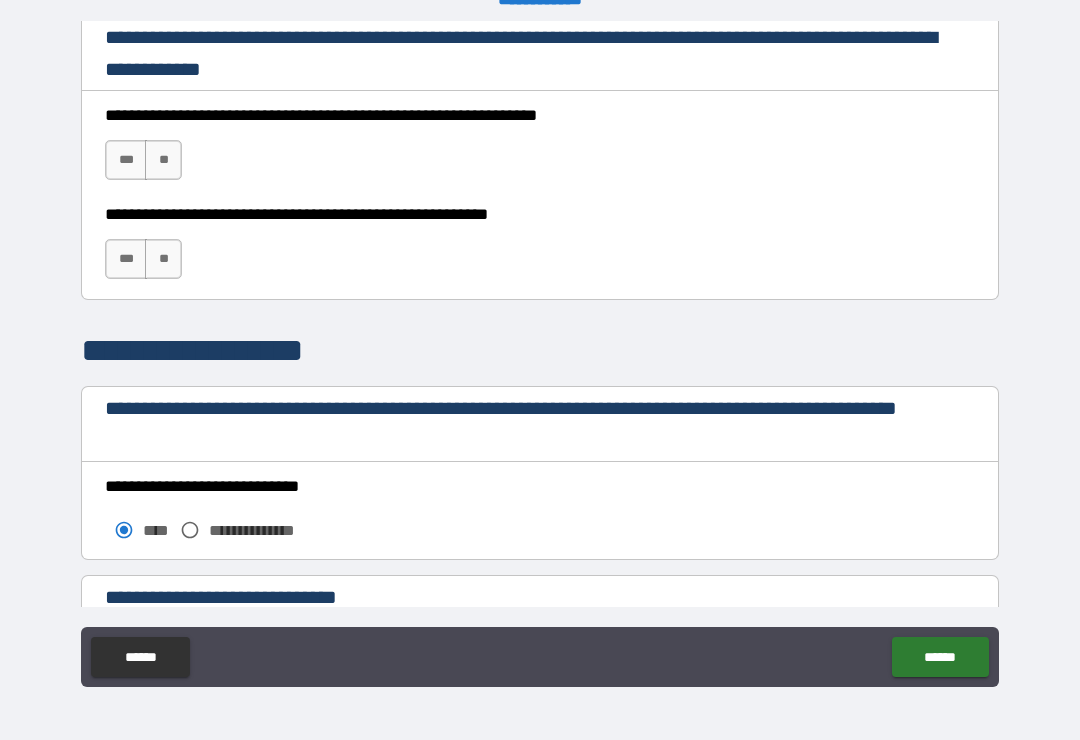 scroll, scrollTop: 1358, scrollLeft: 0, axis: vertical 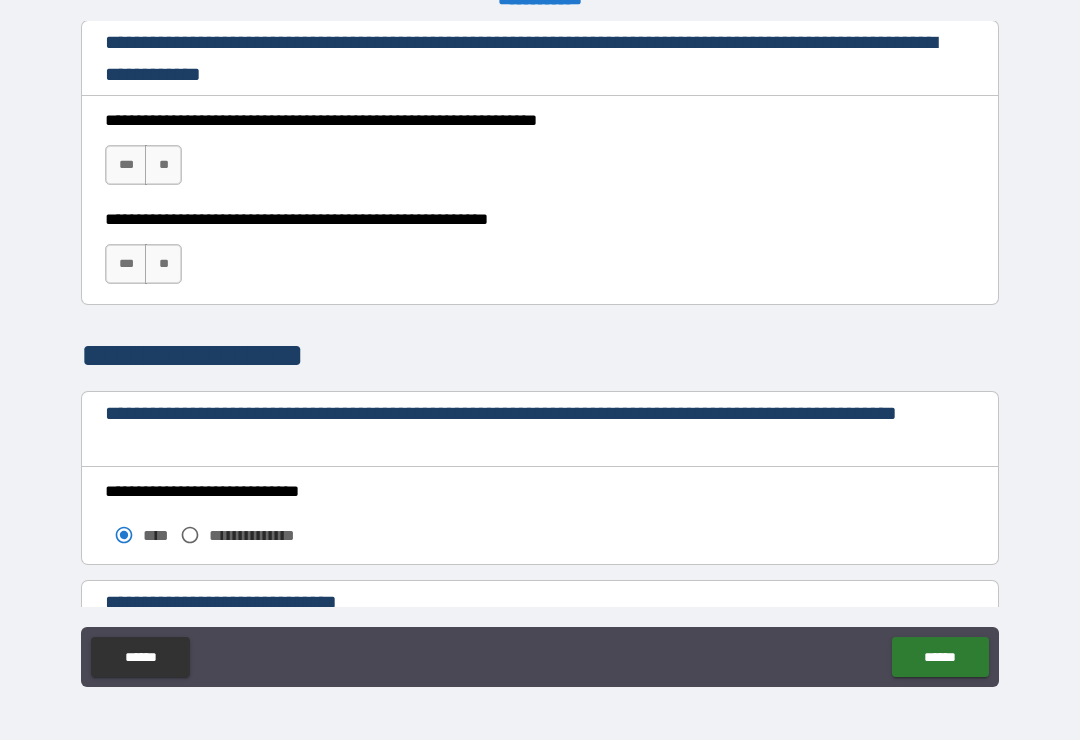 type on "**********" 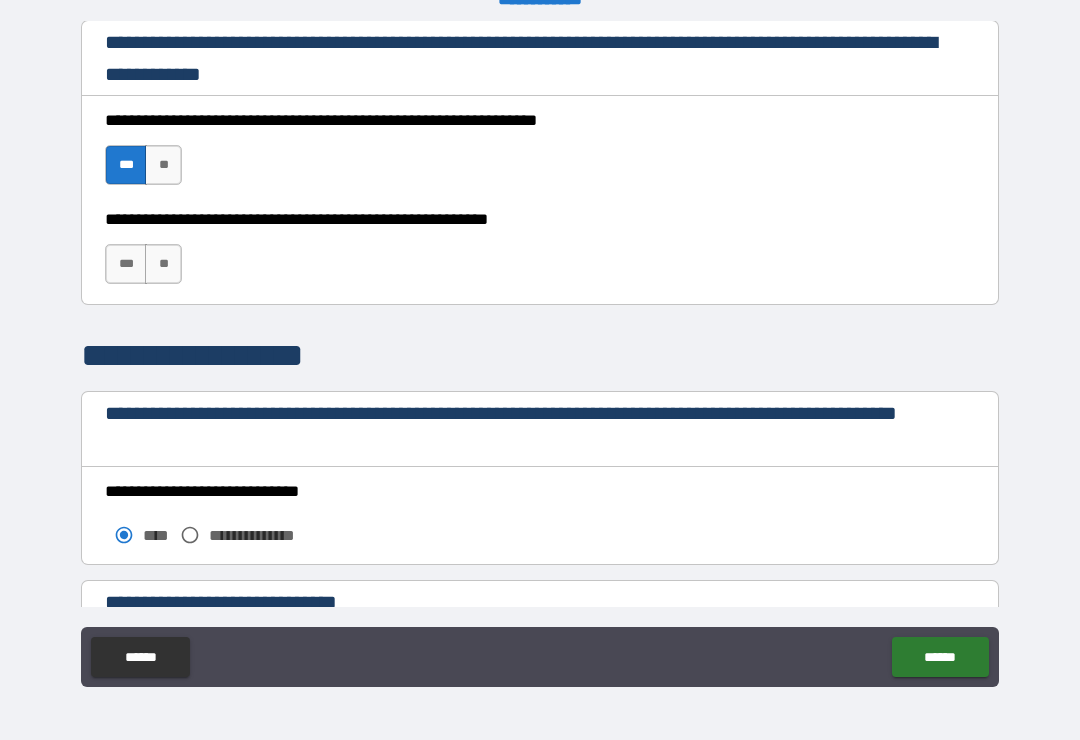 click on "***" at bounding box center (126, 264) 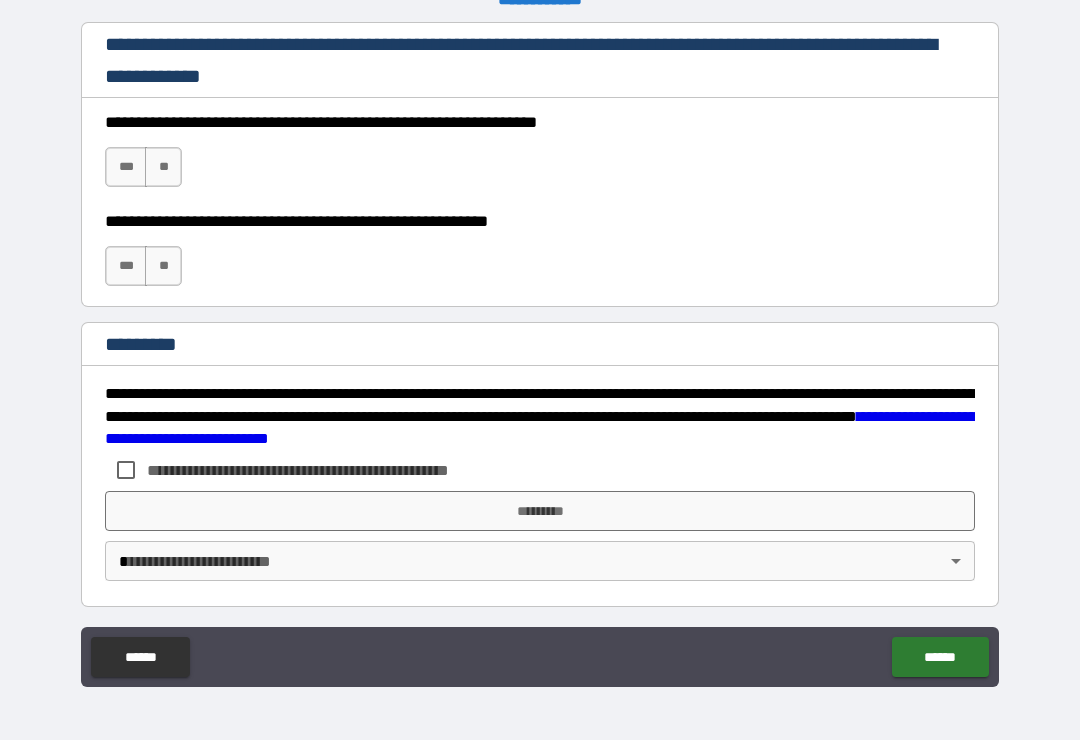 scroll, scrollTop: 2995, scrollLeft: 0, axis: vertical 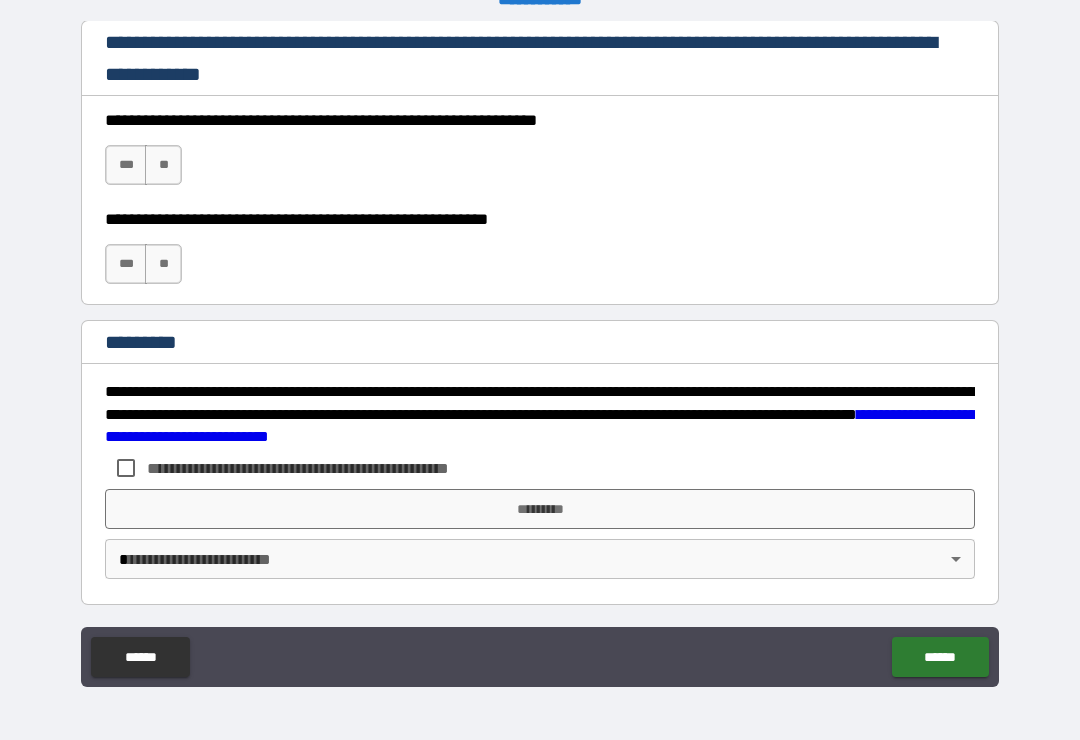 click on "***" at bounding box center [126, 165] 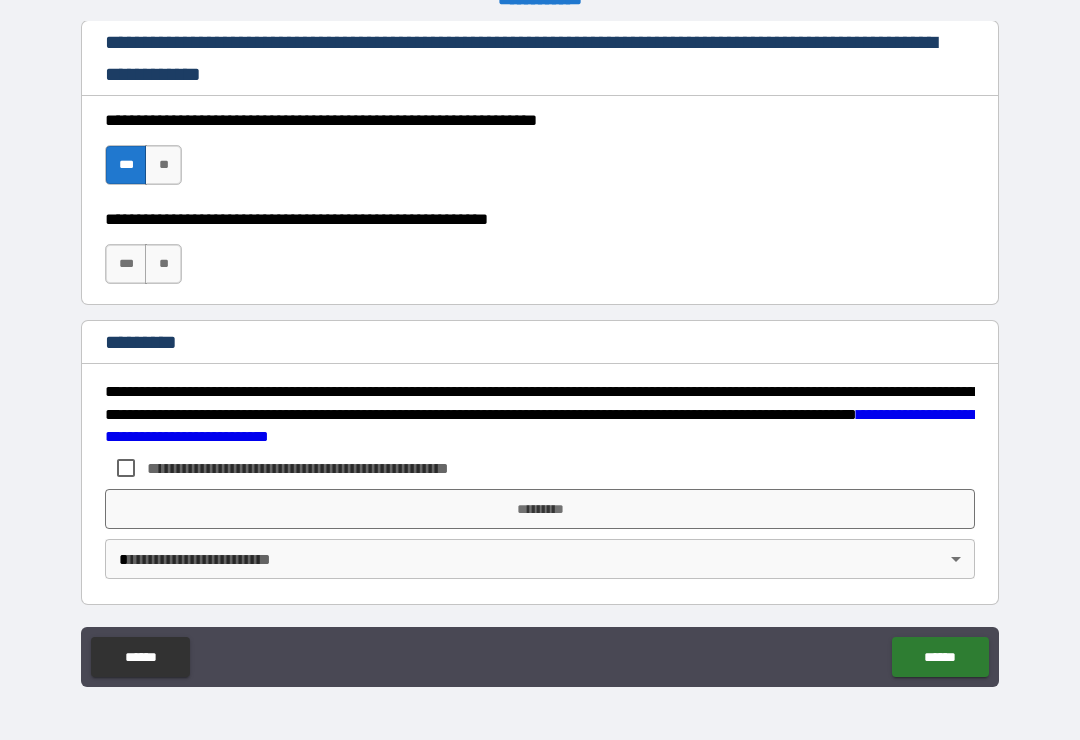 click on "***" at bounding box center (126, 264) 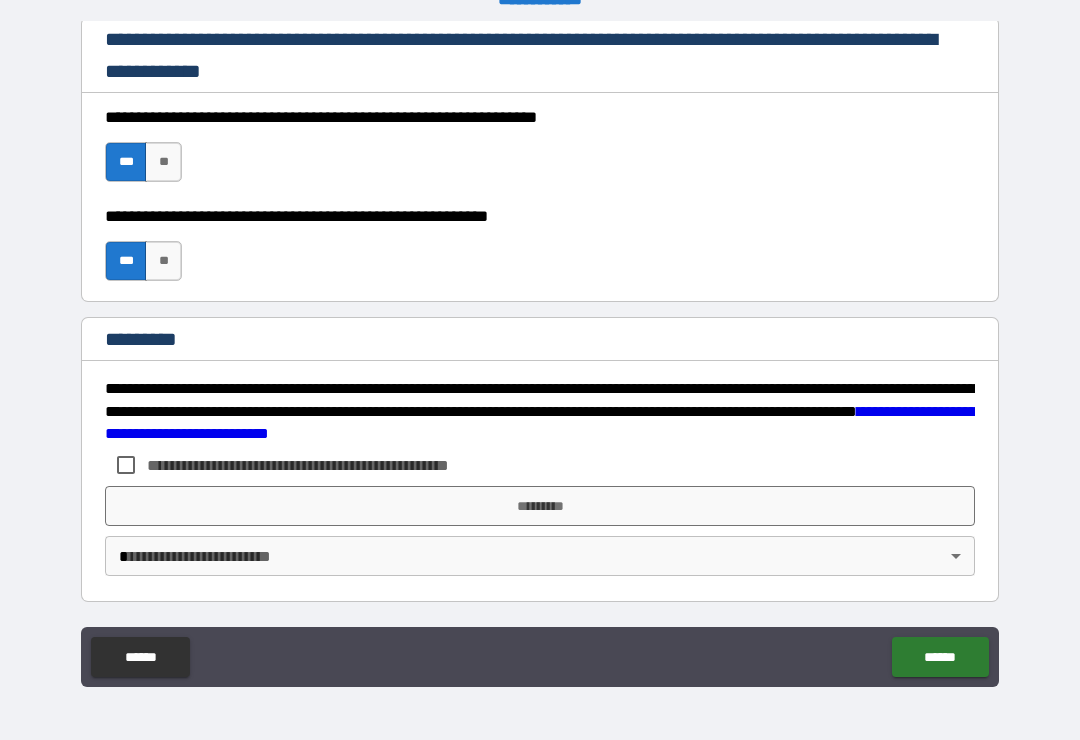 scroll, scrollTop: 2998, scrollLeft: 0, axis: vertical 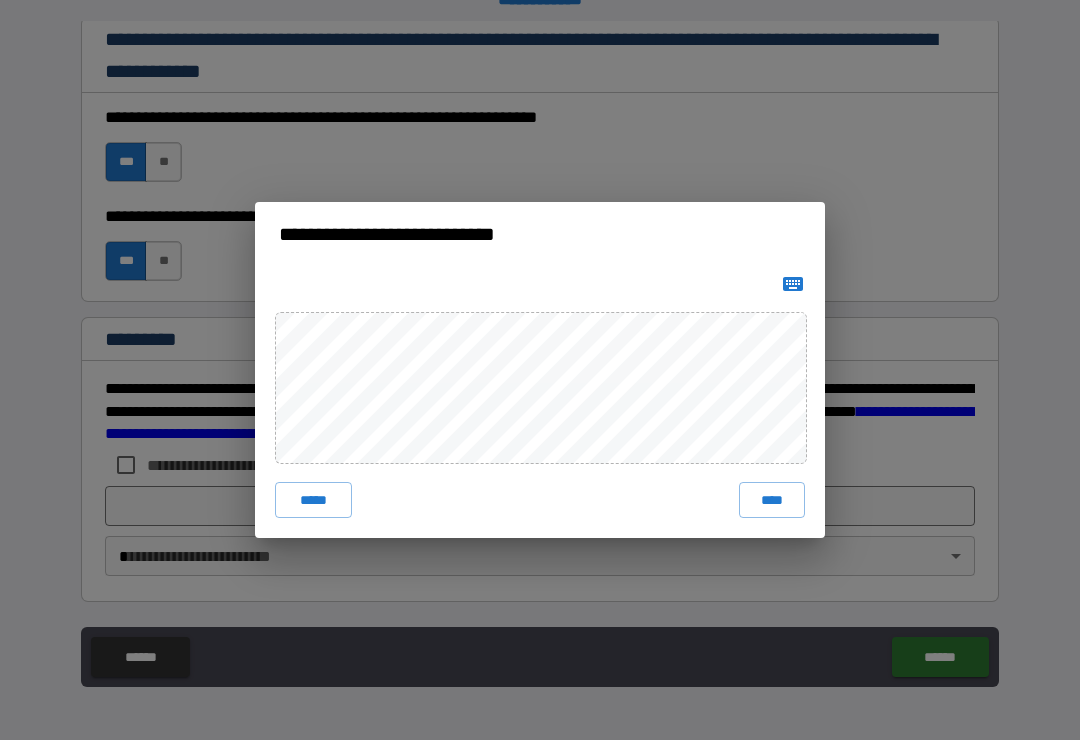 click on "****" at bounding box center (772, 500) 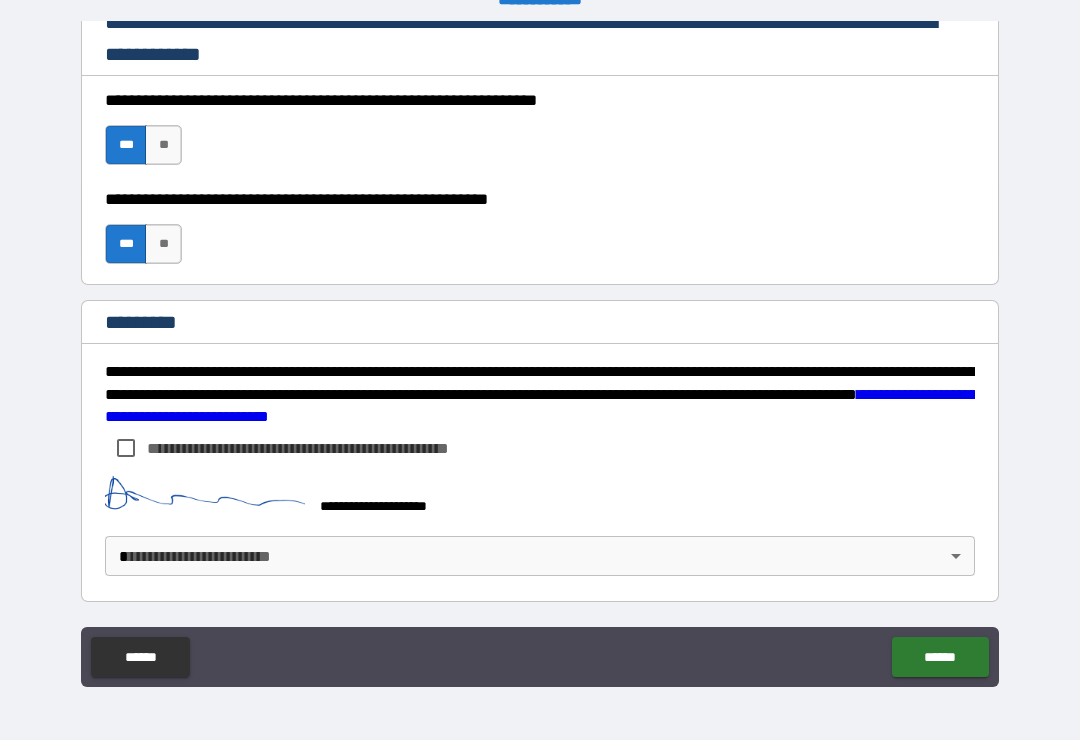 scroll, scrollTop: 3015, scrollLeft: 0, axis: vertical 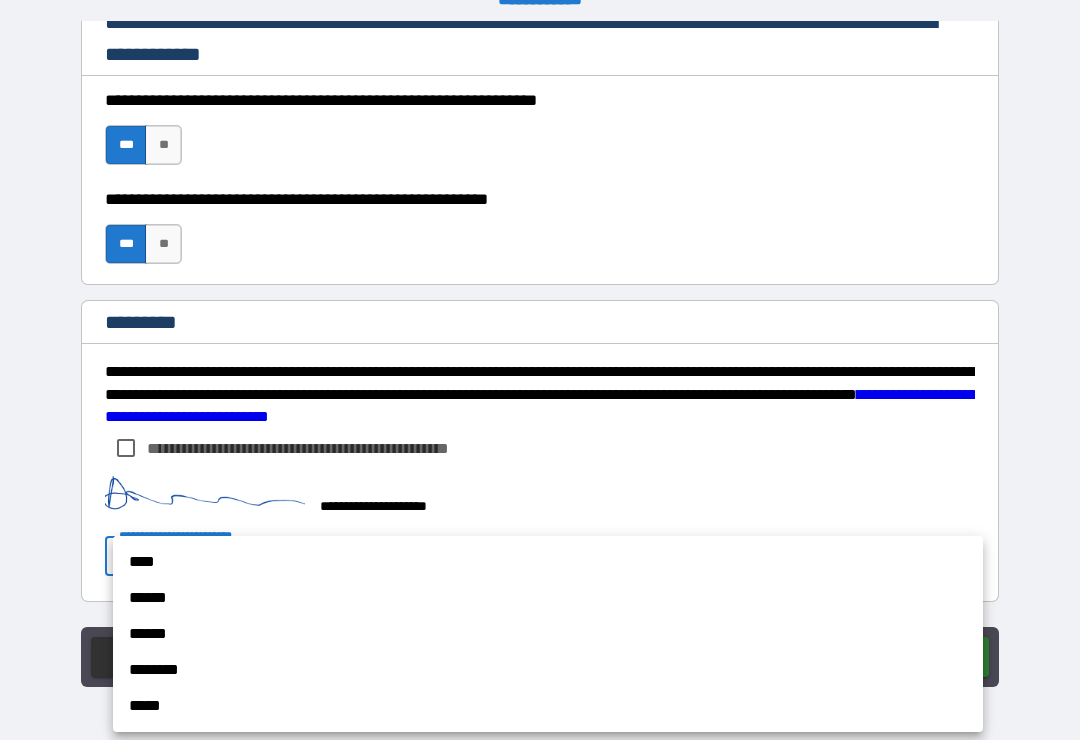 click on "****" at bounding box center [548, 562] 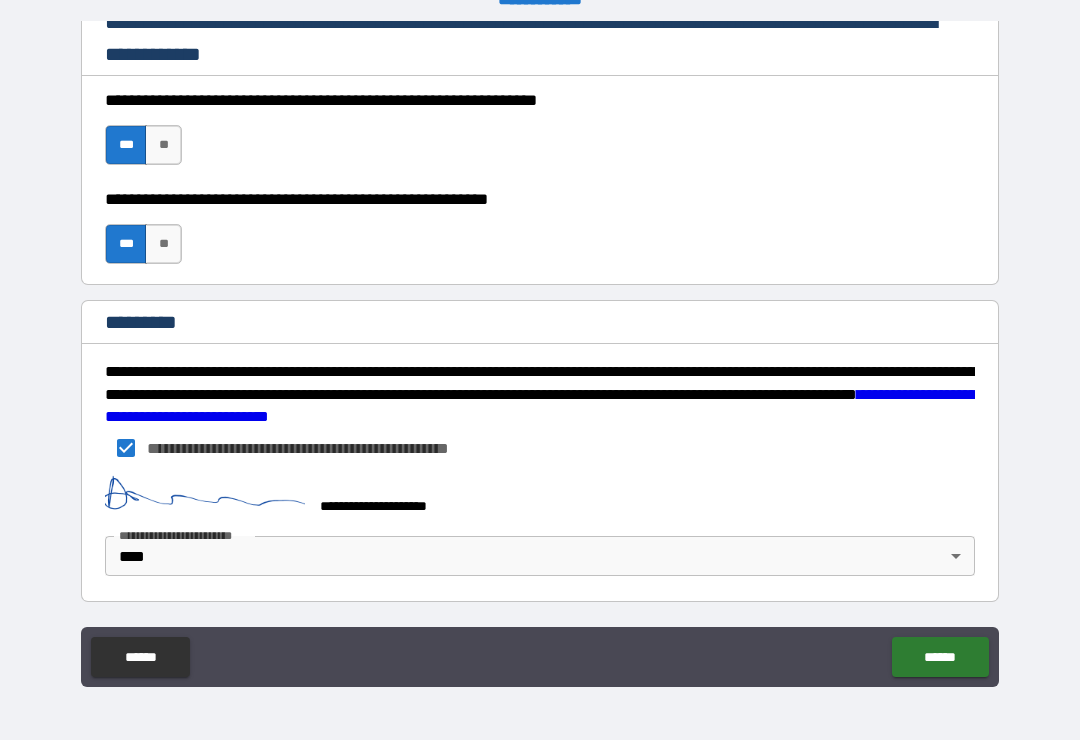 click on "******" at bounding box center (940, 657) 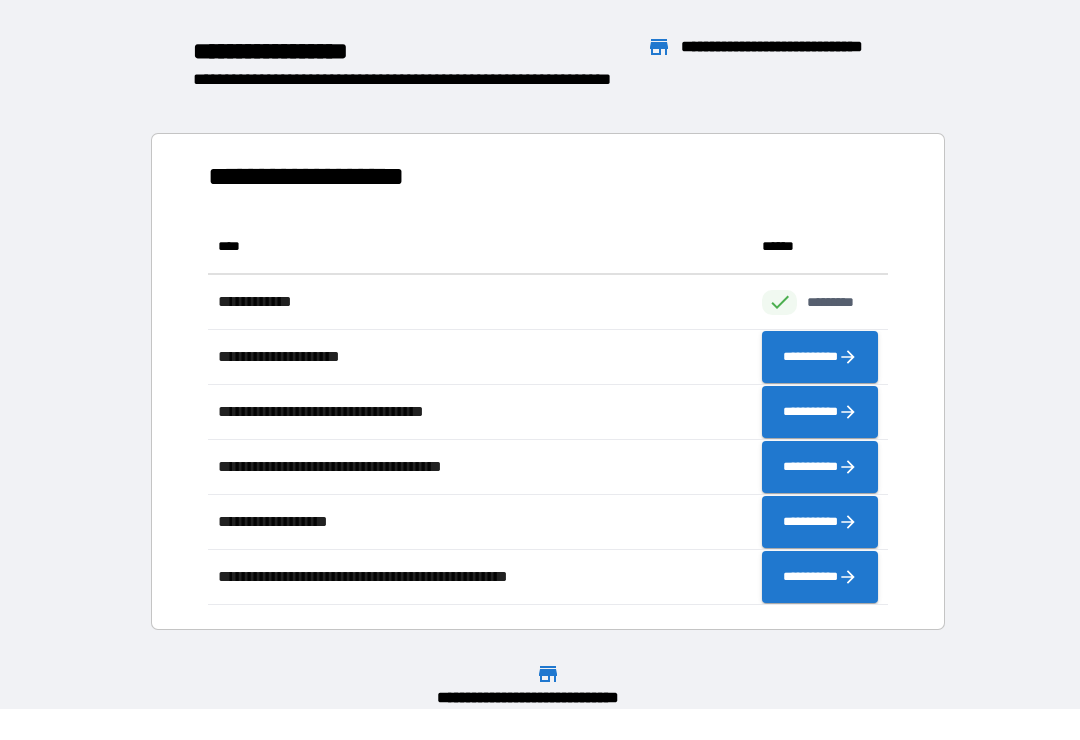 scroll, scrollTop: 1, scrollLeft: 1, axis: both 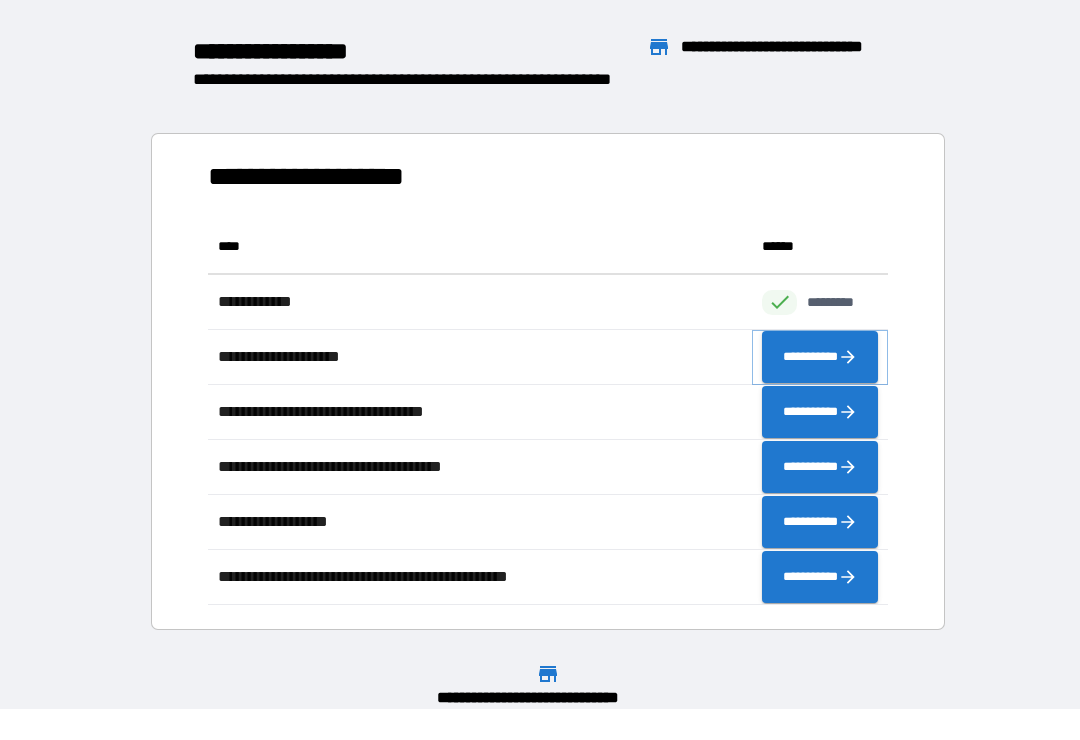 click on "**********" at bounding box center (820, 357) 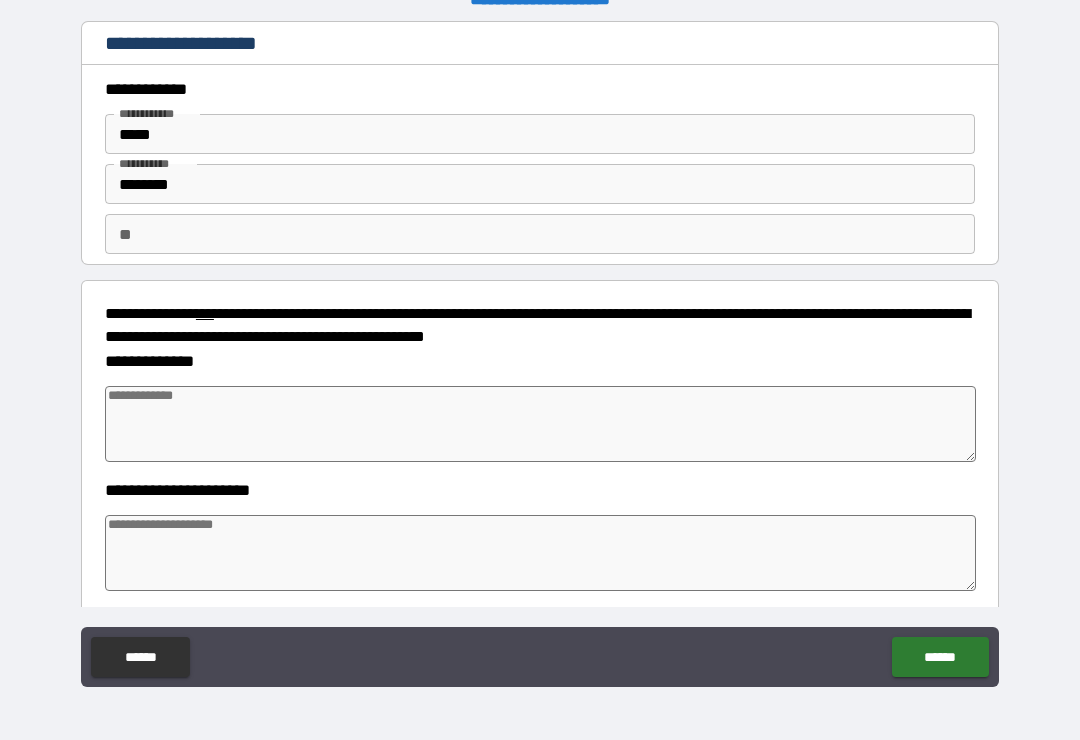 type on "*" 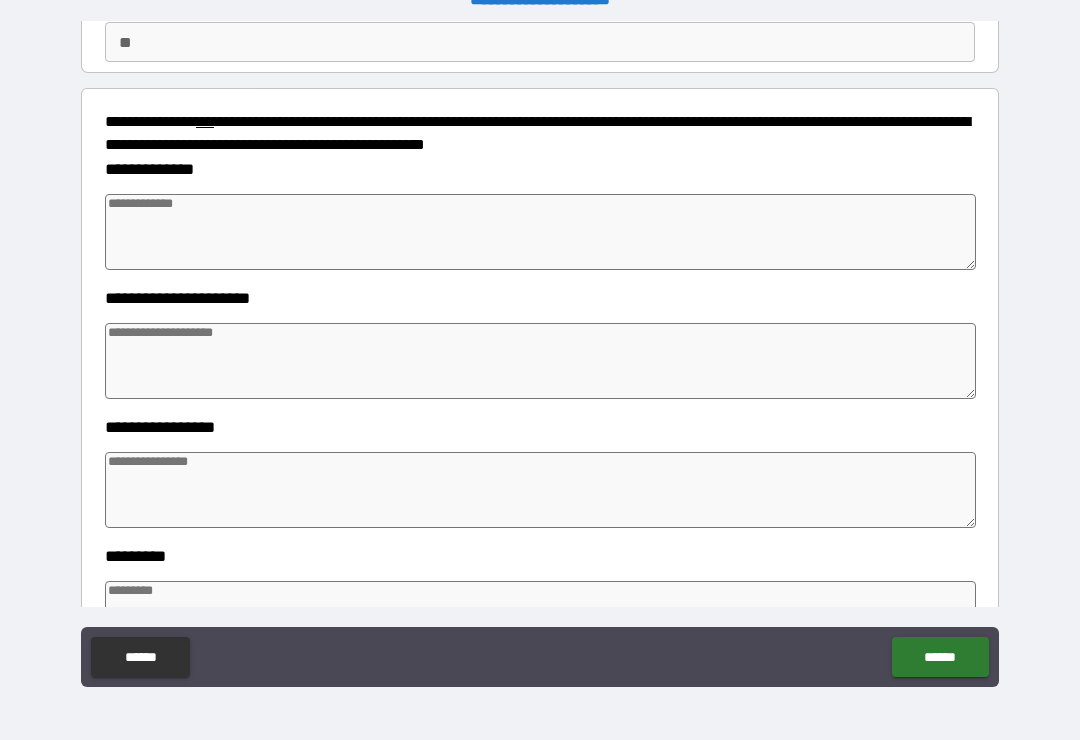 scroll, scrollTop: 150, scrollLeft: 0, axis: vertical 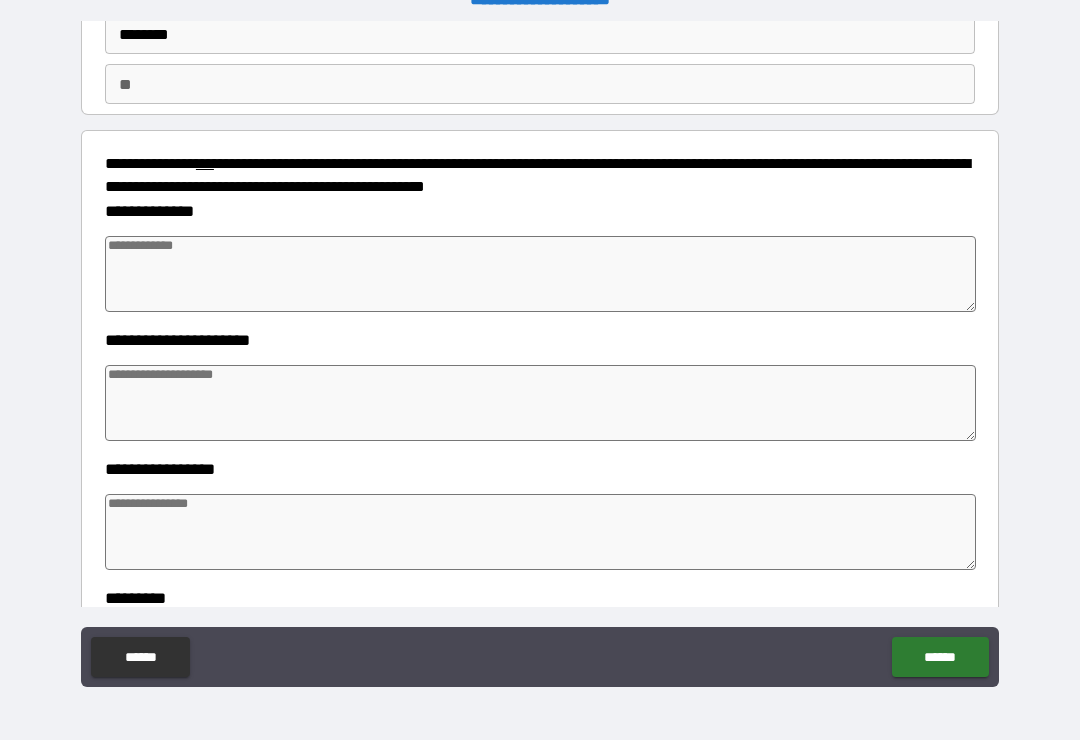 click at bounding box center [540, 274] 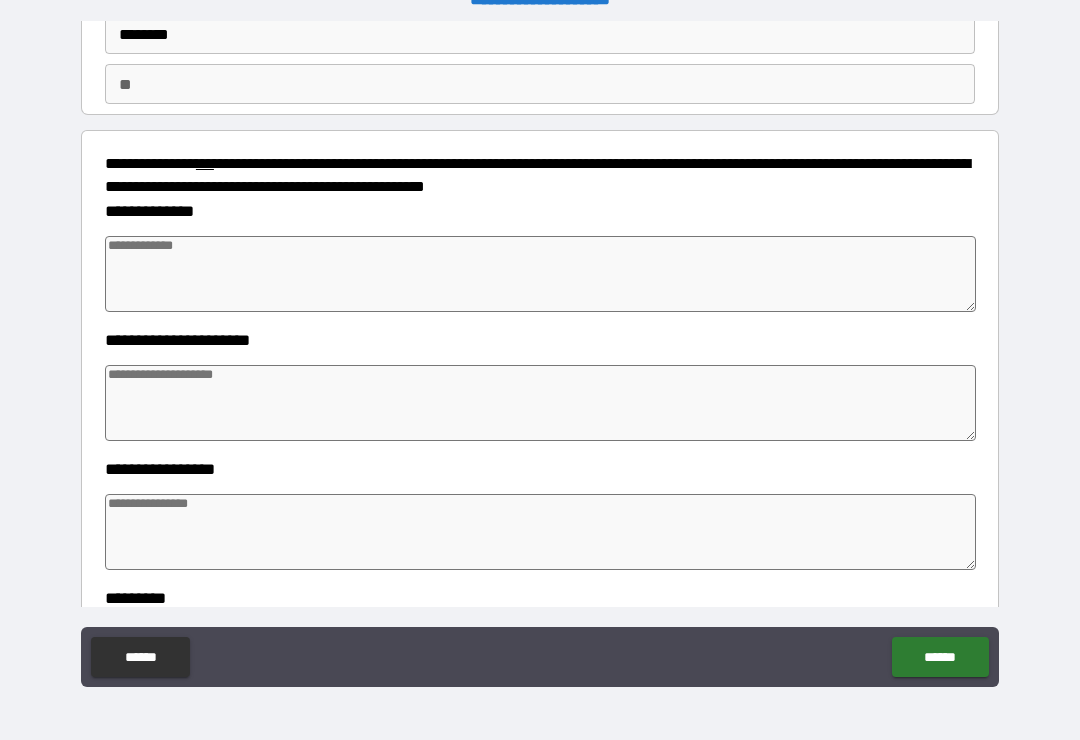 type on "*" 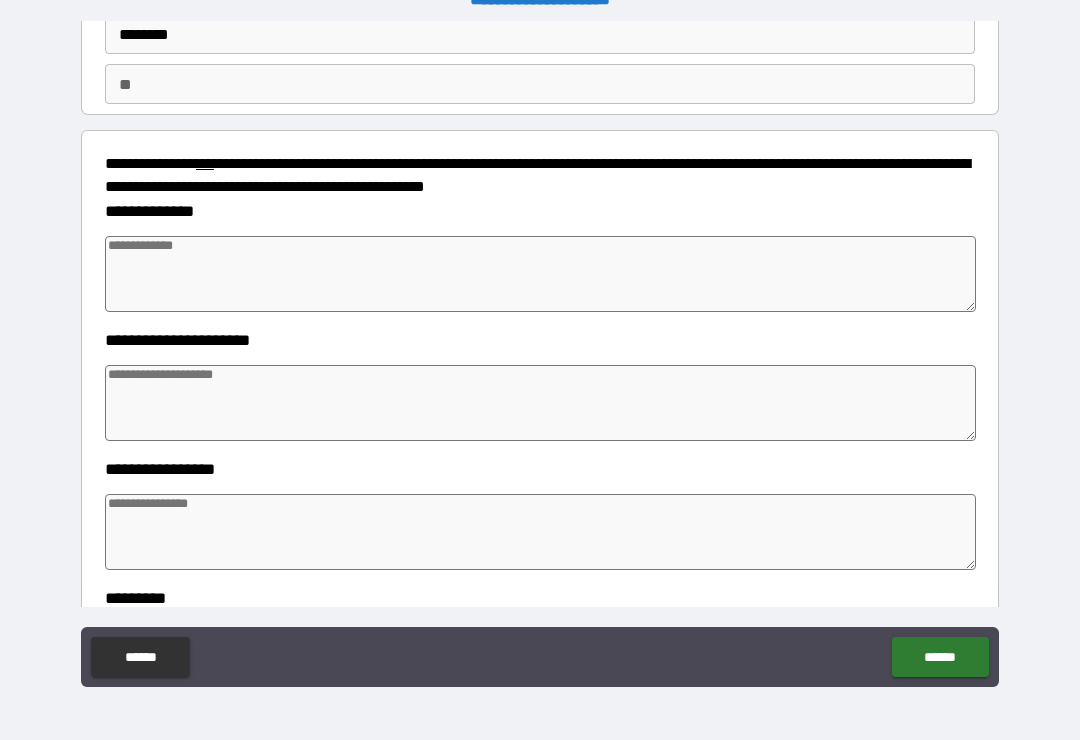 type on "*" 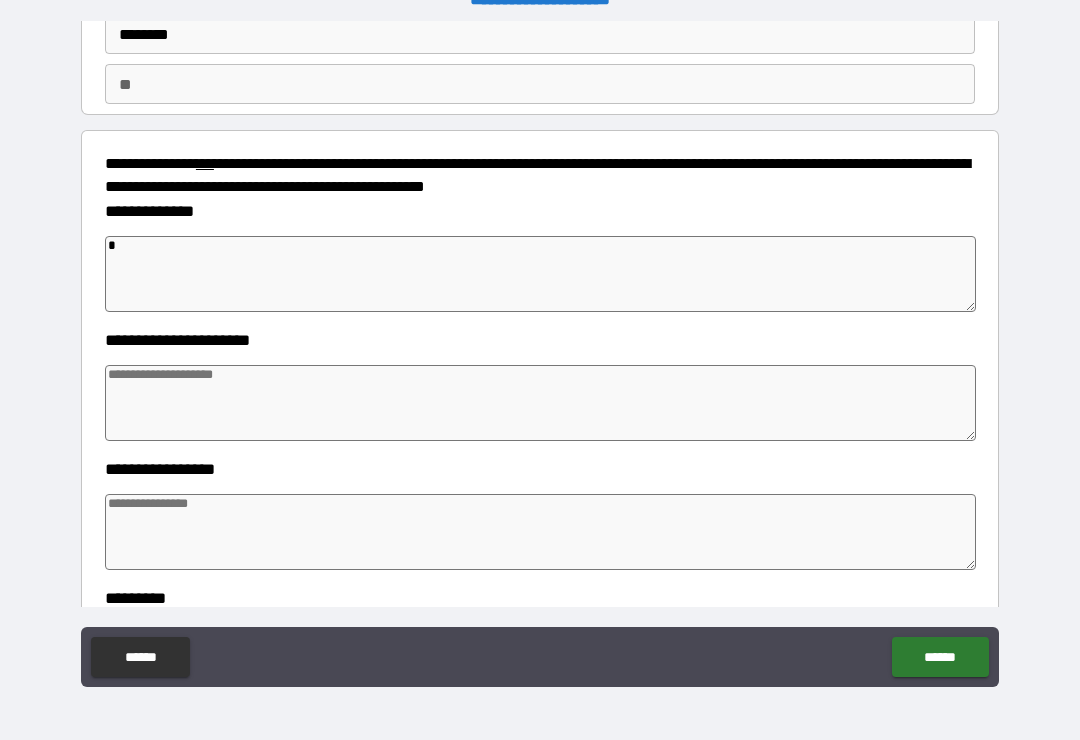 type on "**" 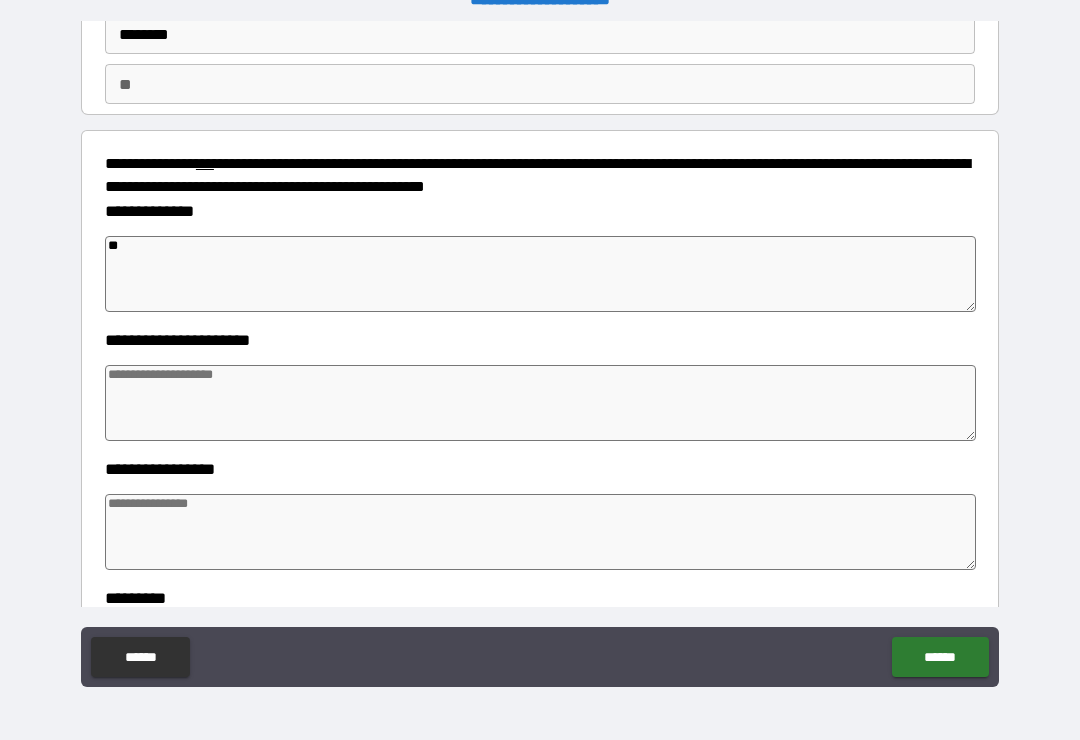 type on "*" 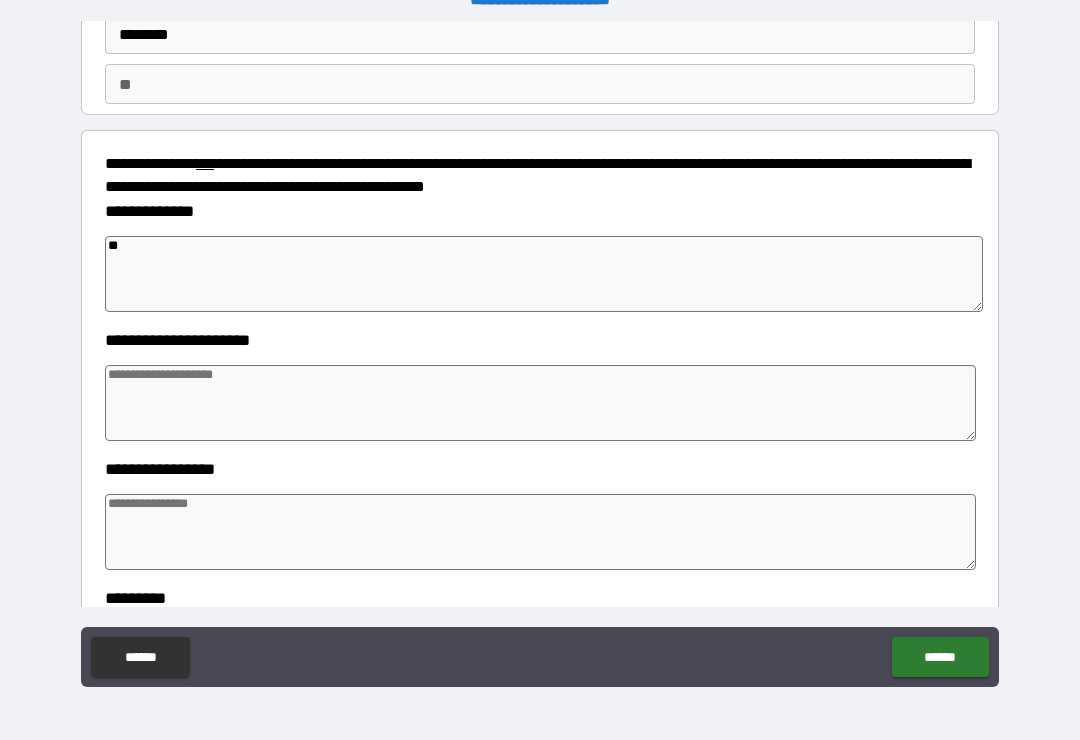 type on "*" 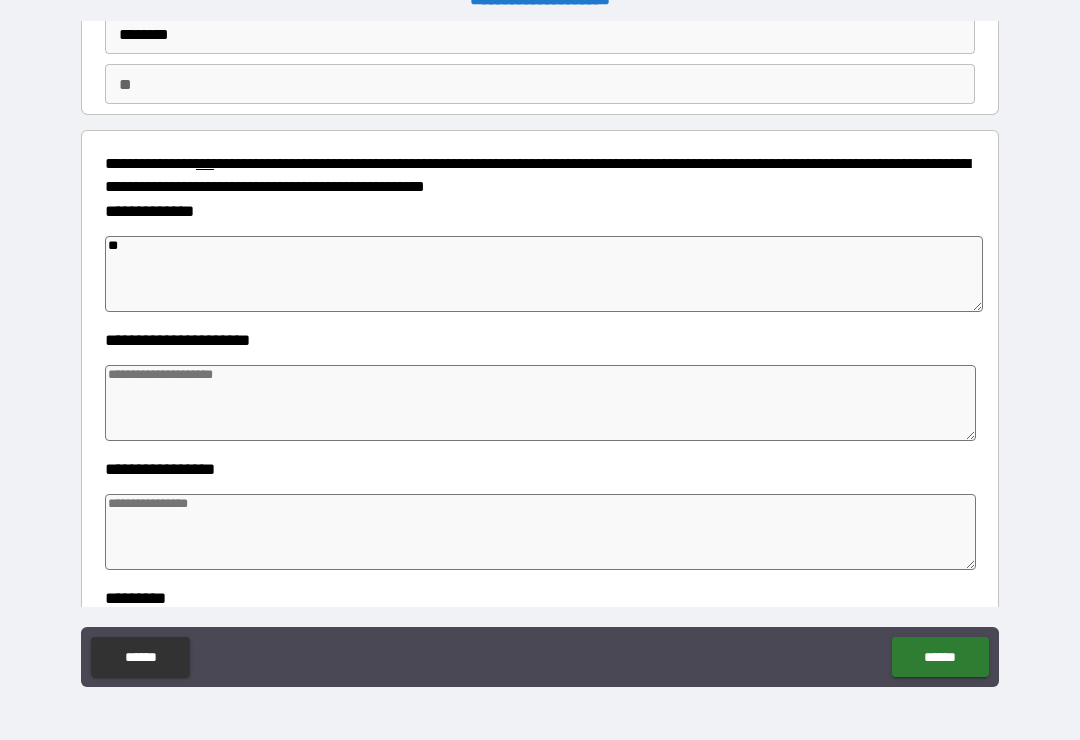type on "*" 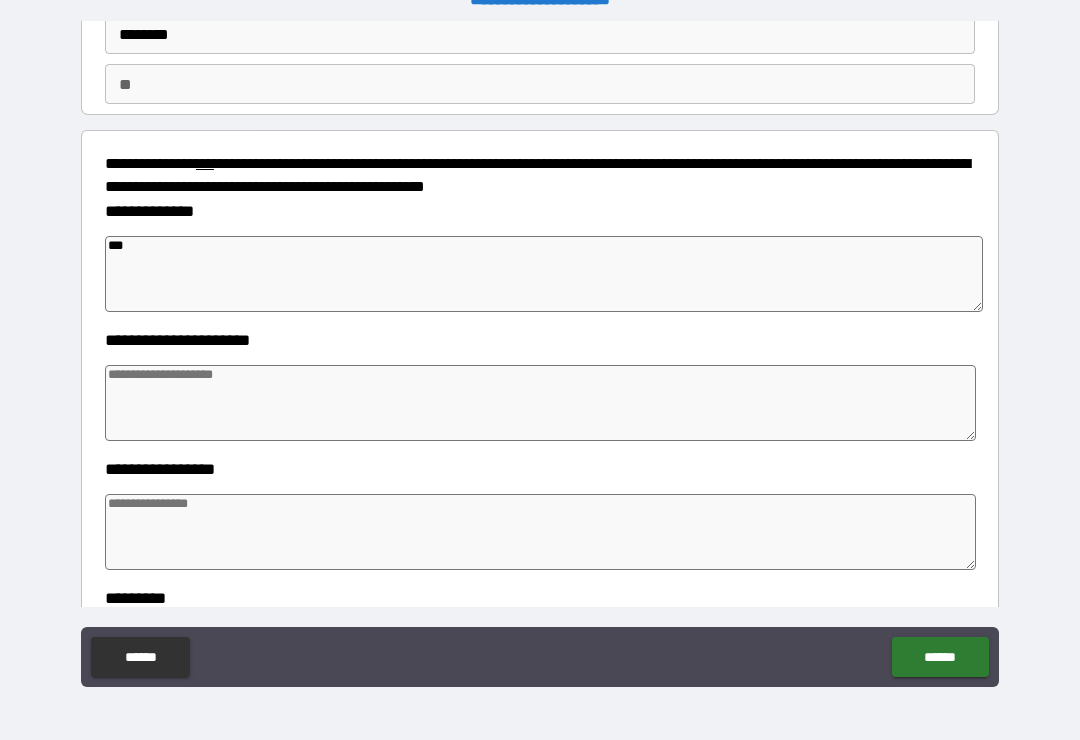 type on "*" 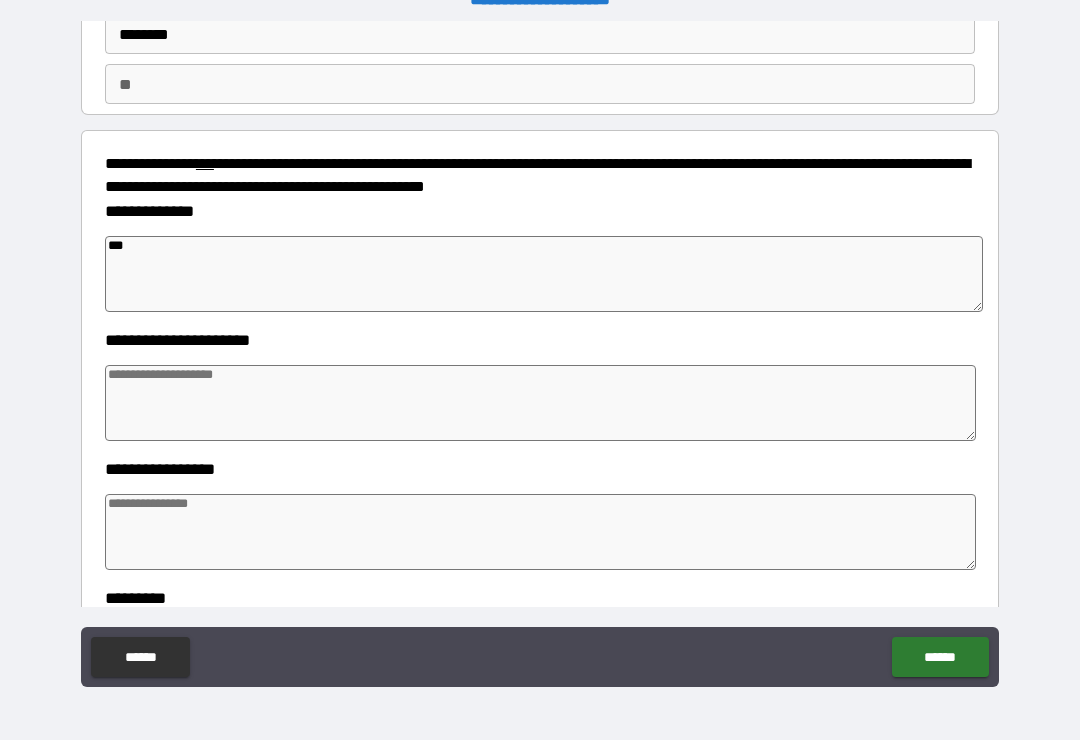 type on "*" 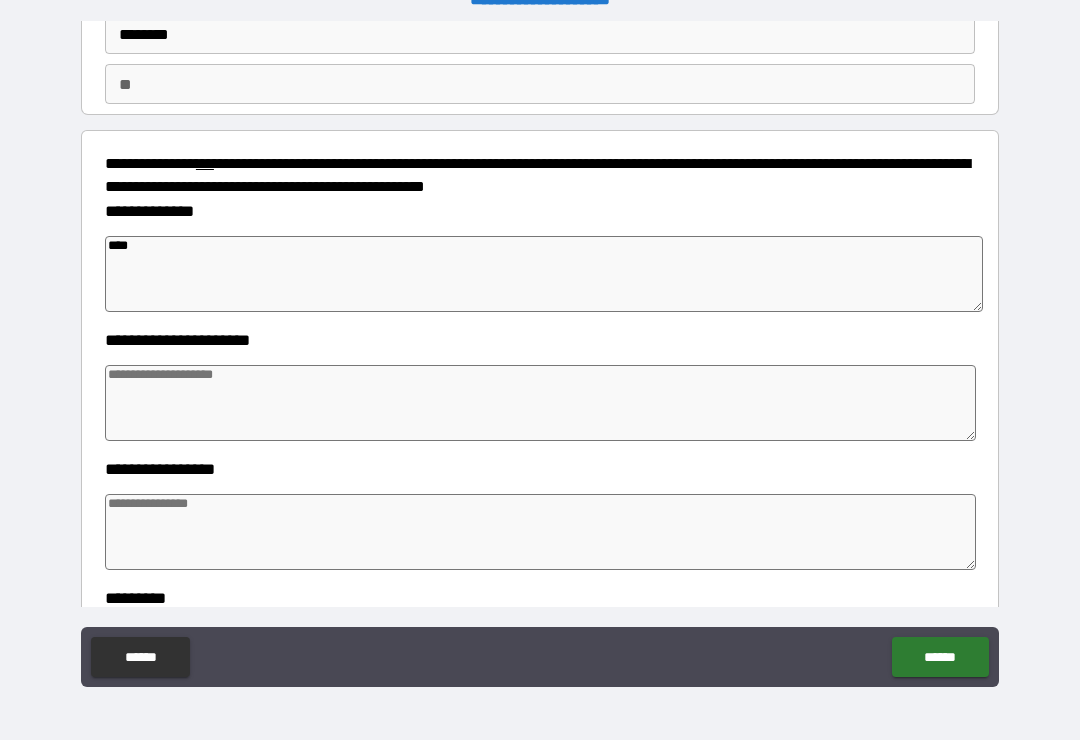 type on "*" 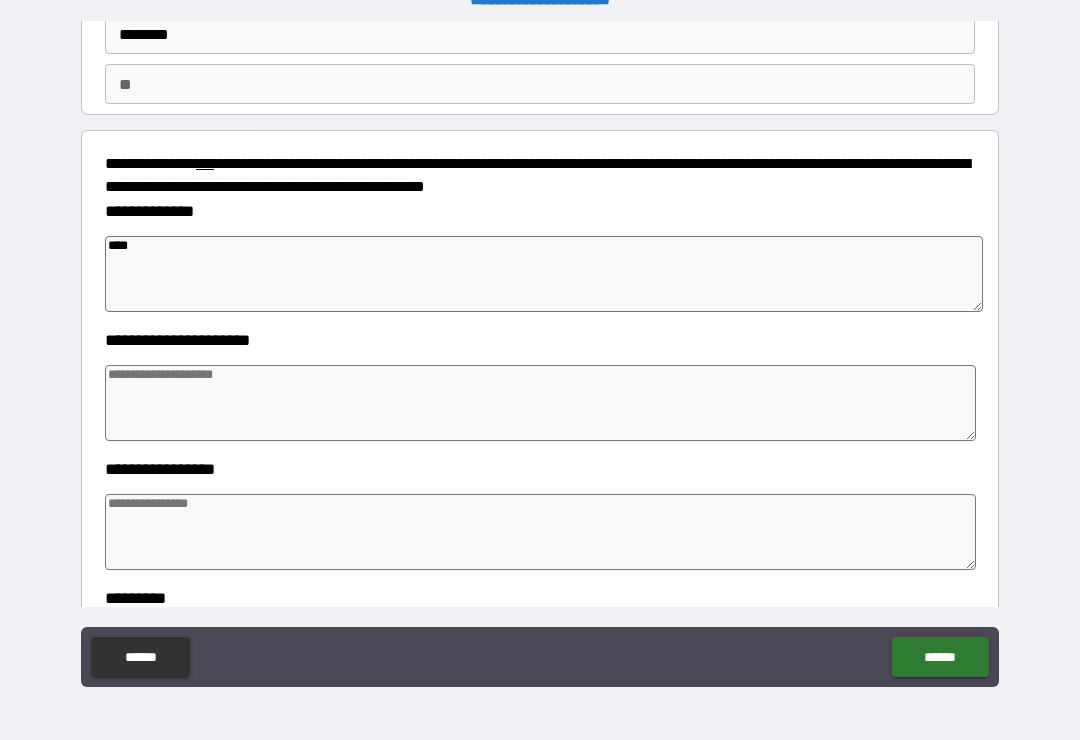 type on "*****" 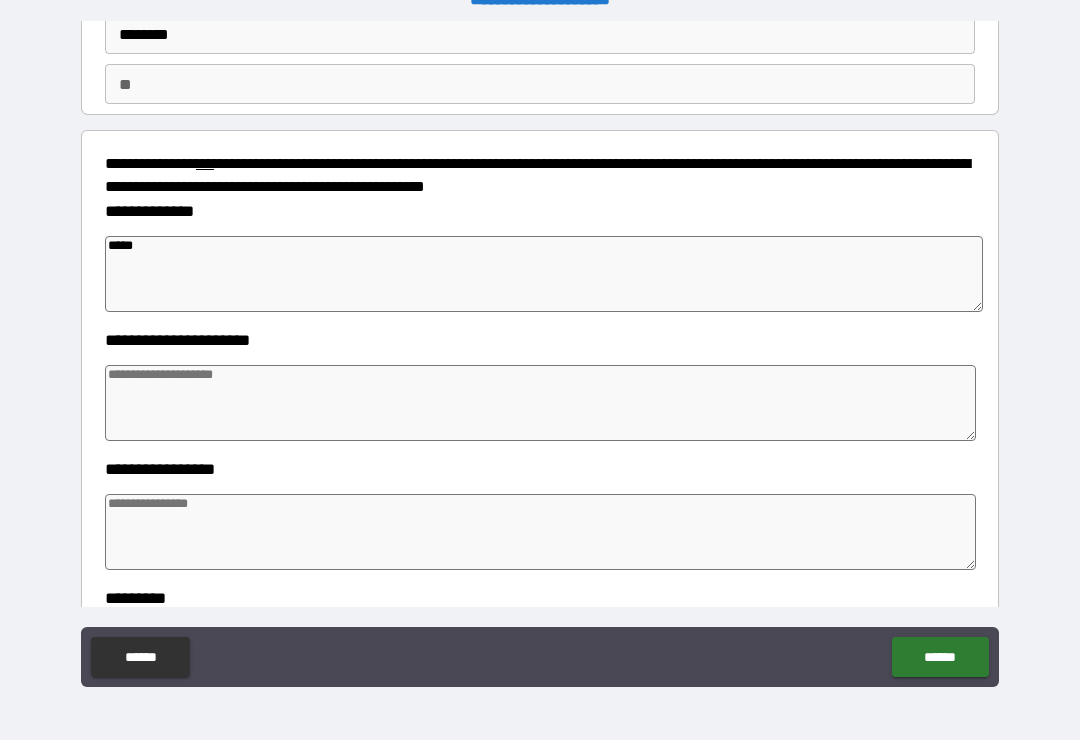 type on "*" 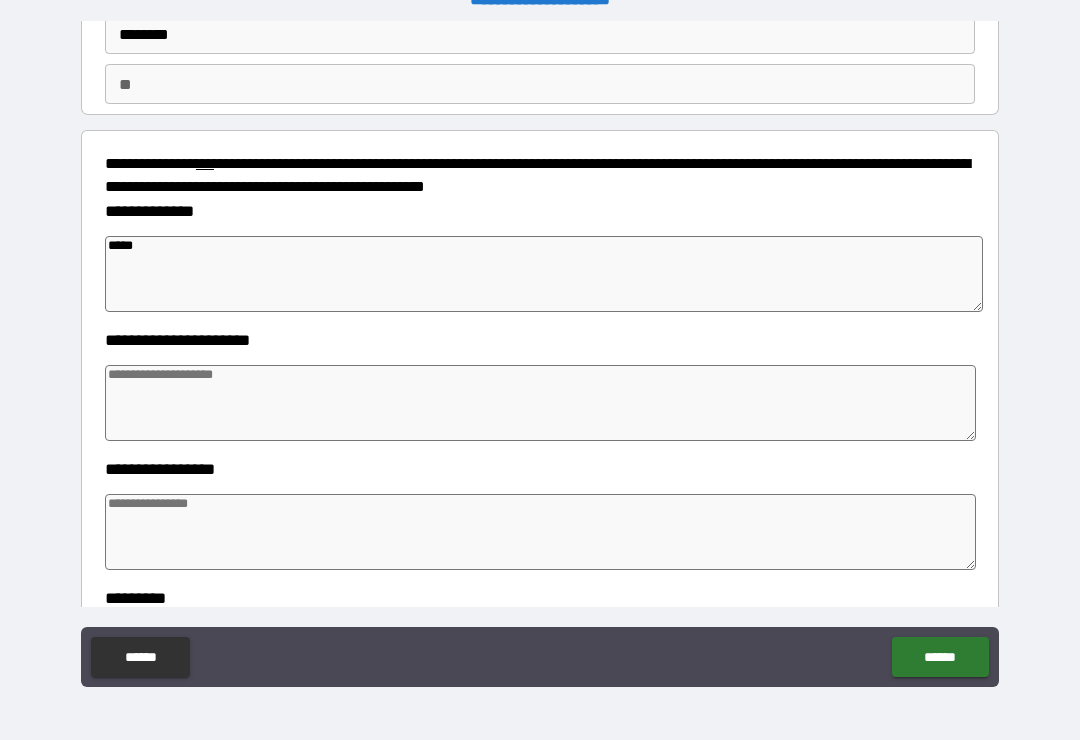 type on "*" 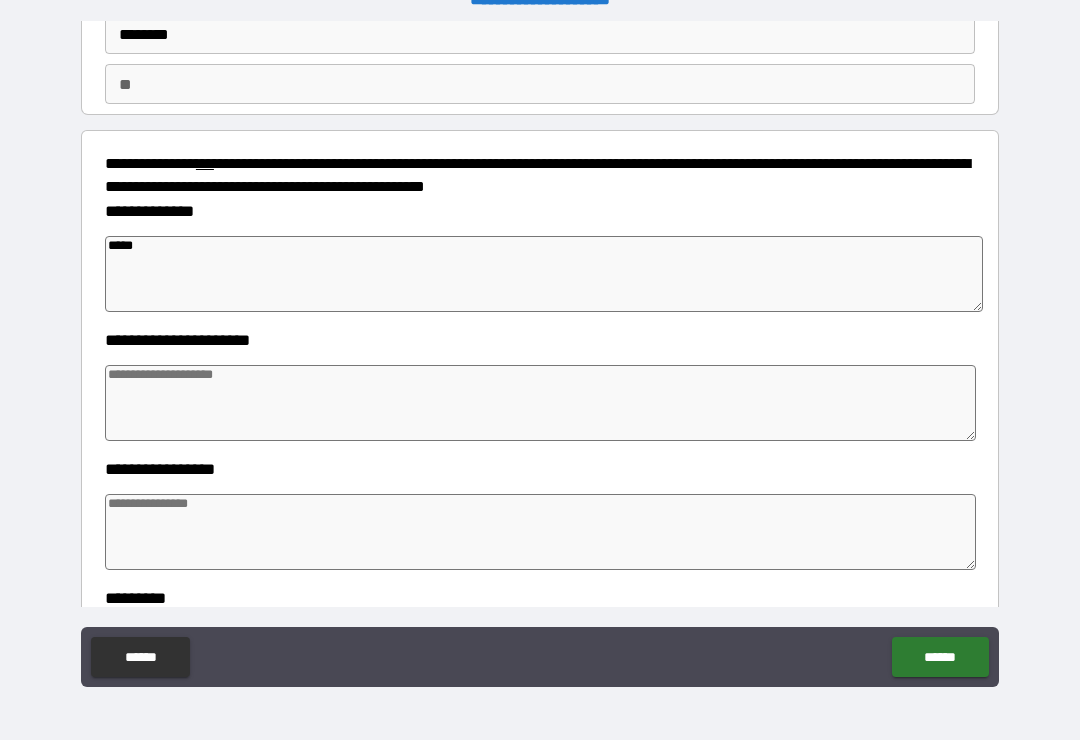 type on "*" 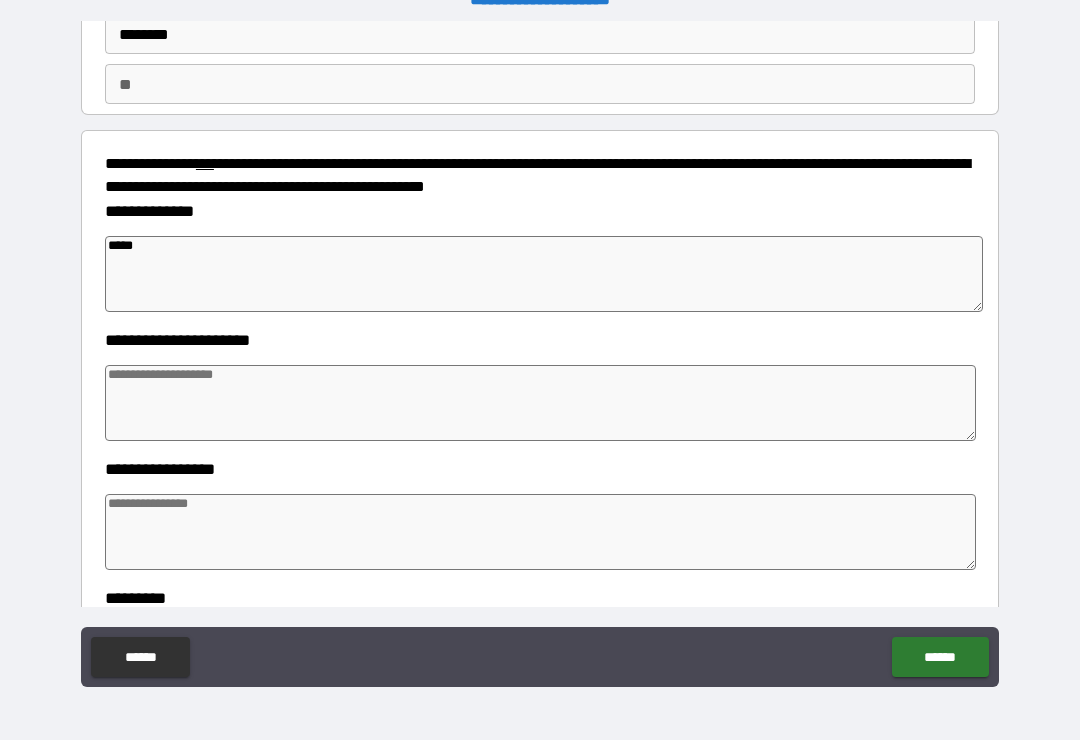 type on "*" 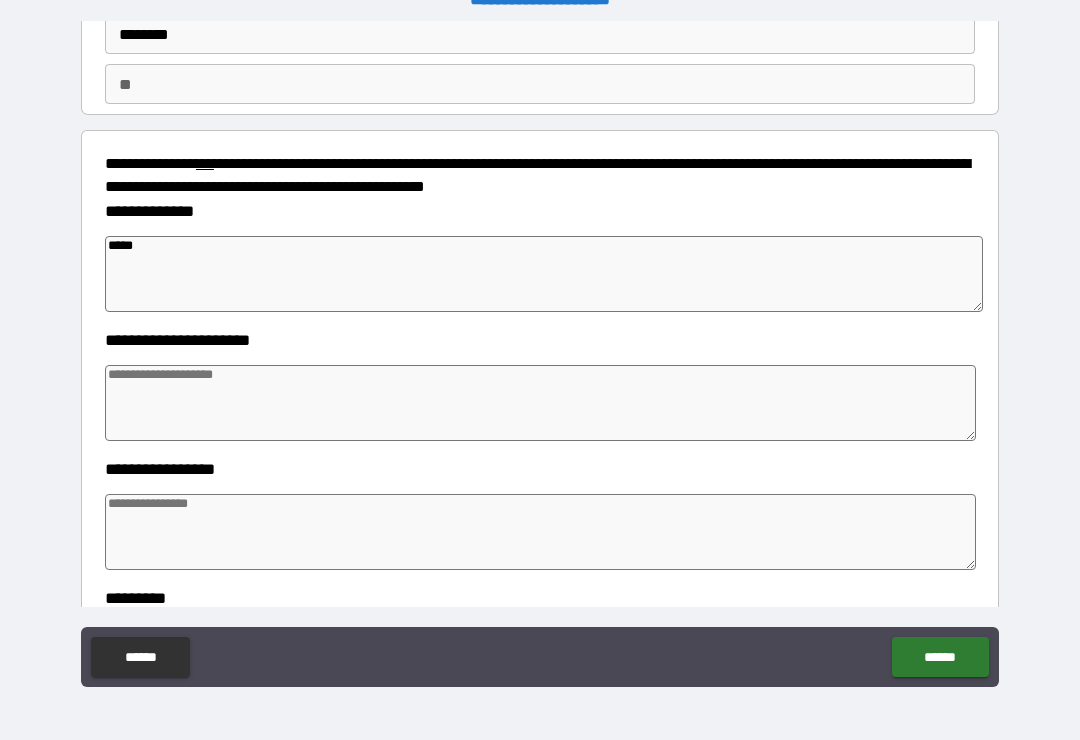 type on "*" 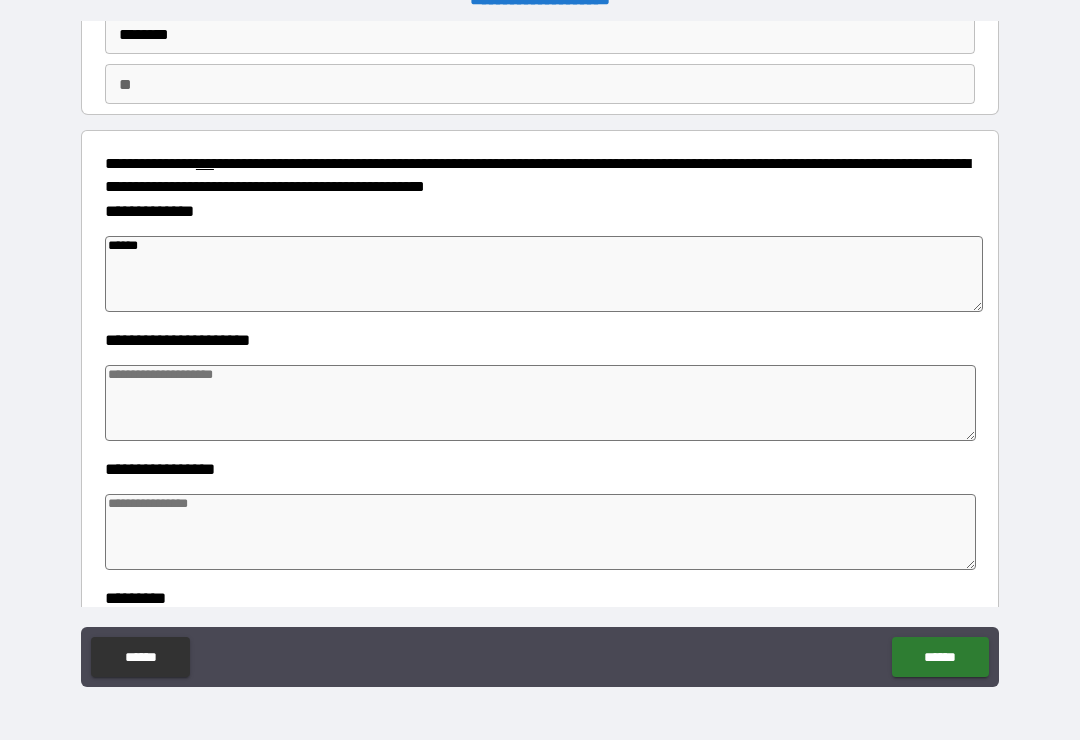 type on "*" 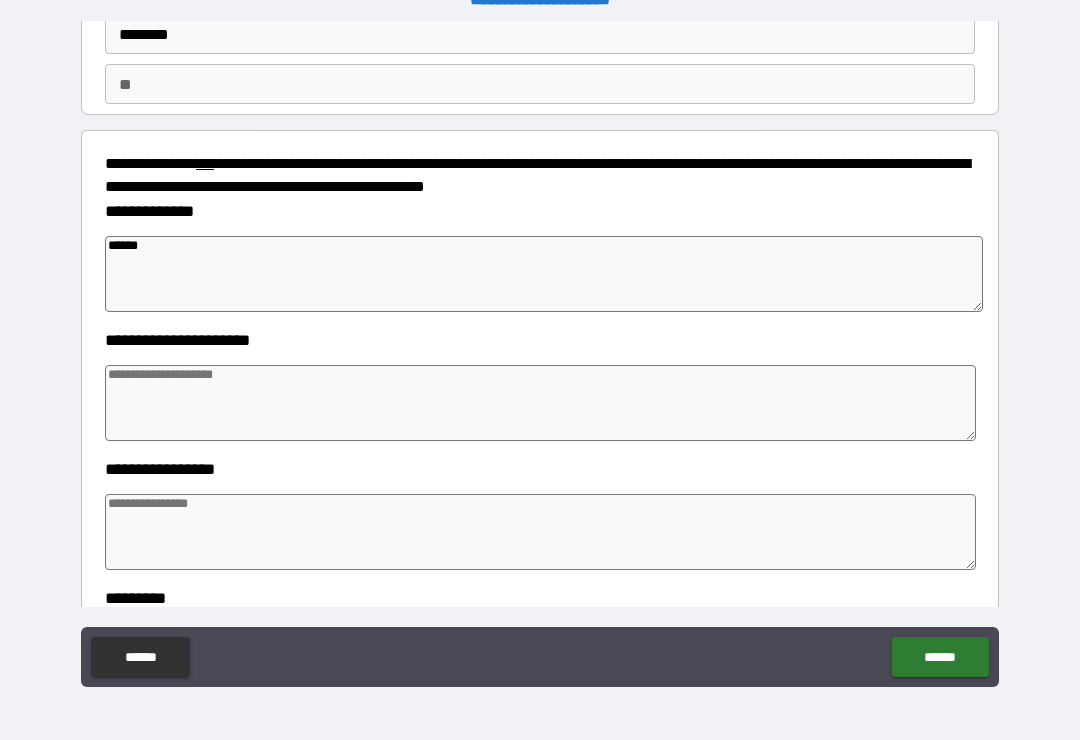 type on "*******" 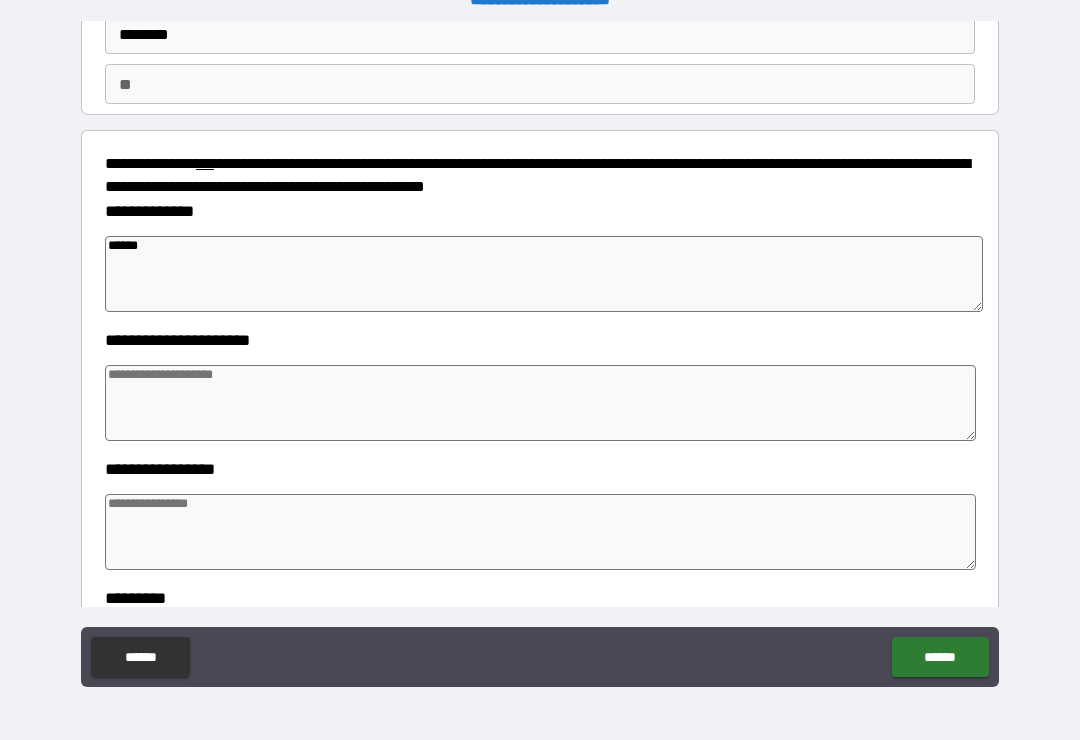 type on "*" 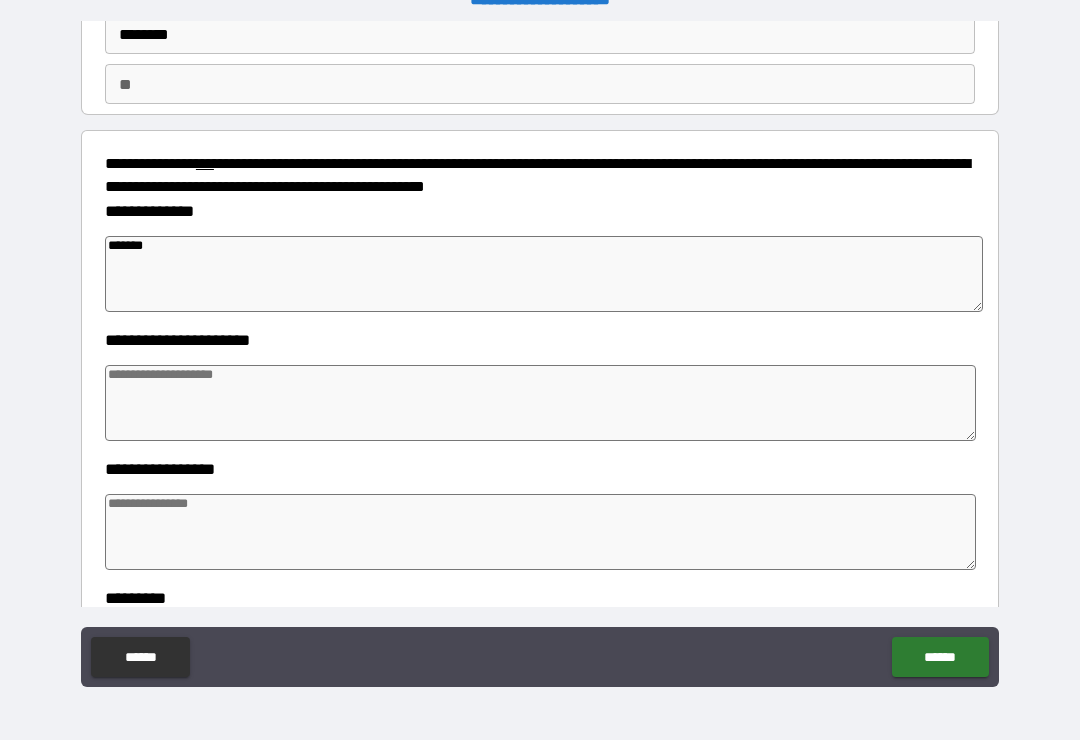 type on "*" 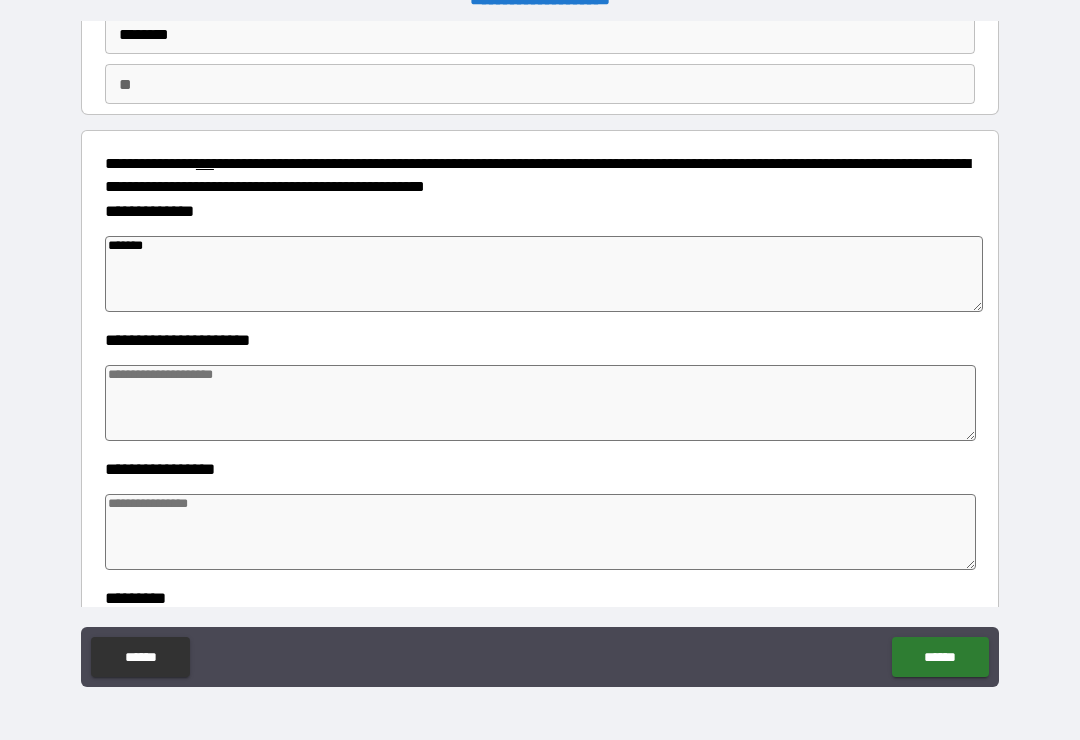type on "*******" 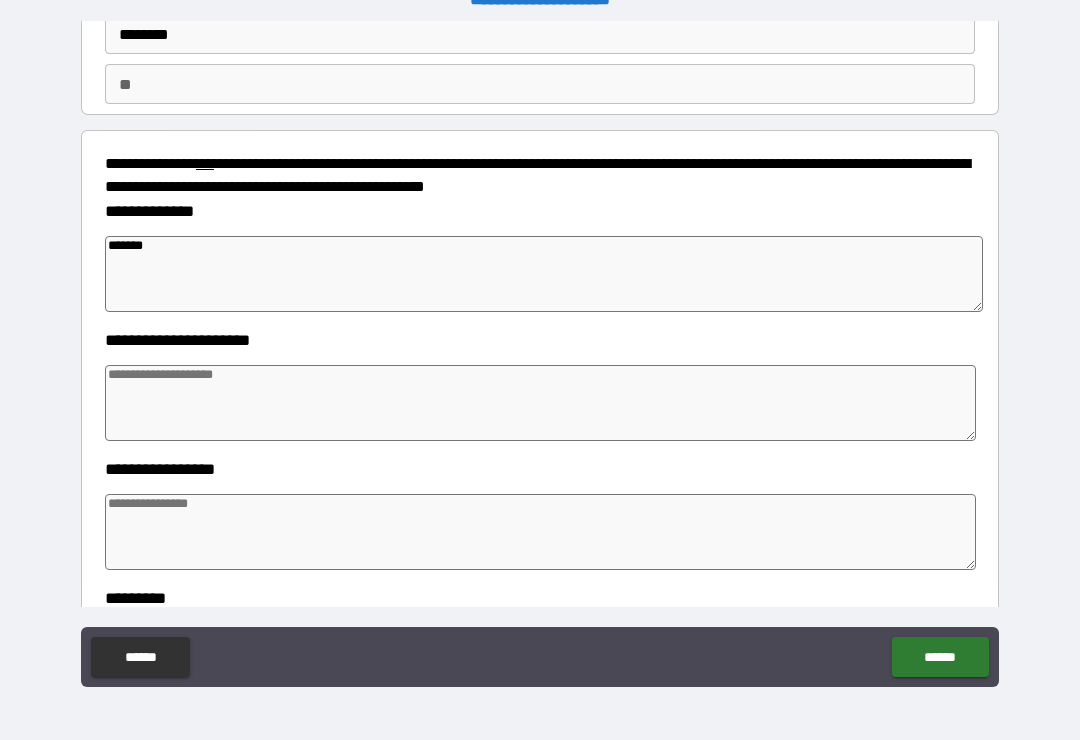type on "*" 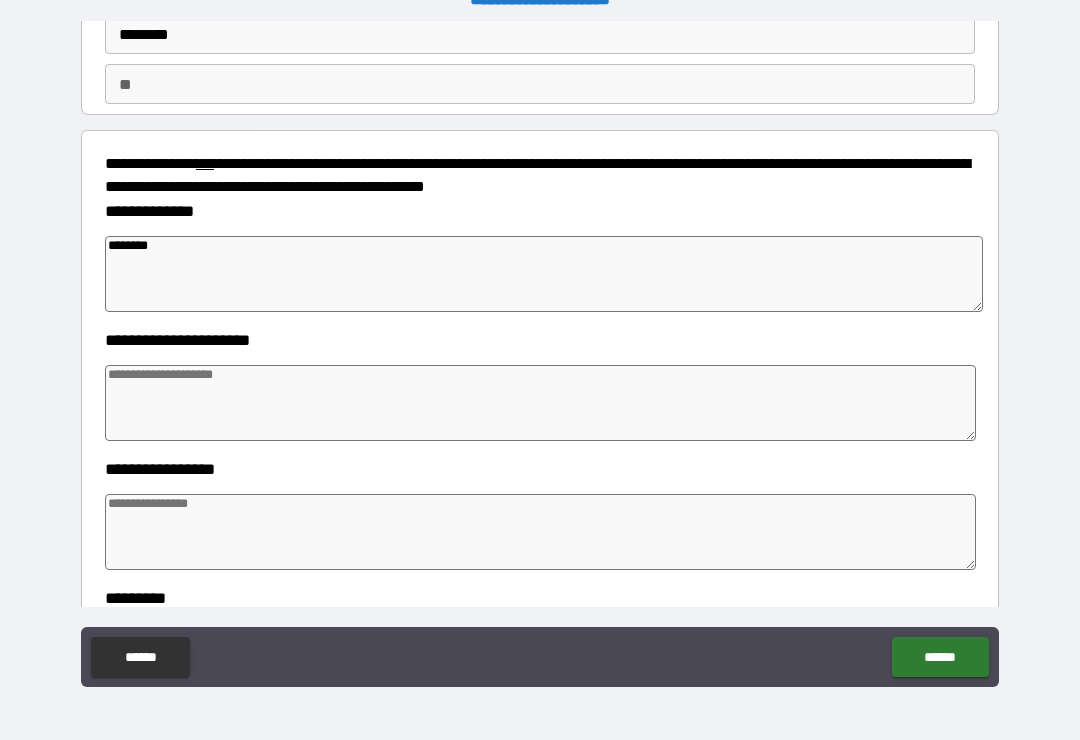 type on "*" 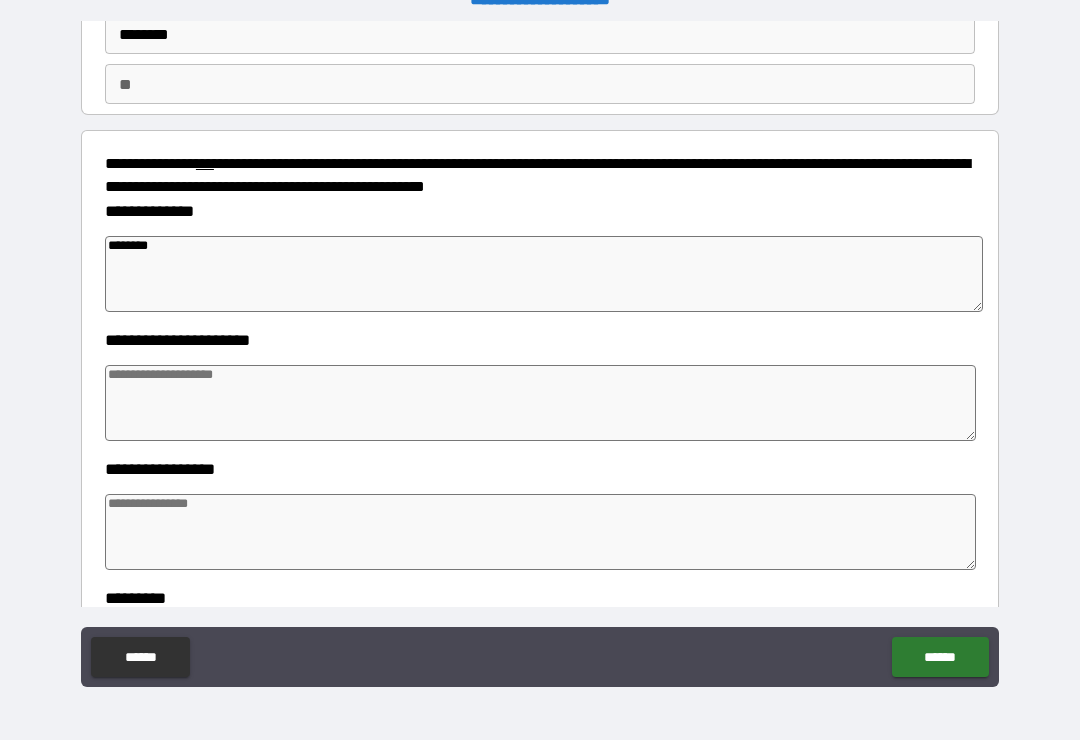 type on "*" 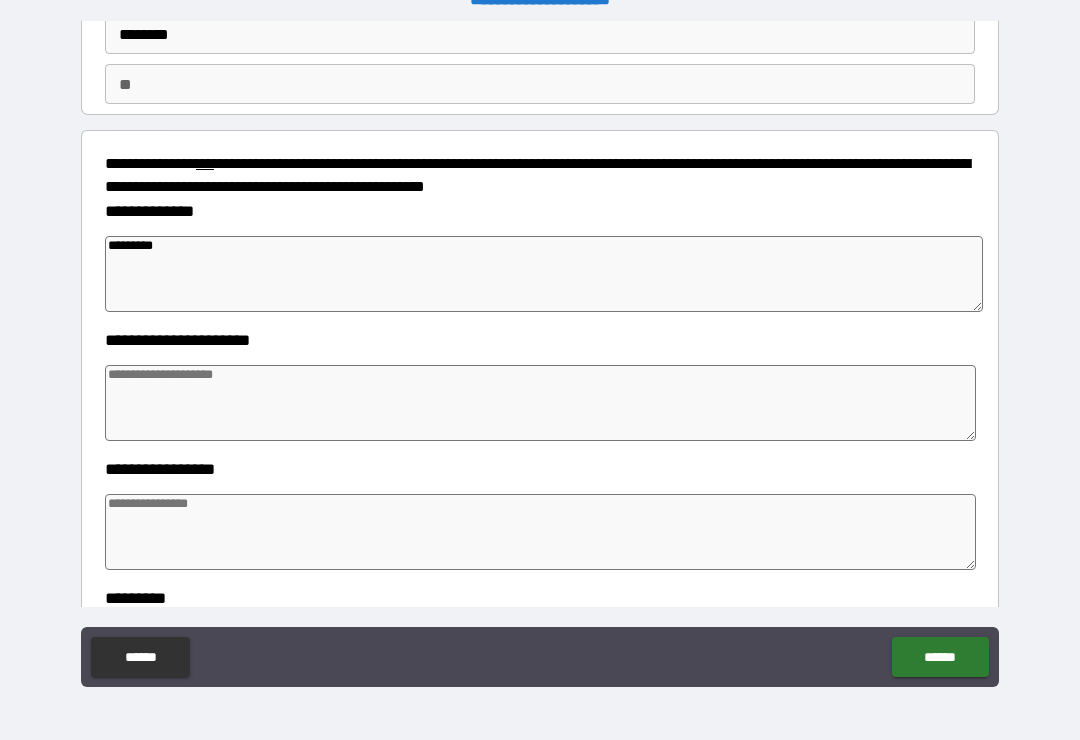 type on "*" 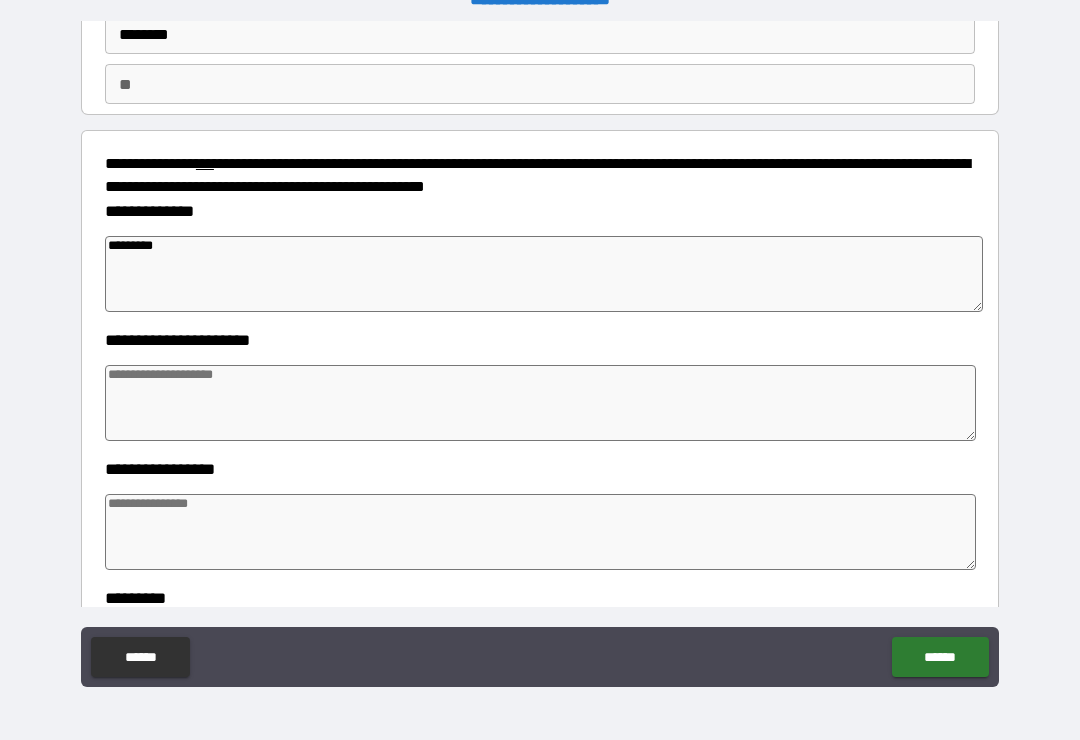 type on "**********" 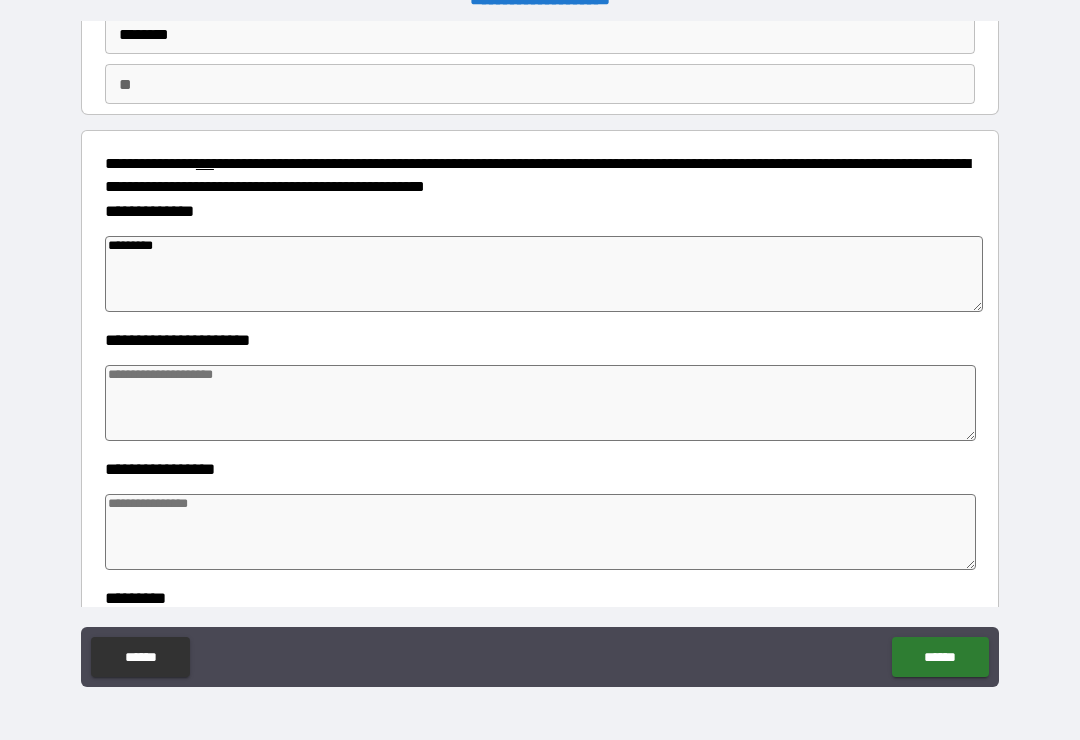 type on "*" 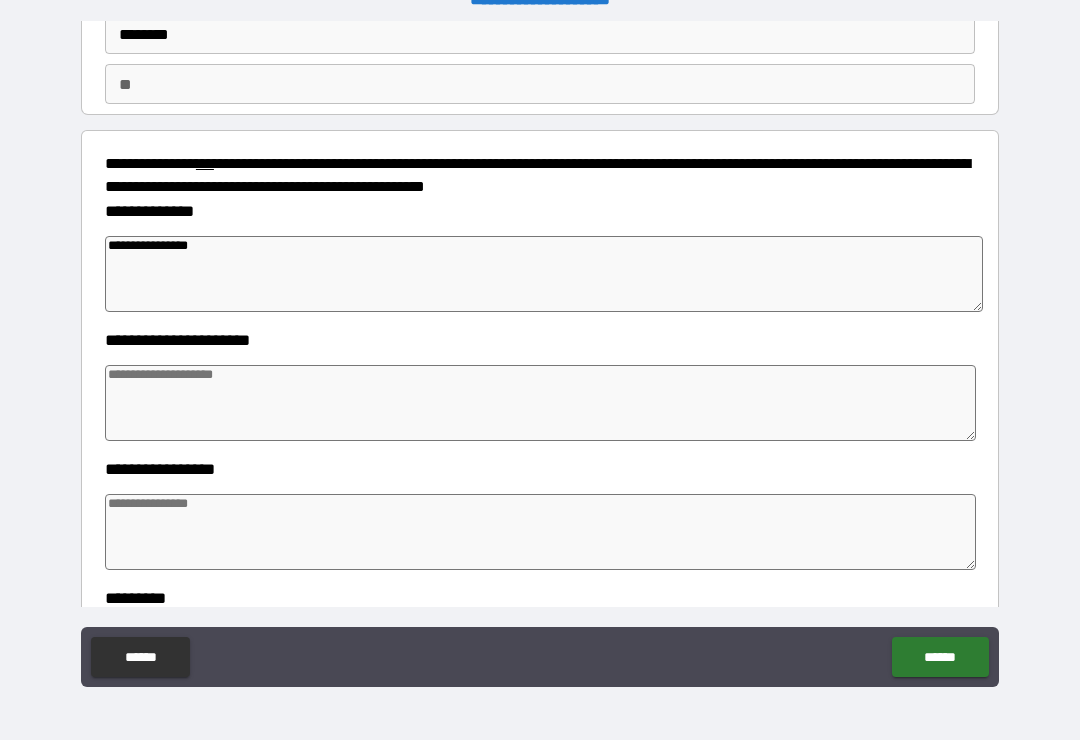 type on "*" 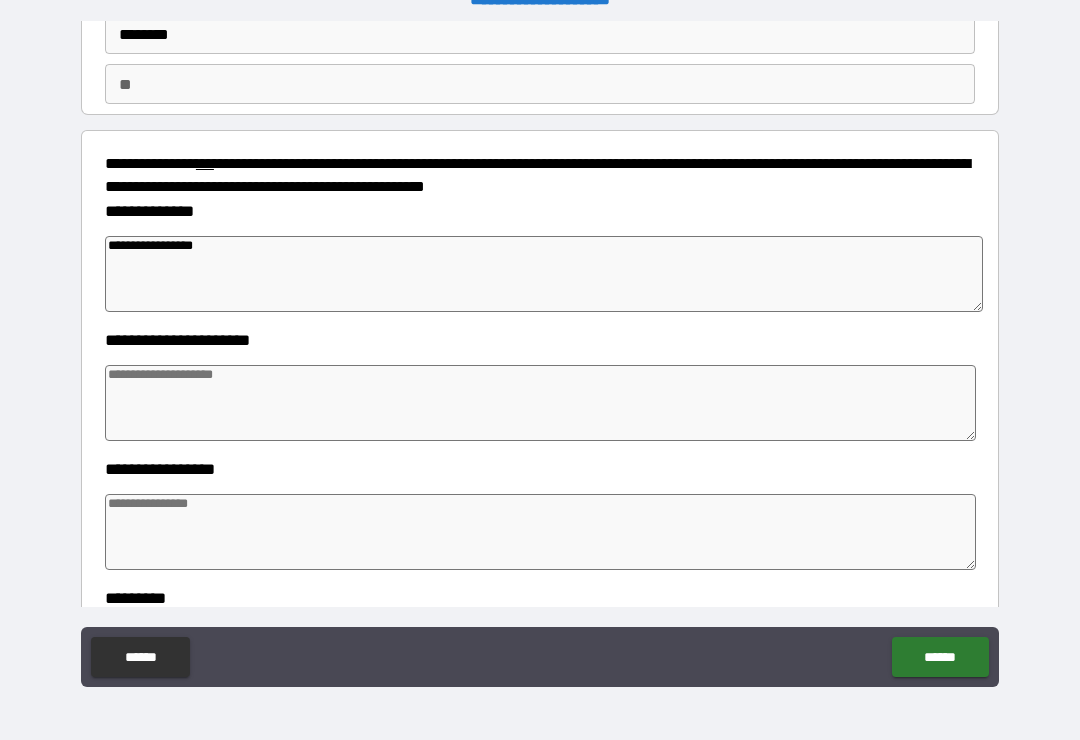 type on "*" 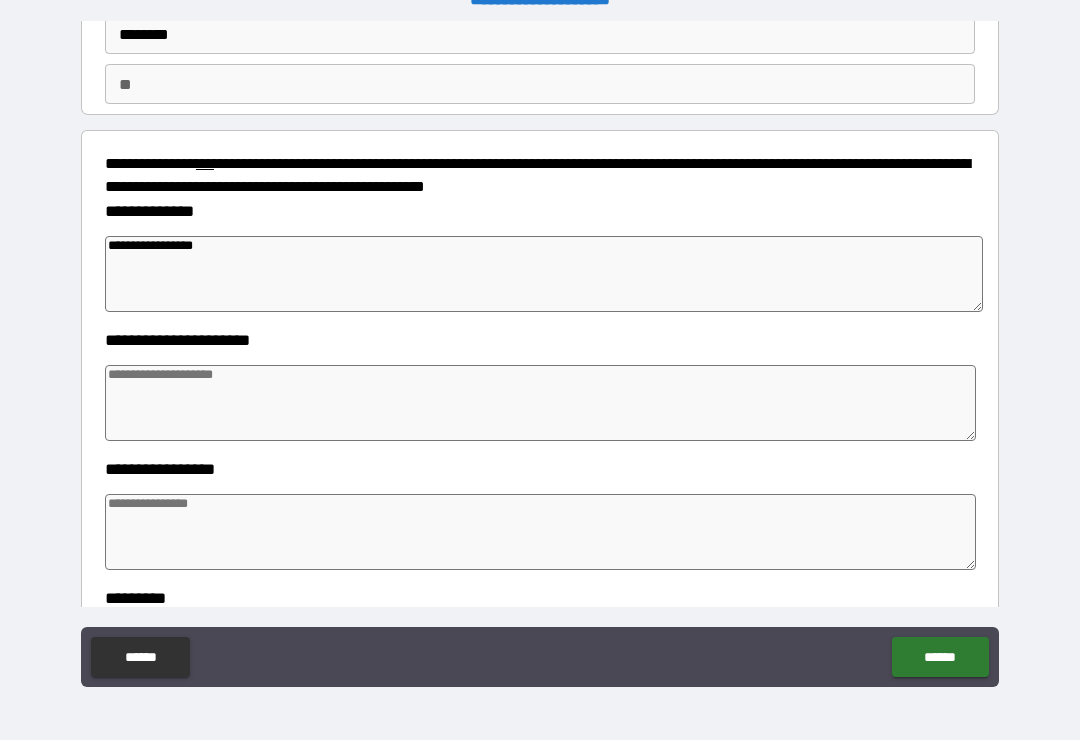 type on "*" 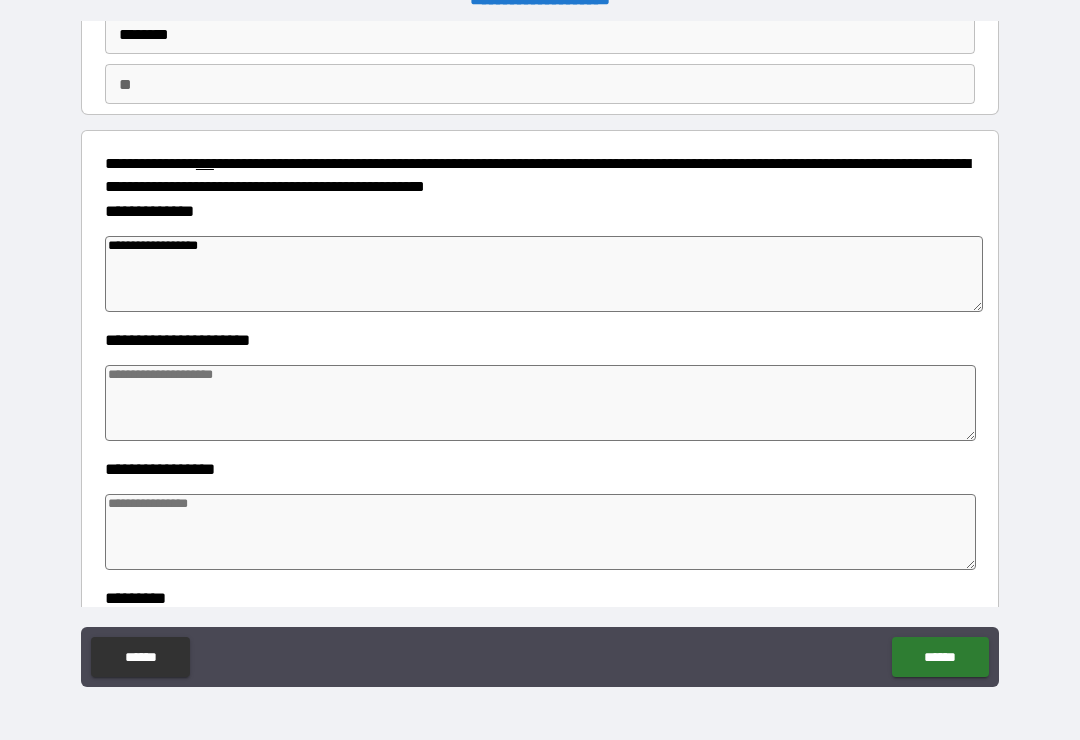 type on "*" 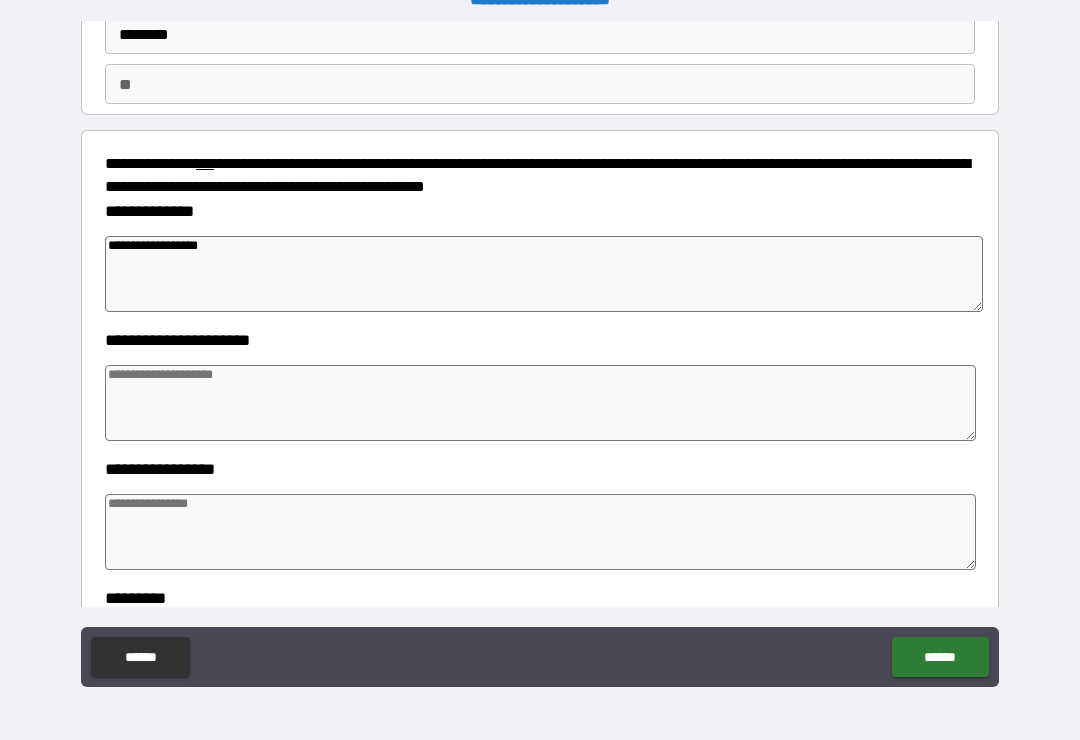 type on "*" 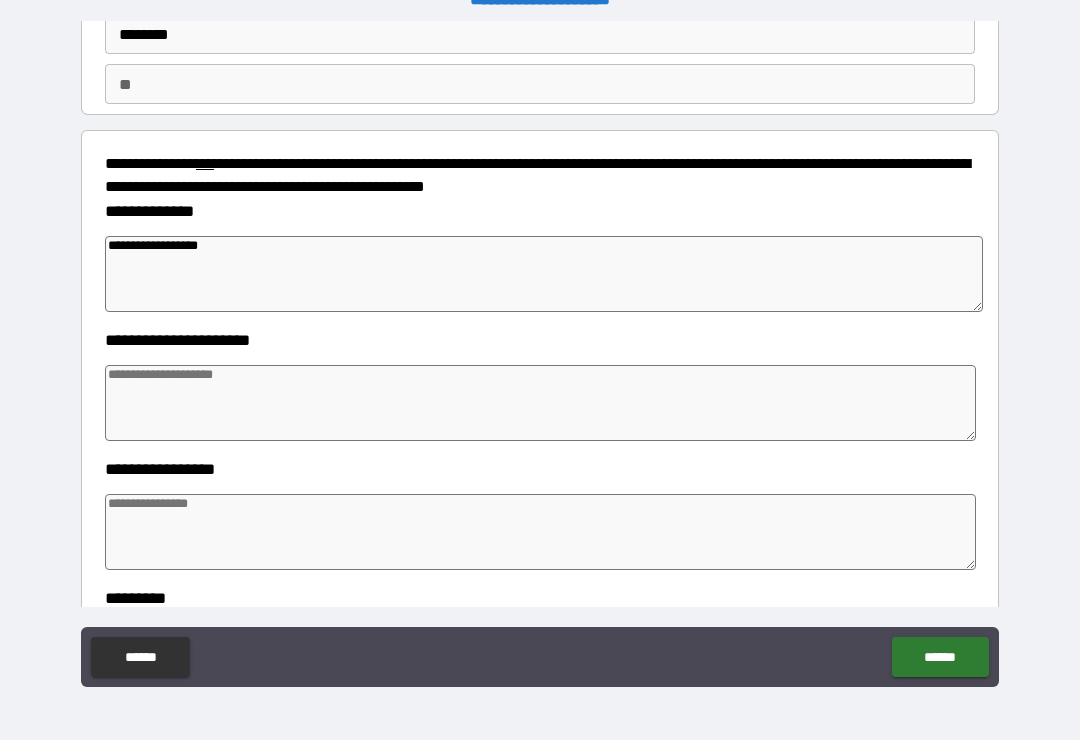 type on "**********" 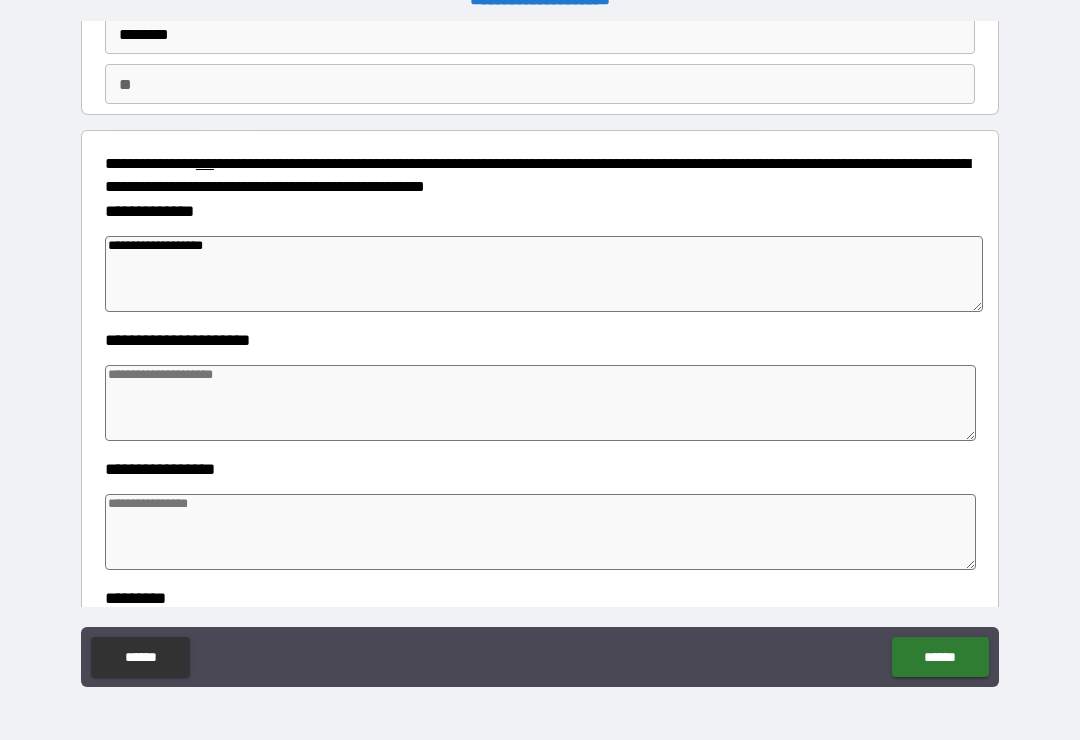 type on "*" 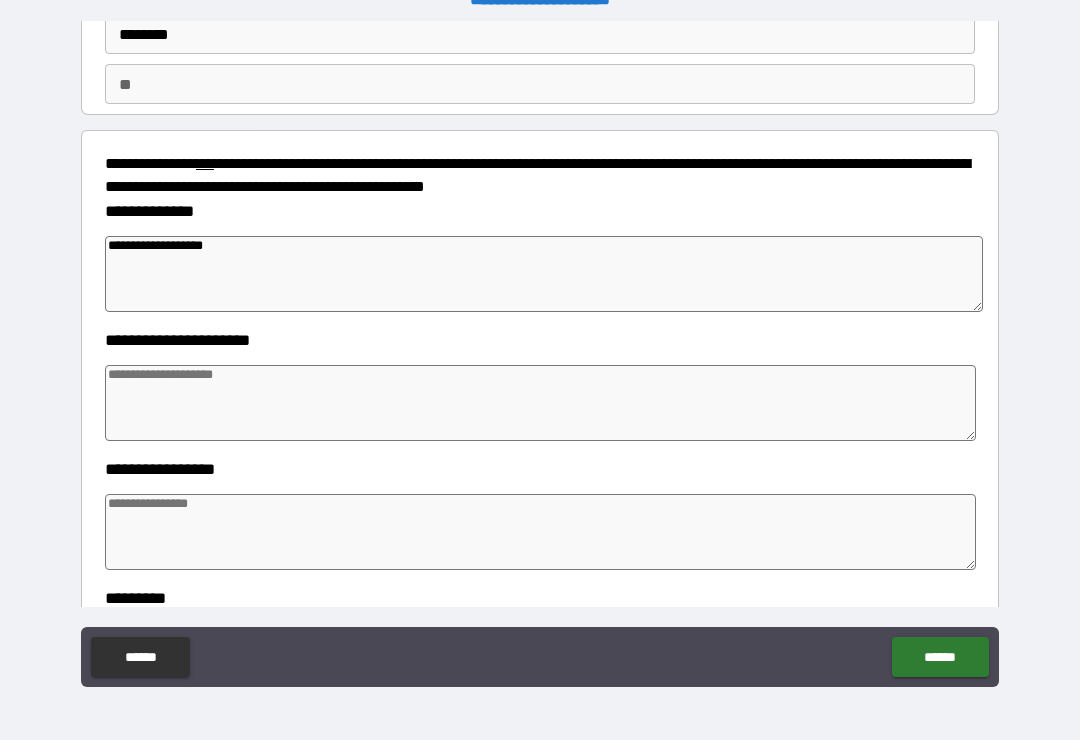 type on "*" 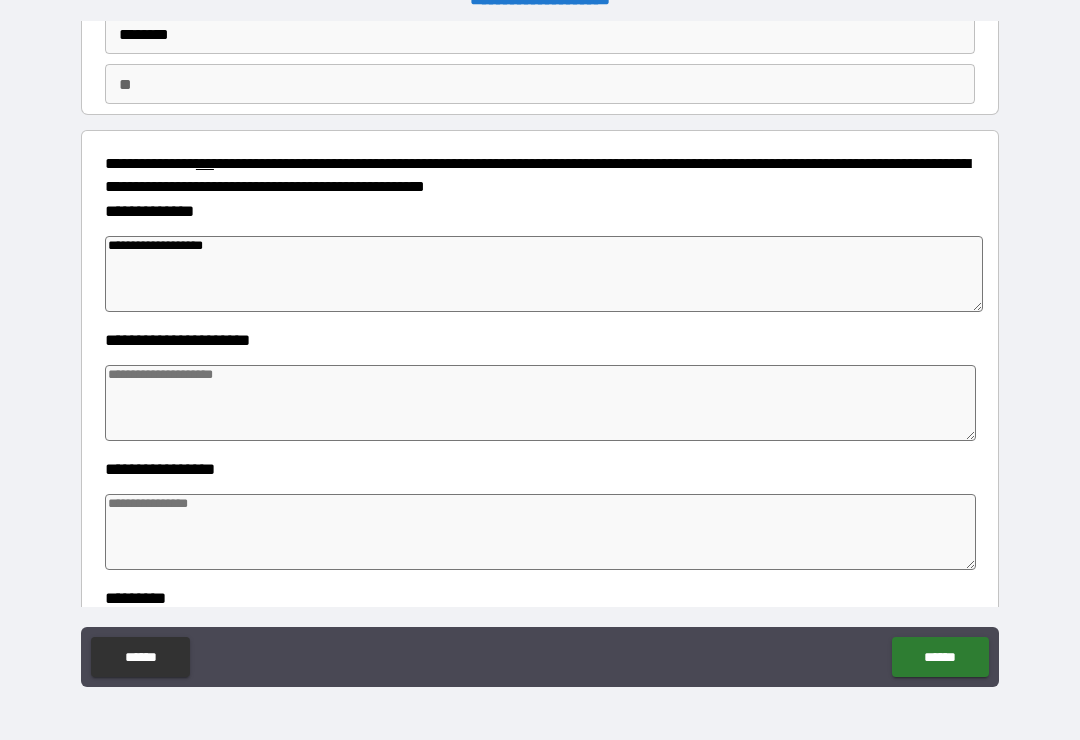 type on "*" 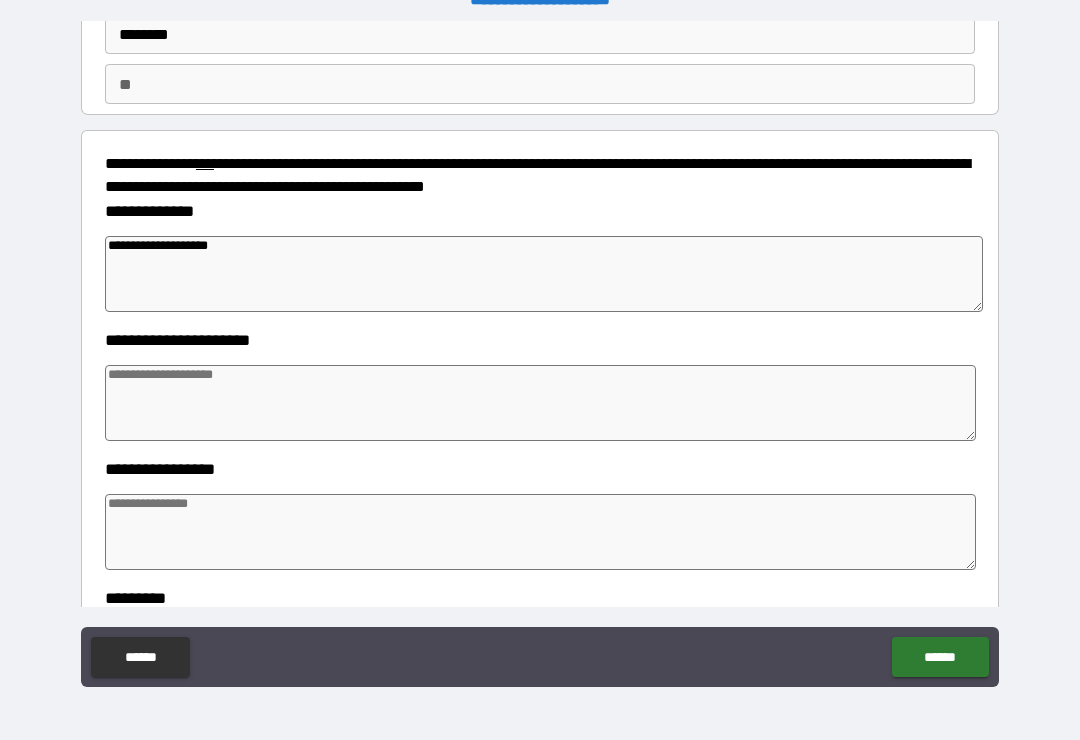 type on "*" 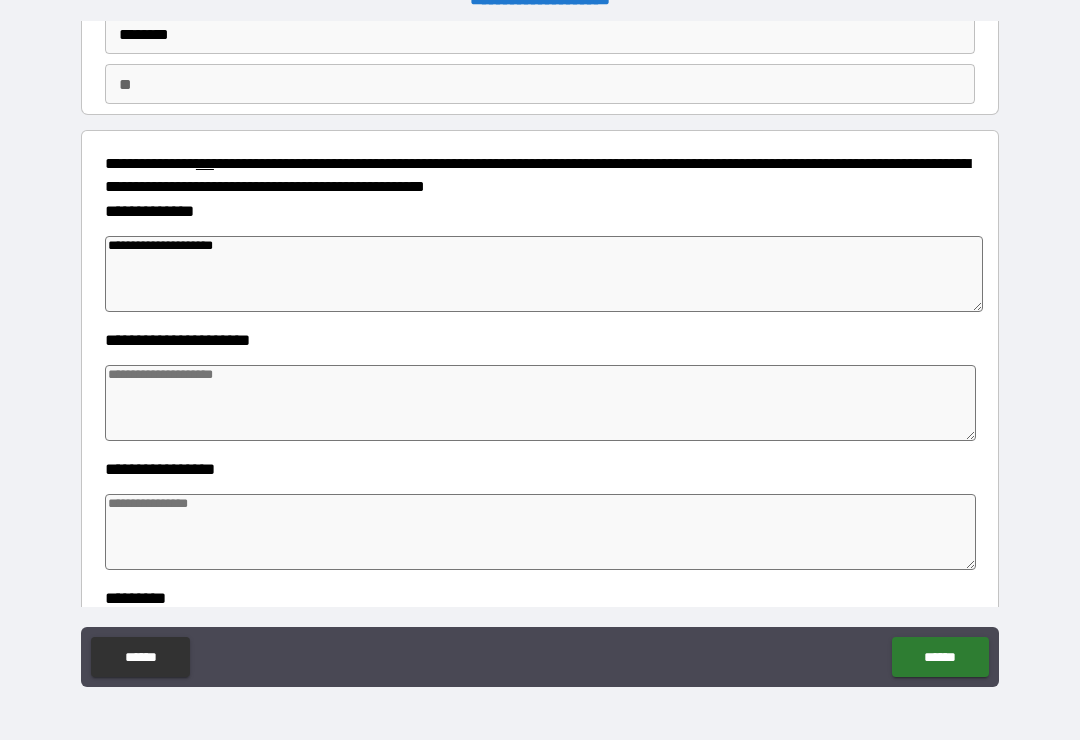 type on "*" 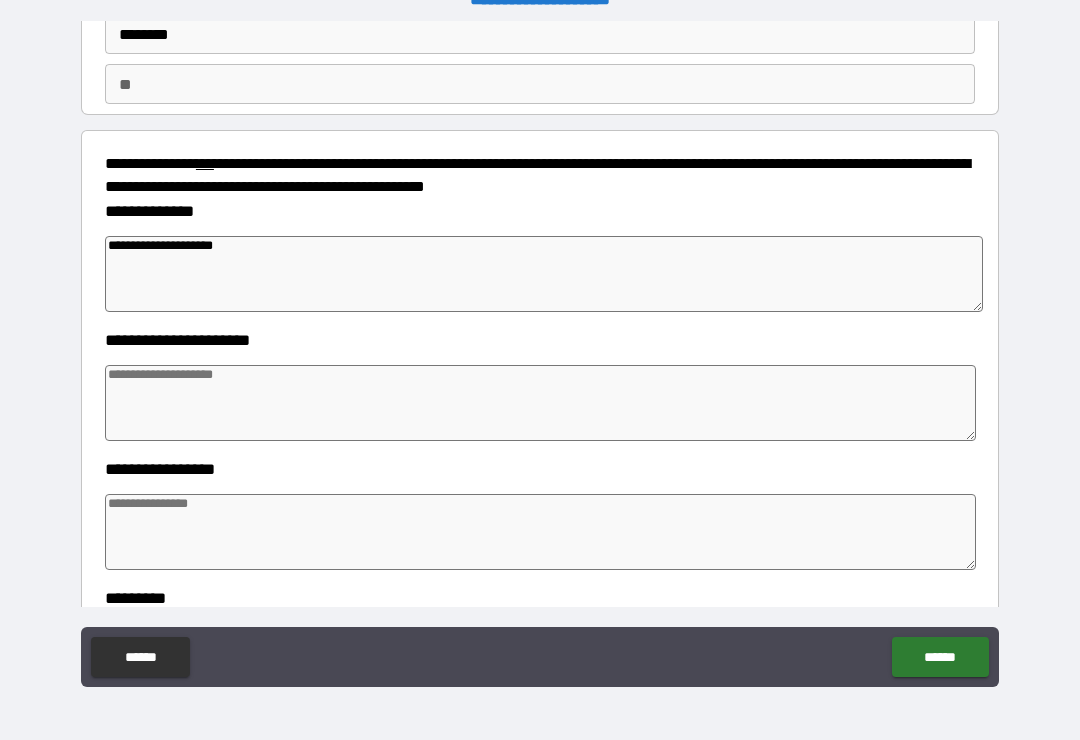 type on "*" 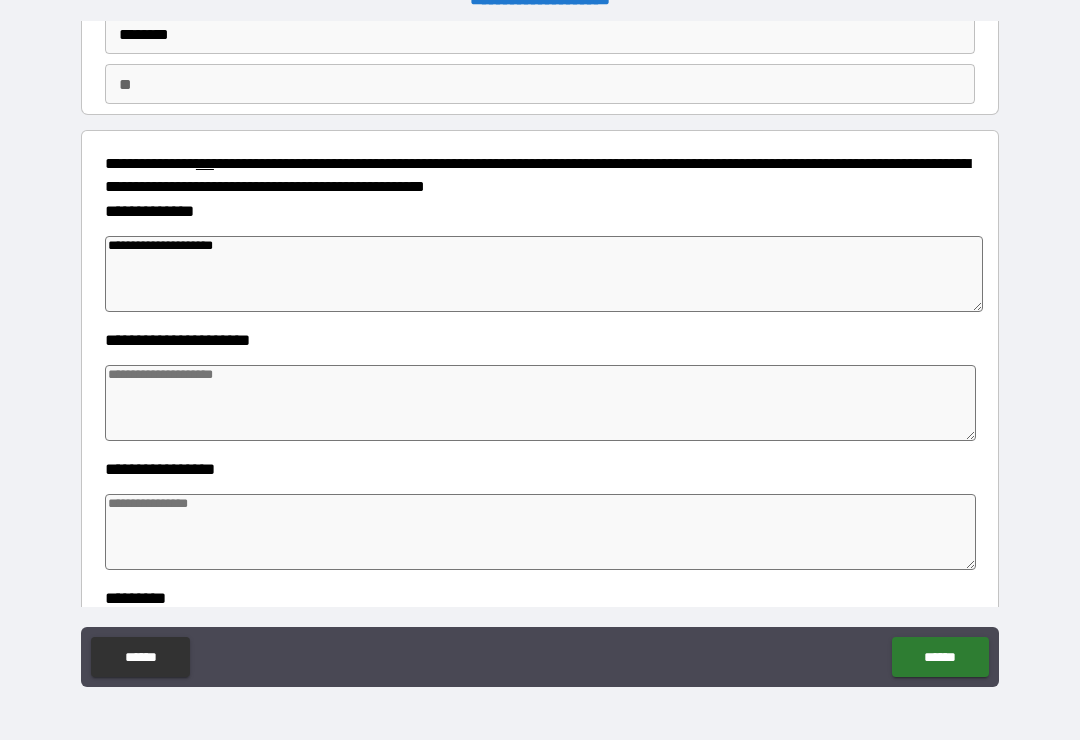 type on "*" 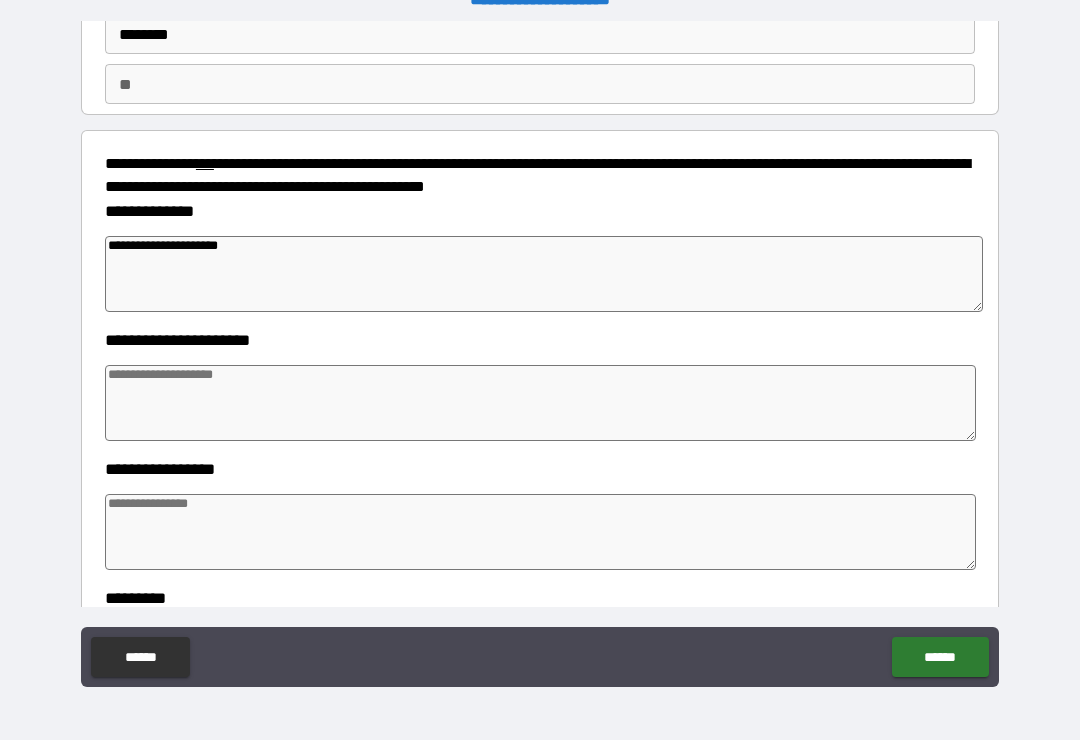 type on "**********" 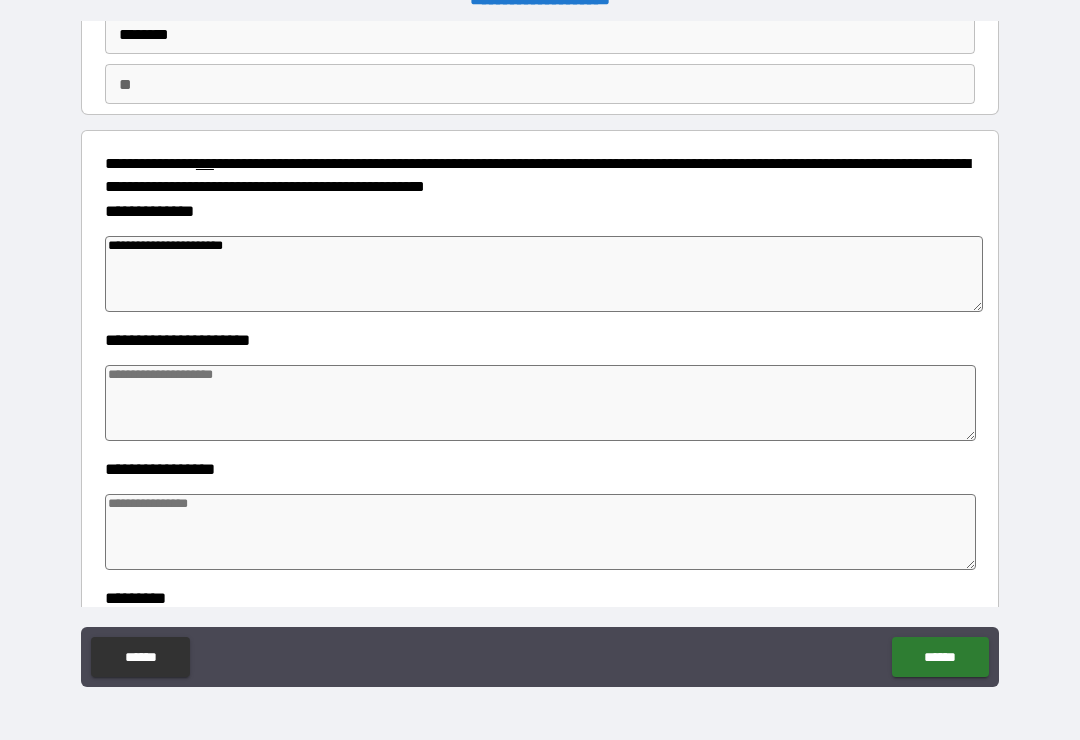 type on "*" 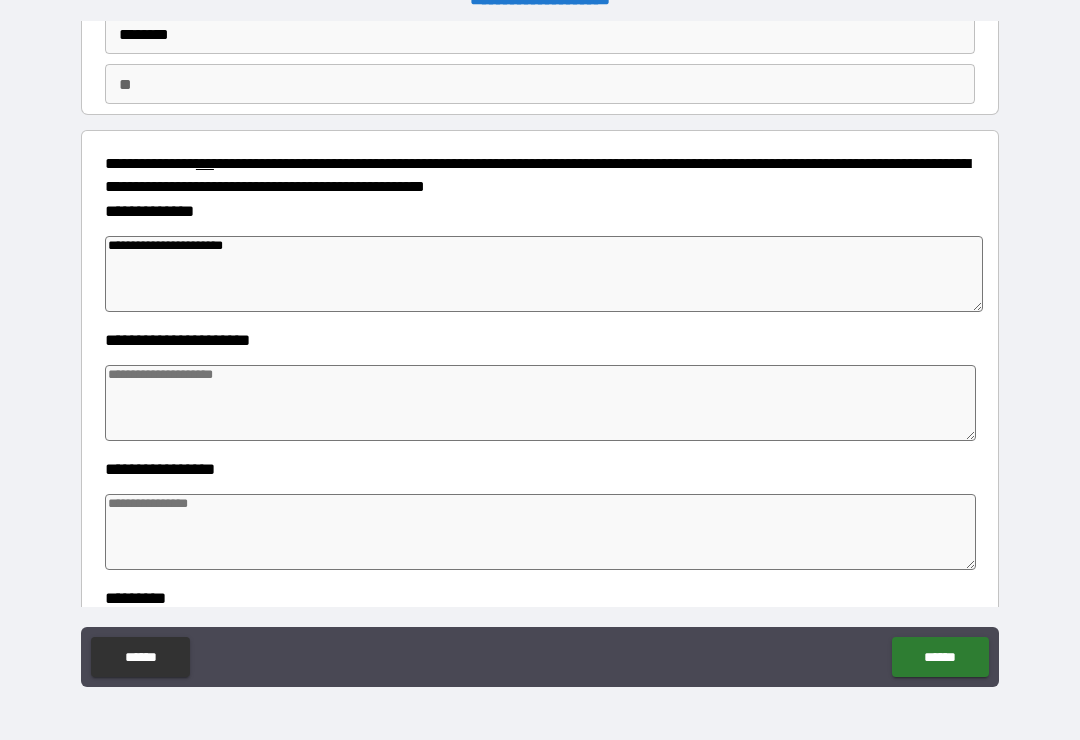 type on "**********" 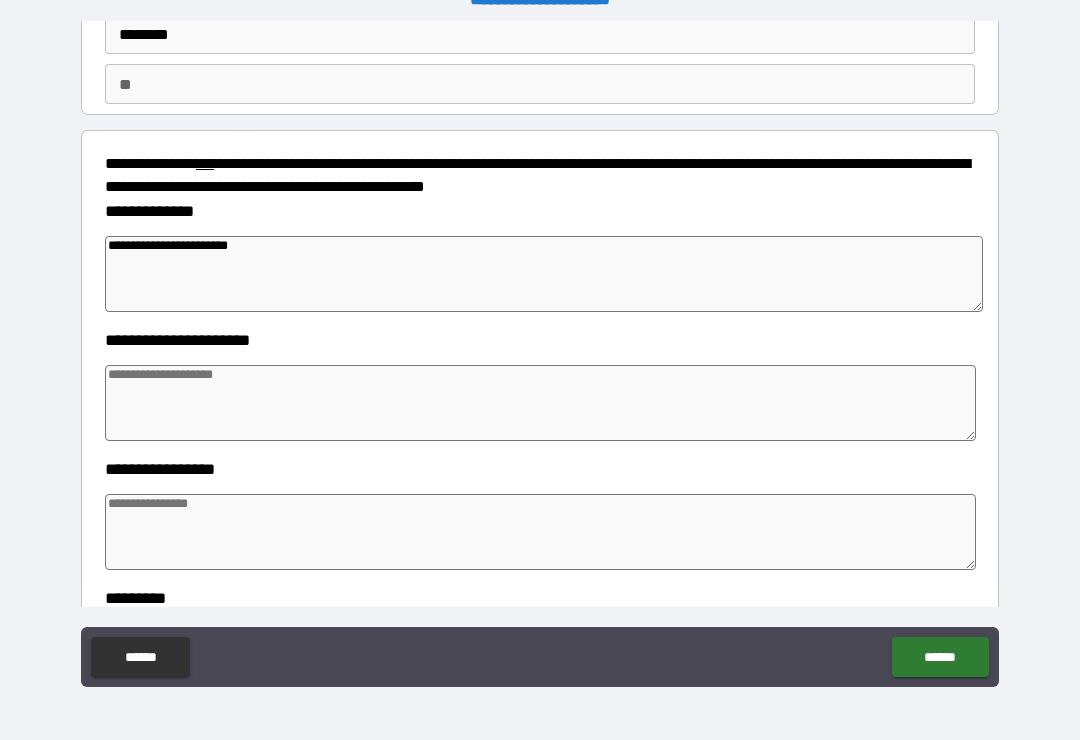 type on "*" 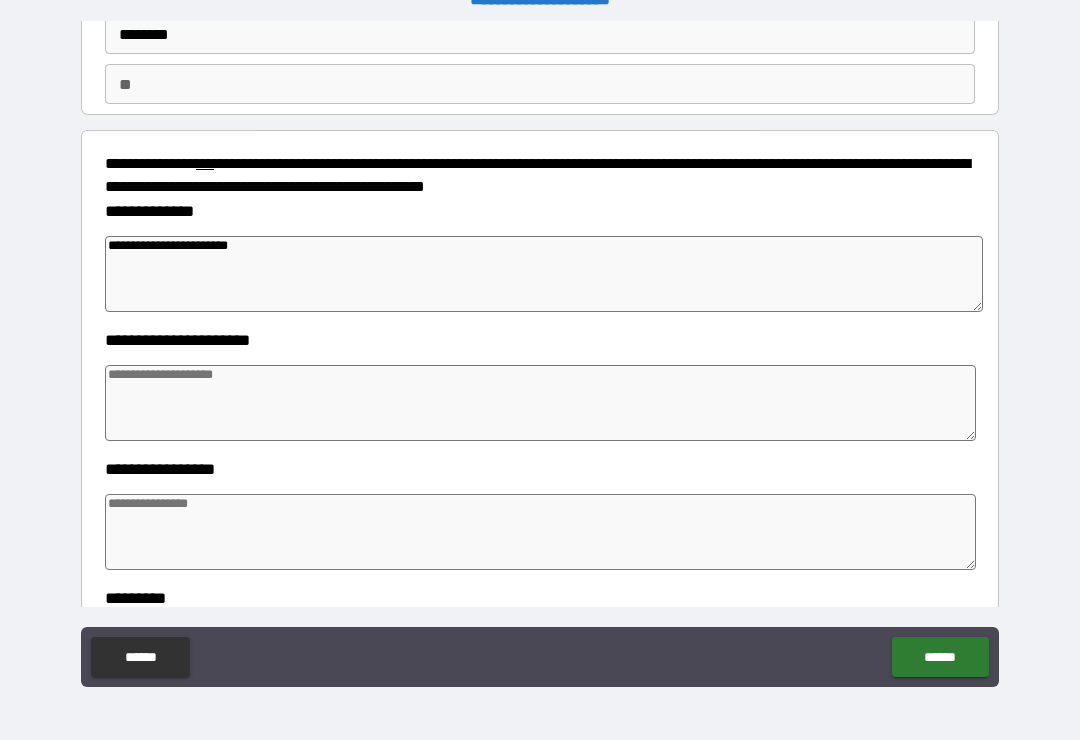 type on "*" 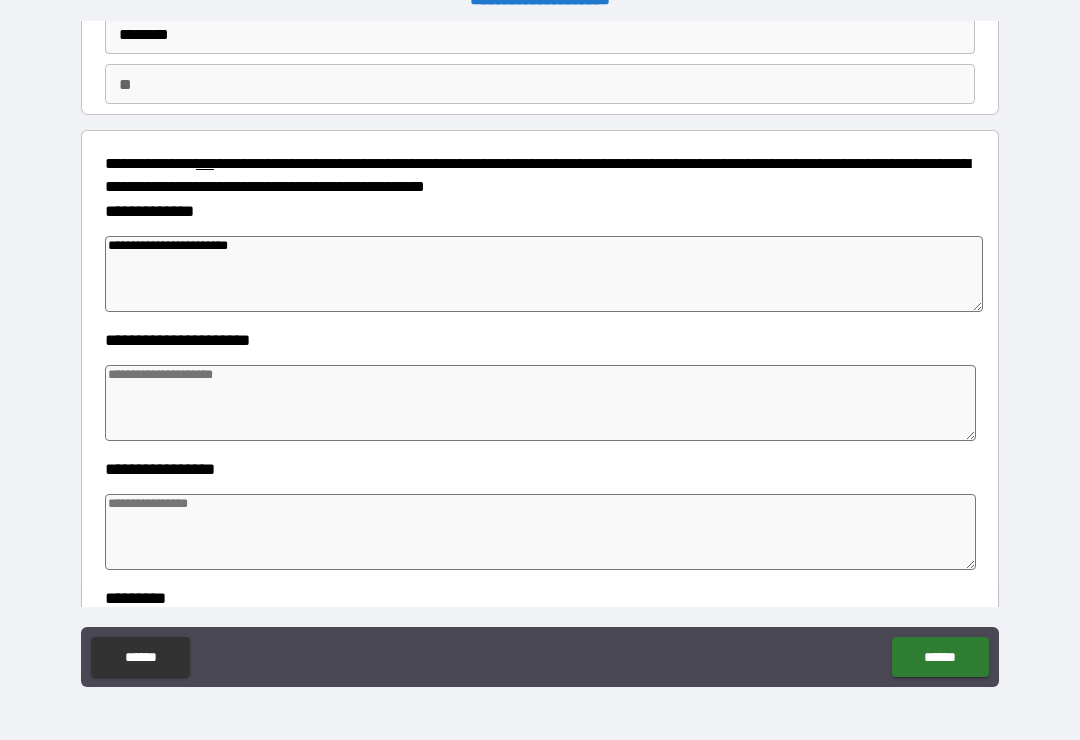 type on "*" 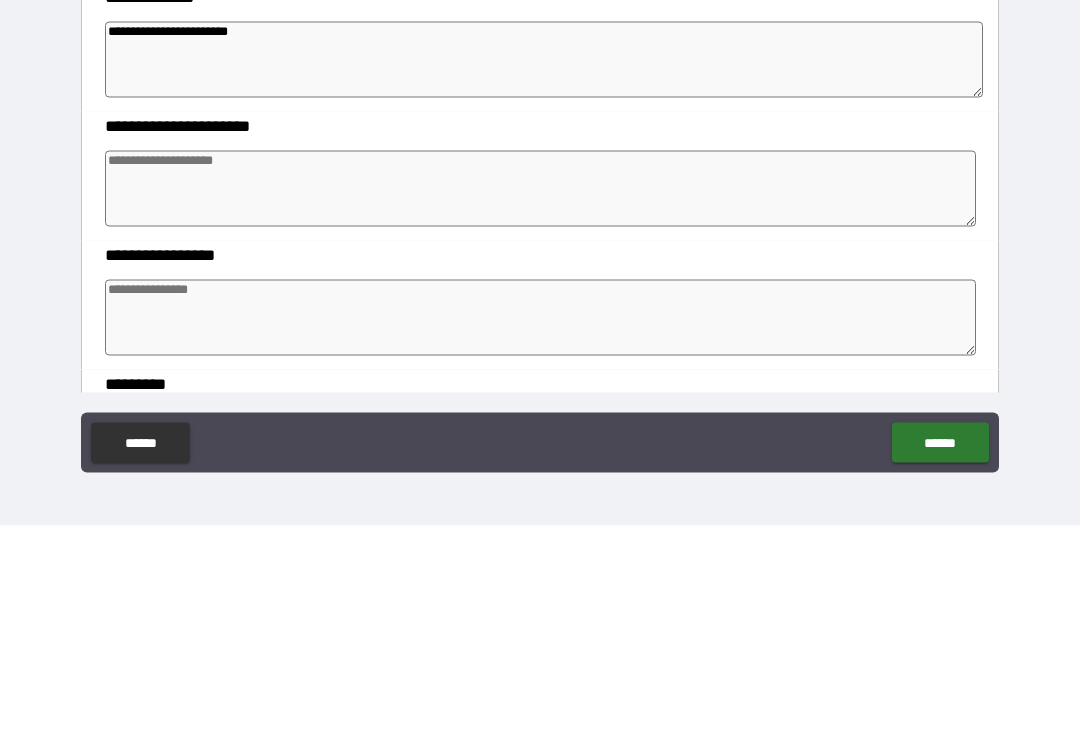 type on "**********" 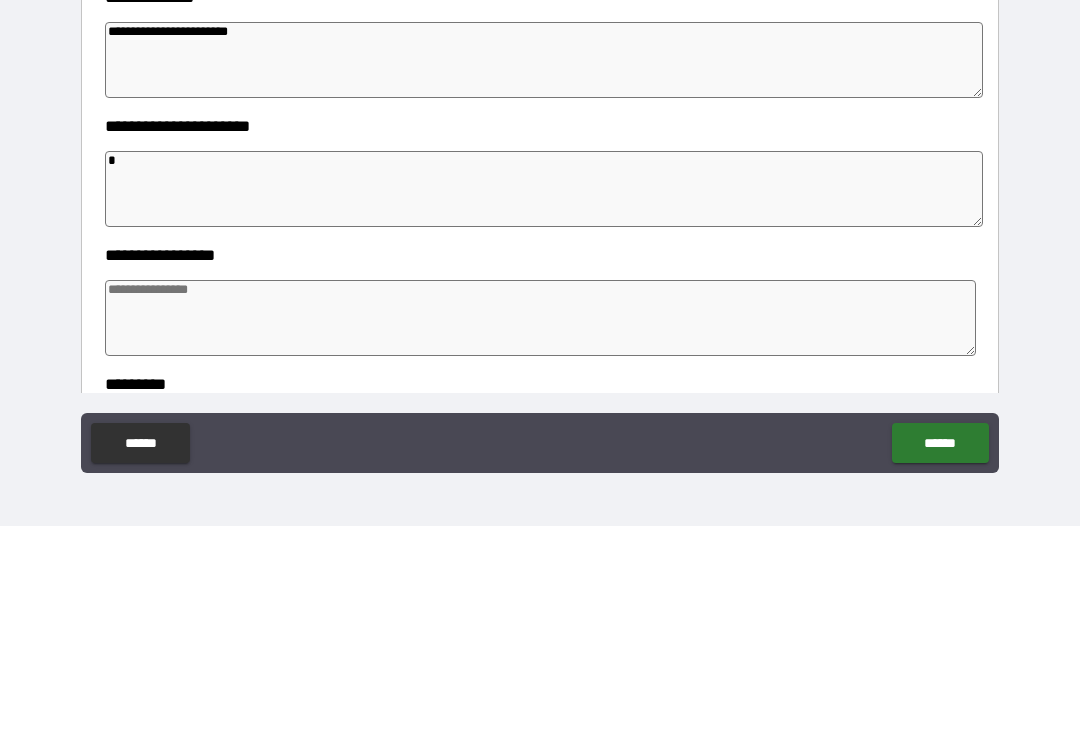 type on "*" 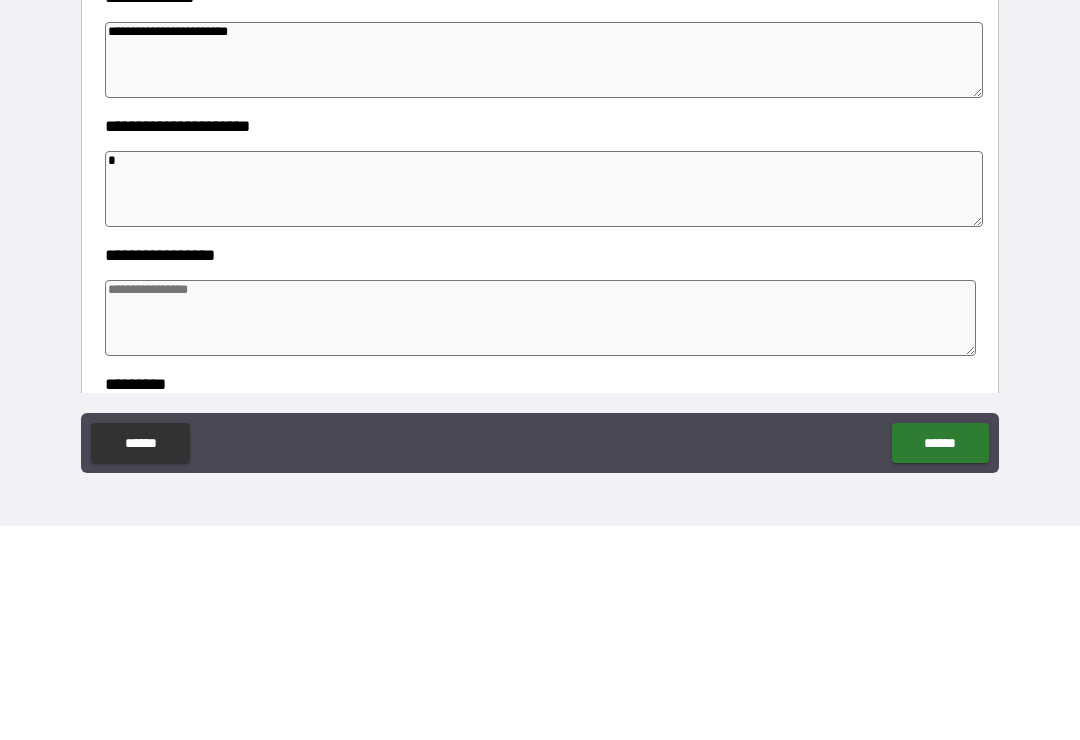 type on "*" 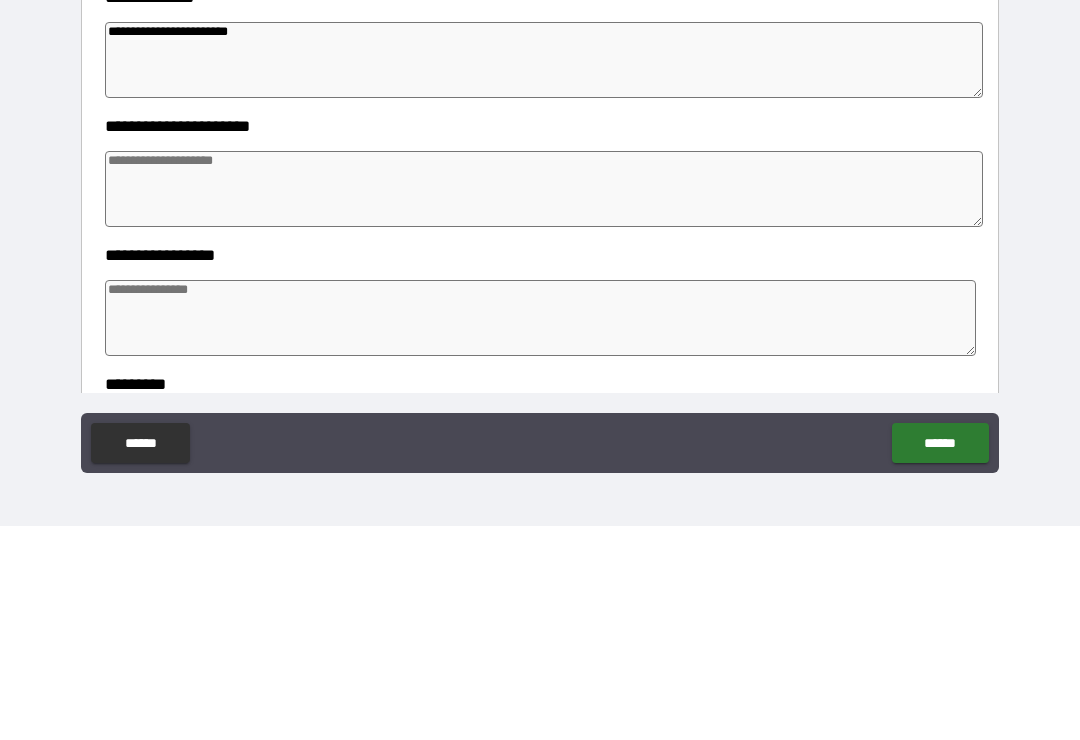 type on "*" 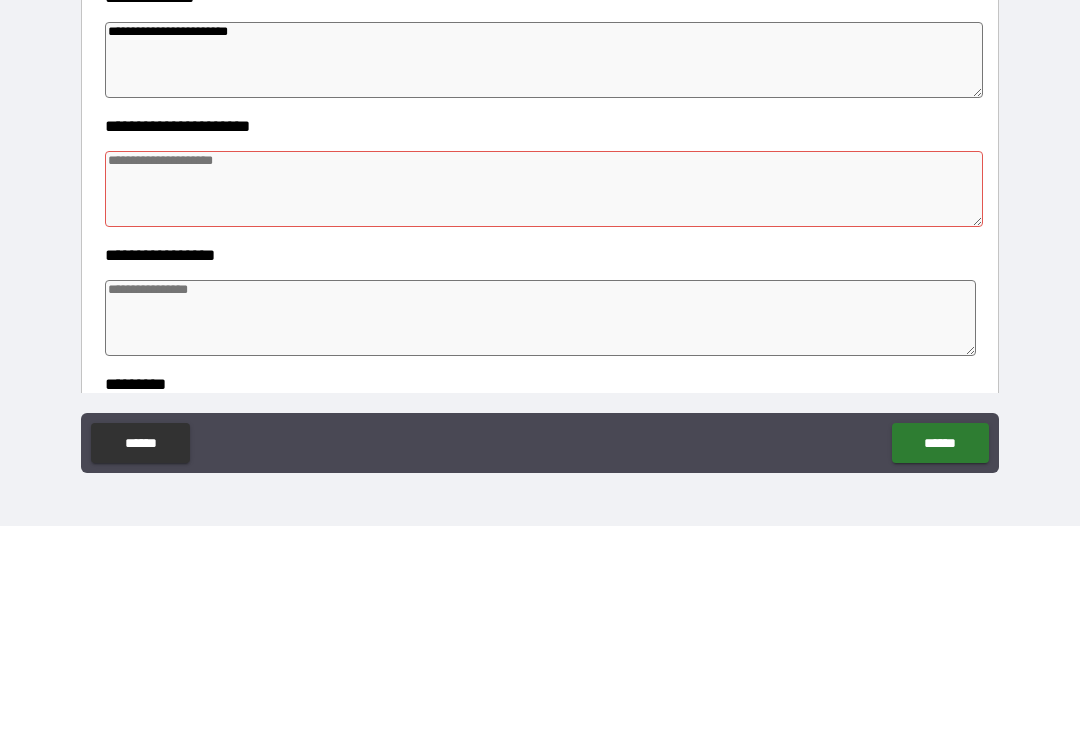type on "*" 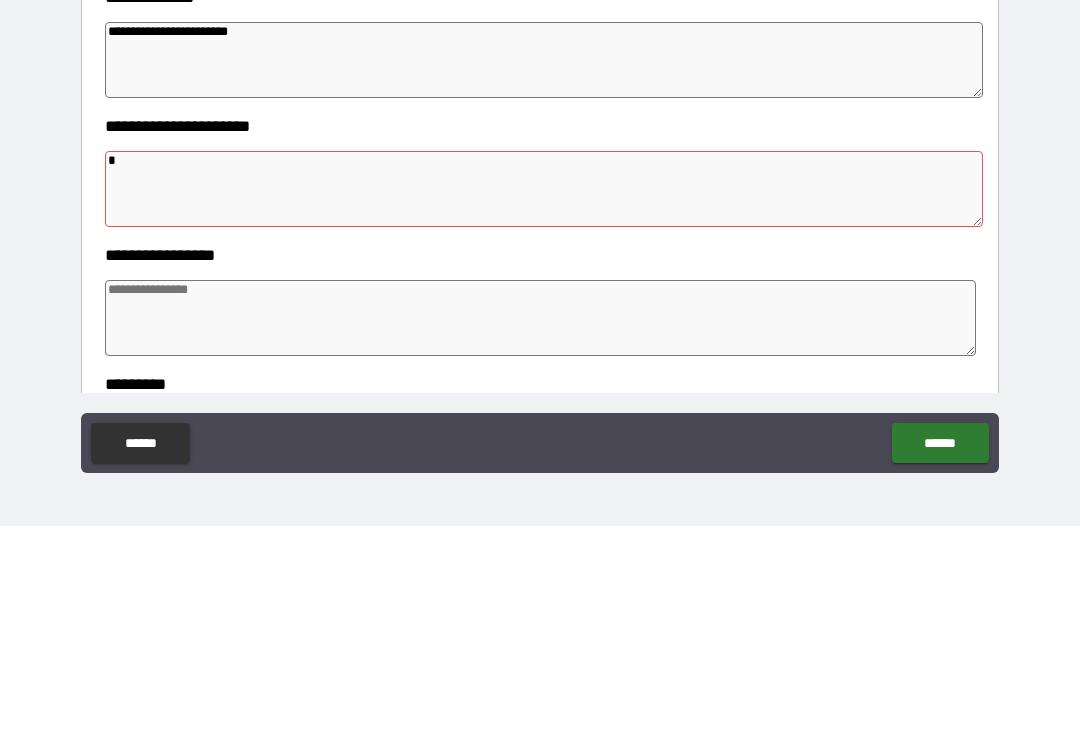 type on "*" 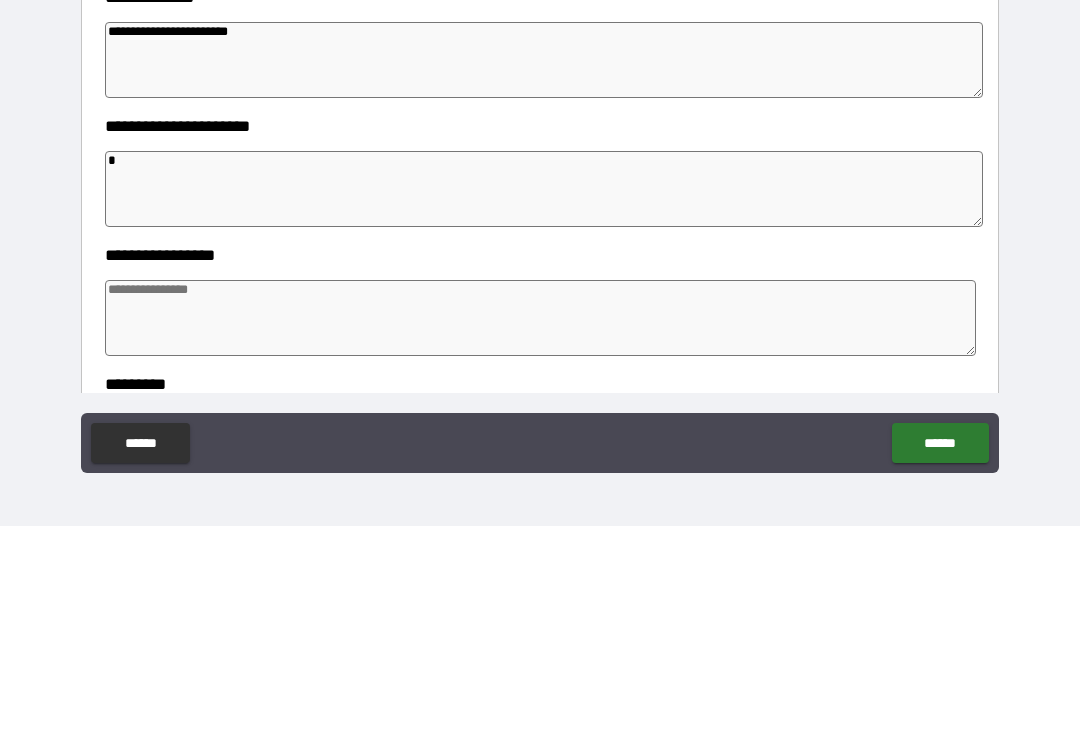 type on "*" 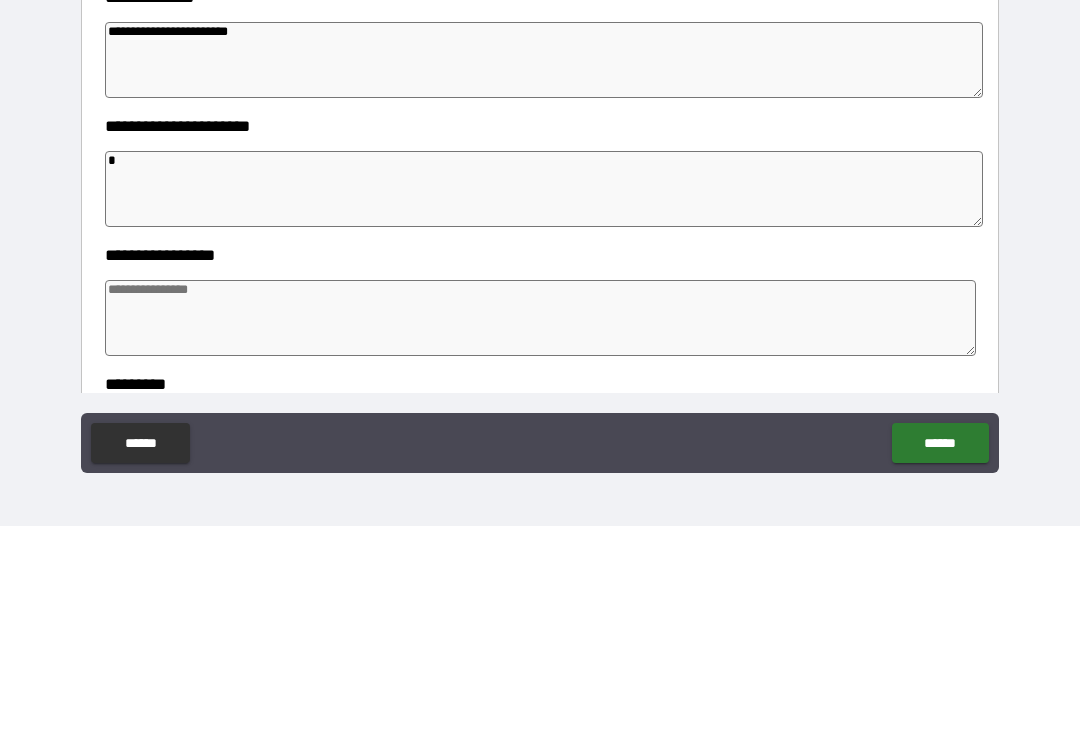 type on "*" 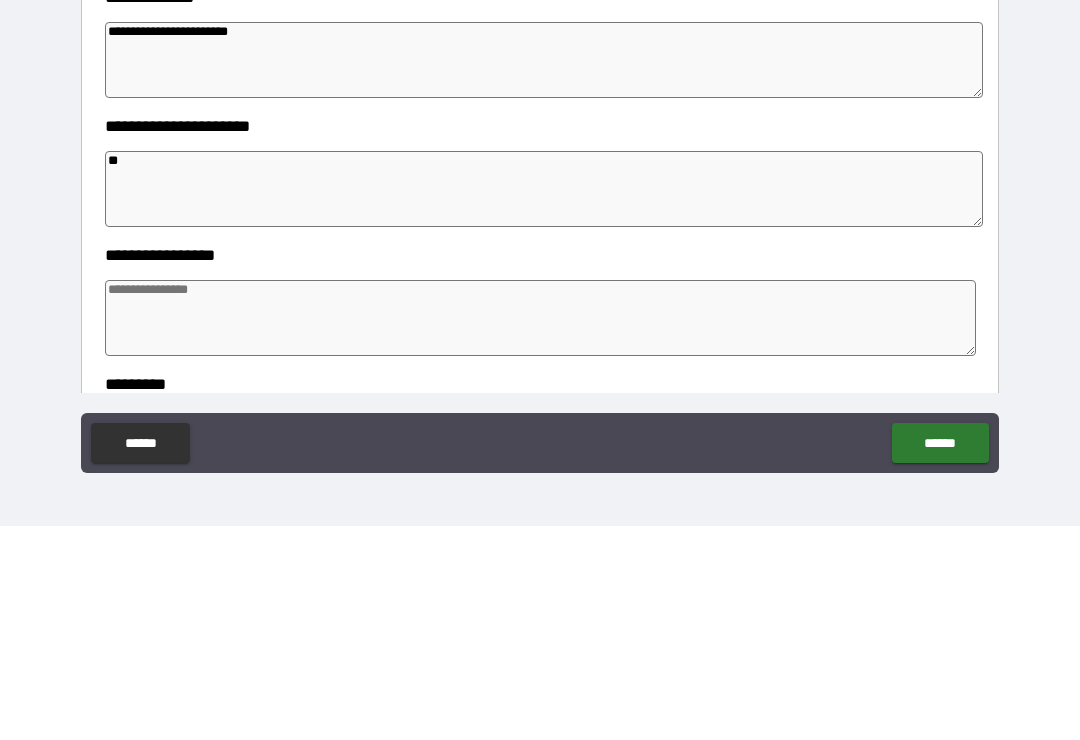 type on "*" 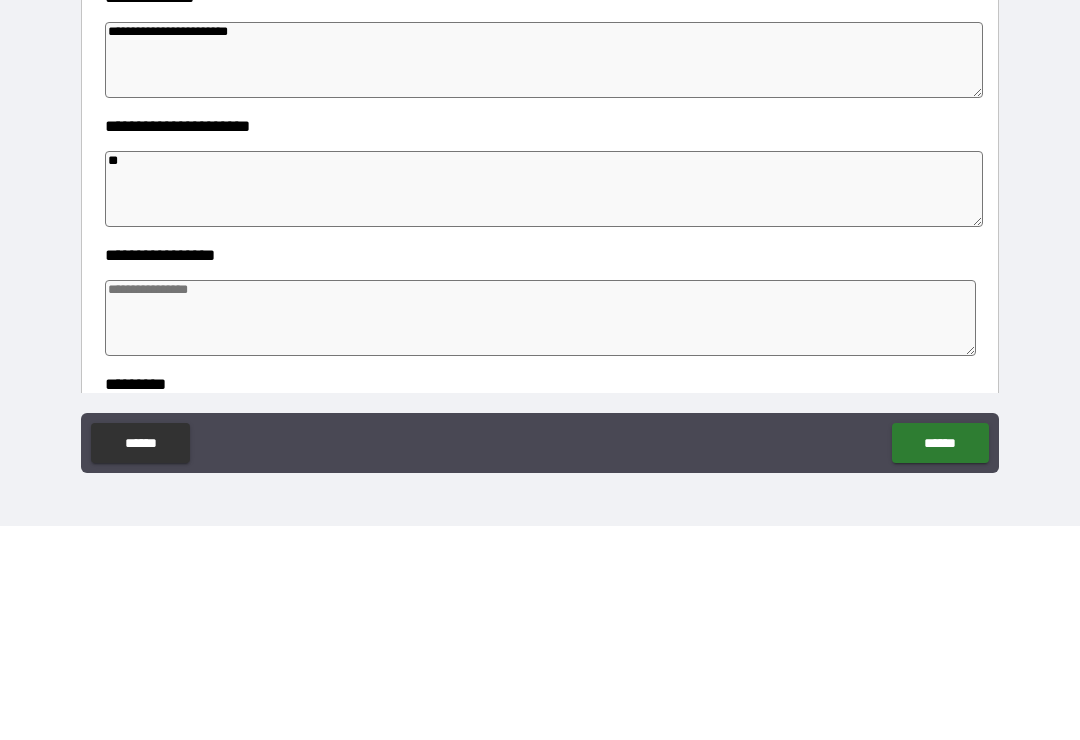 type on "*" 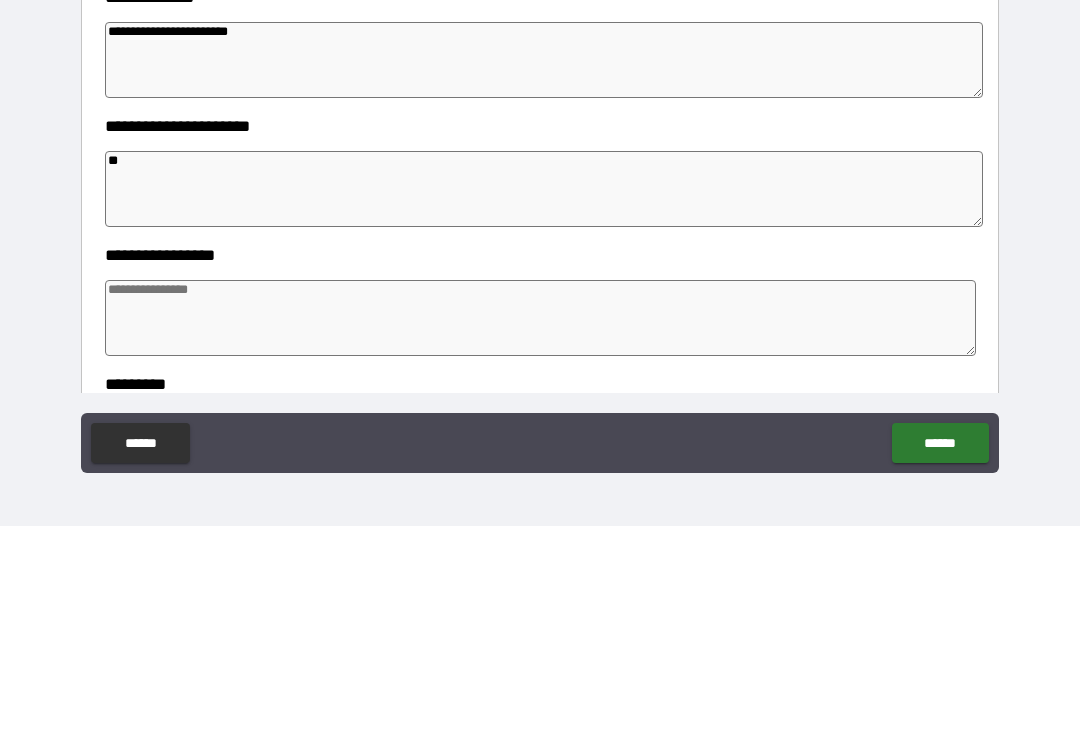 type on "*" 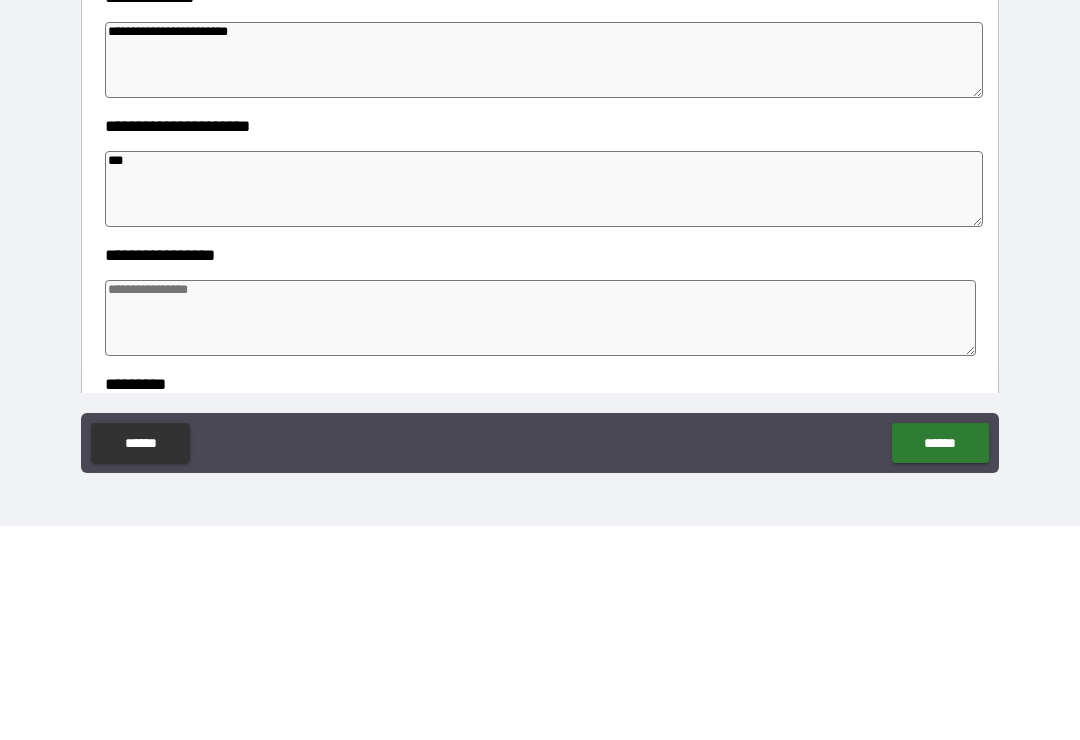type on "*" 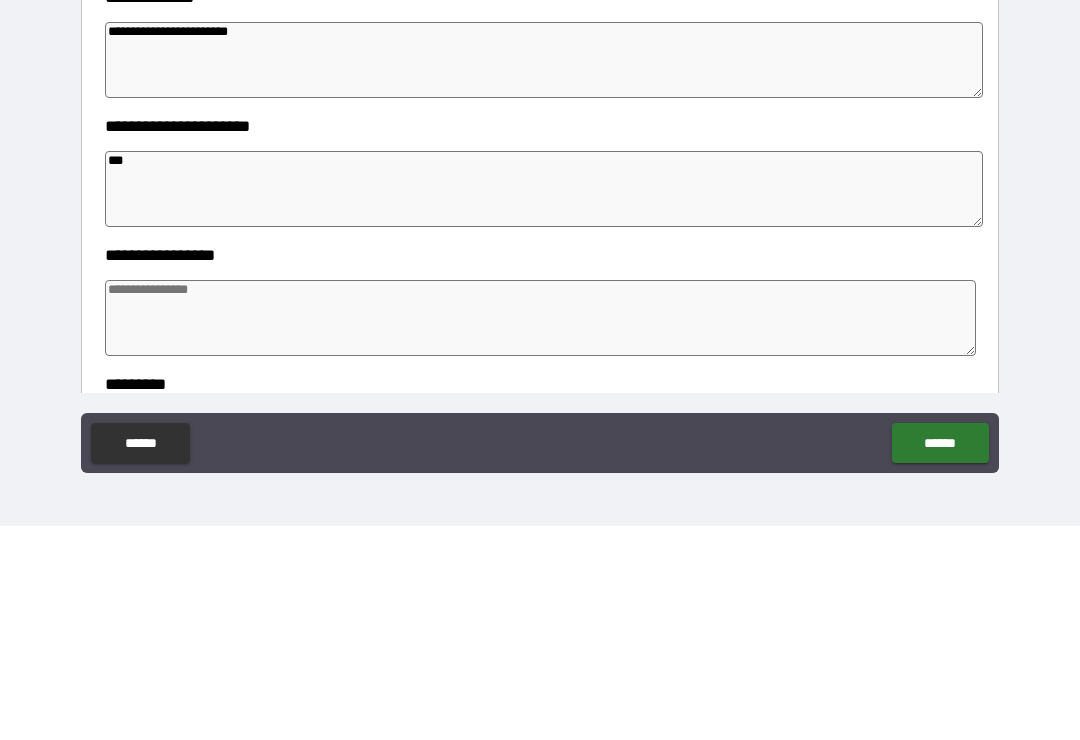 type on "*" 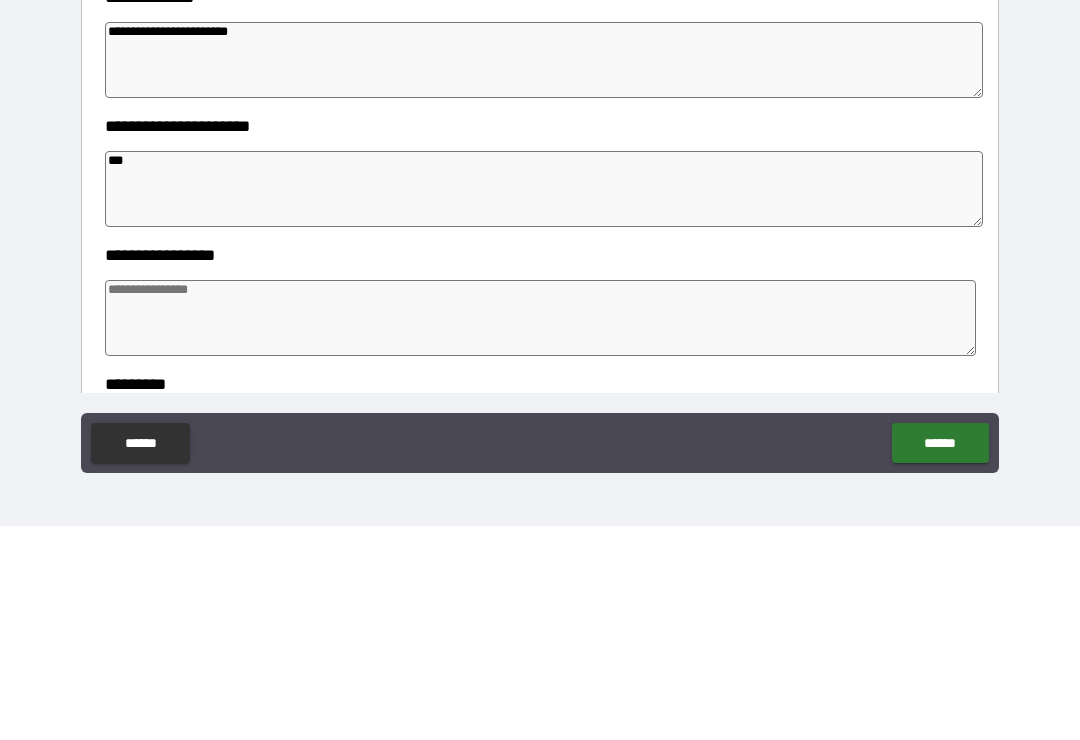 type on "*" 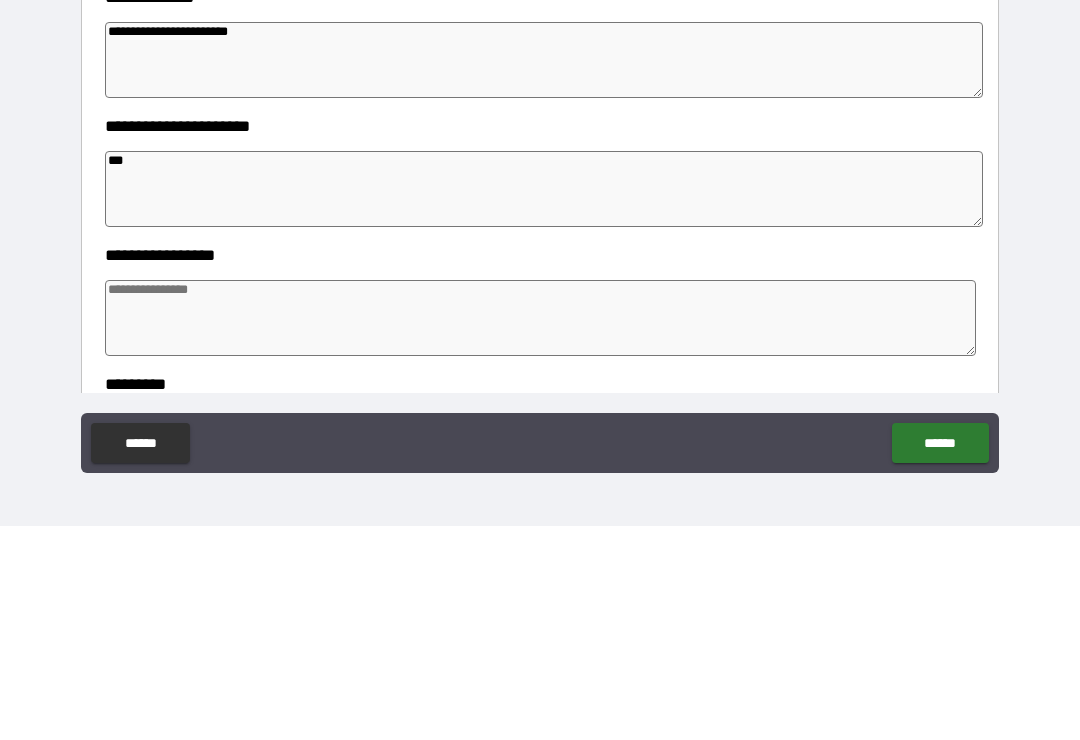 type on "****" 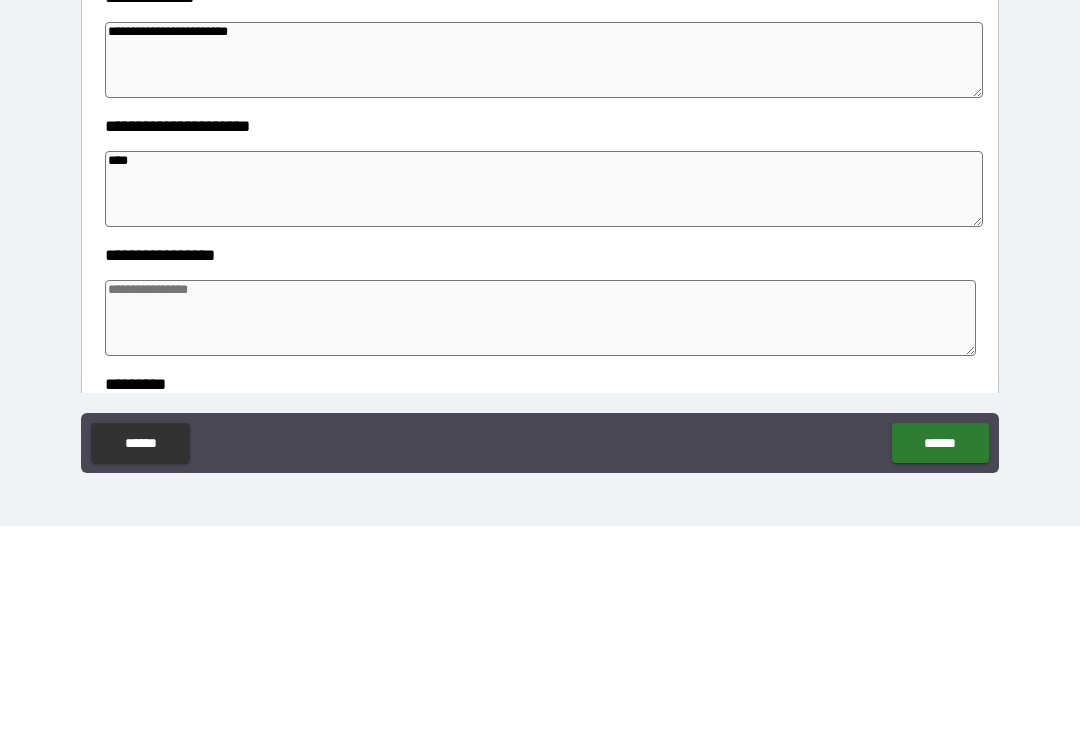 type on "*" 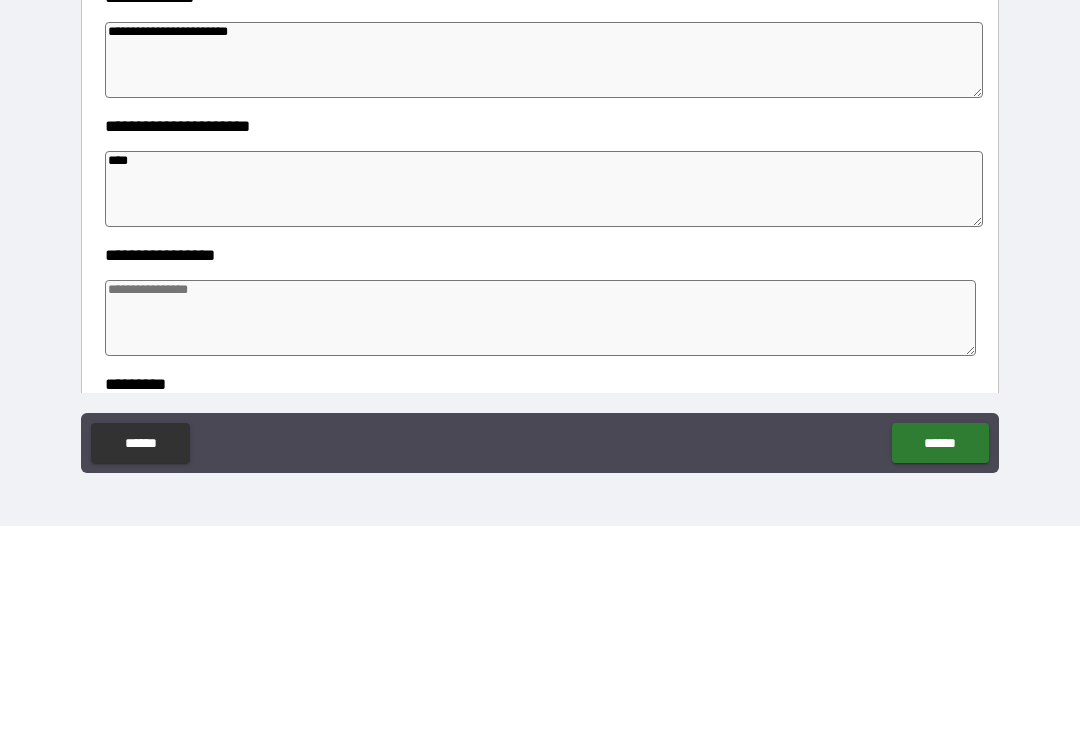 type on "*" 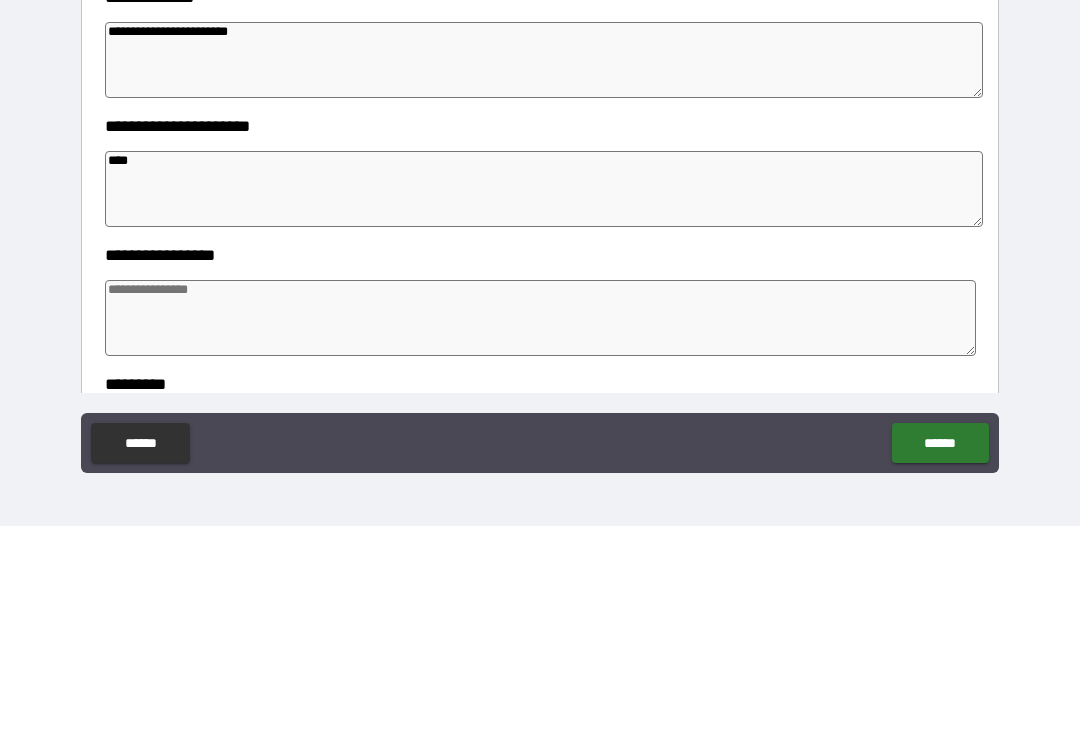 type on "*" 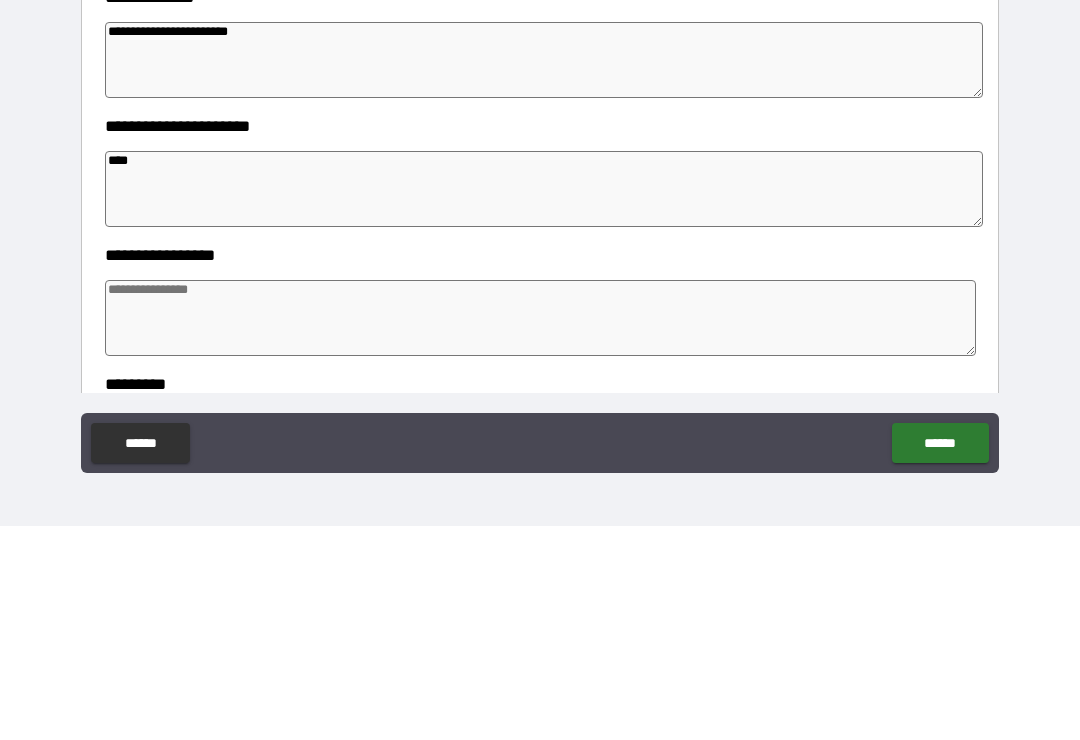 type on "*" 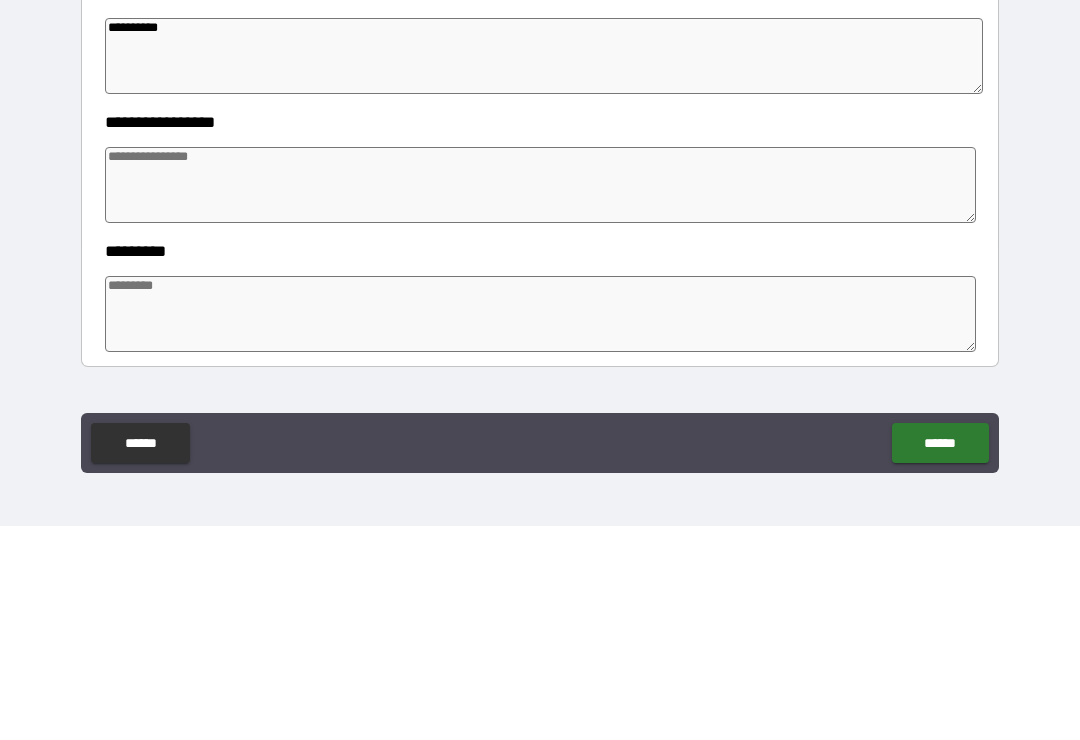 scroll, scrollTop: 308, scrollLeft: 0, axis: vertical 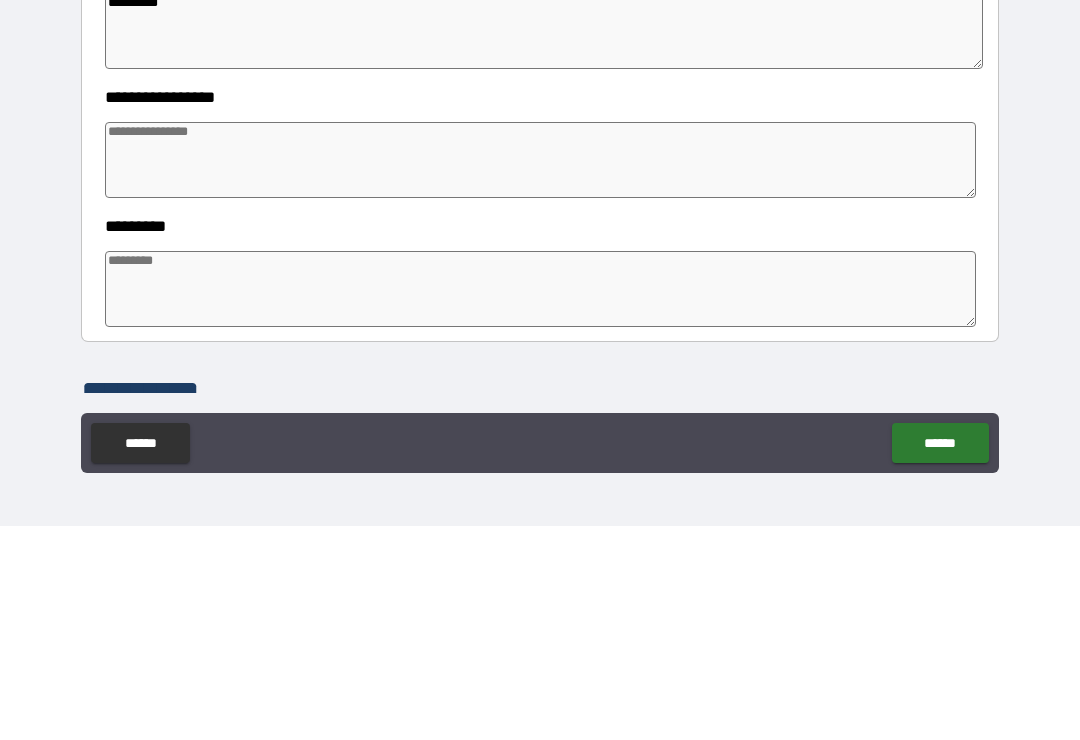 click at bounding box center [540, 374] 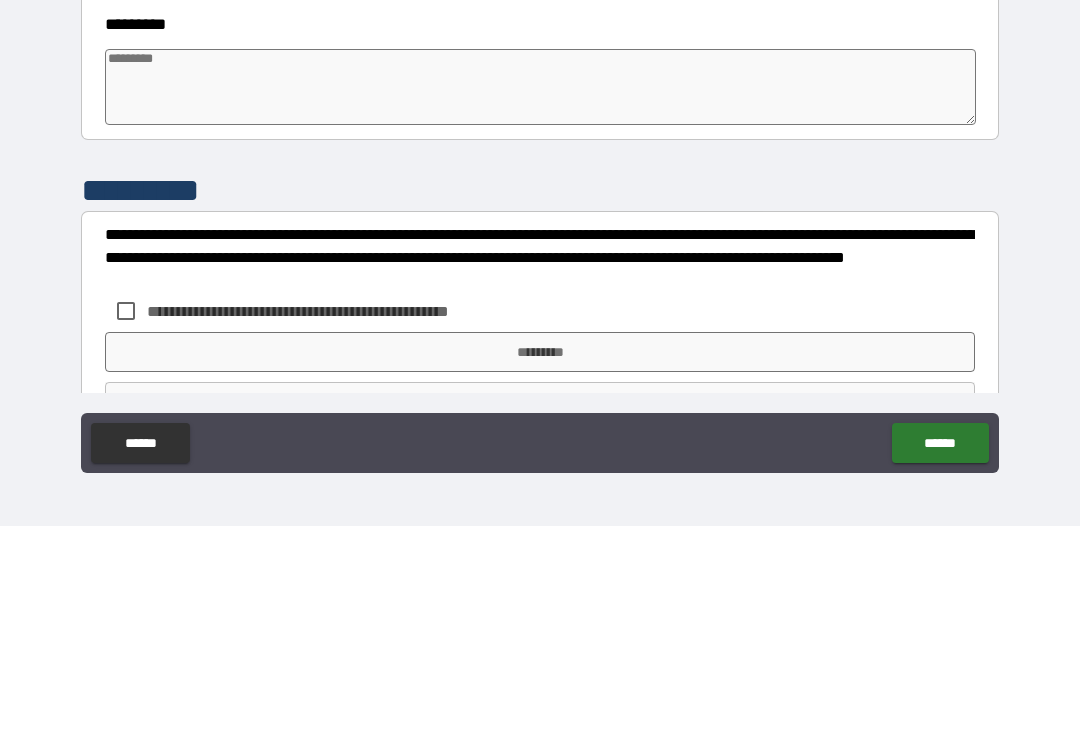 scroll, scrollTop: 512, scrollLeft: 0, axis: vertical 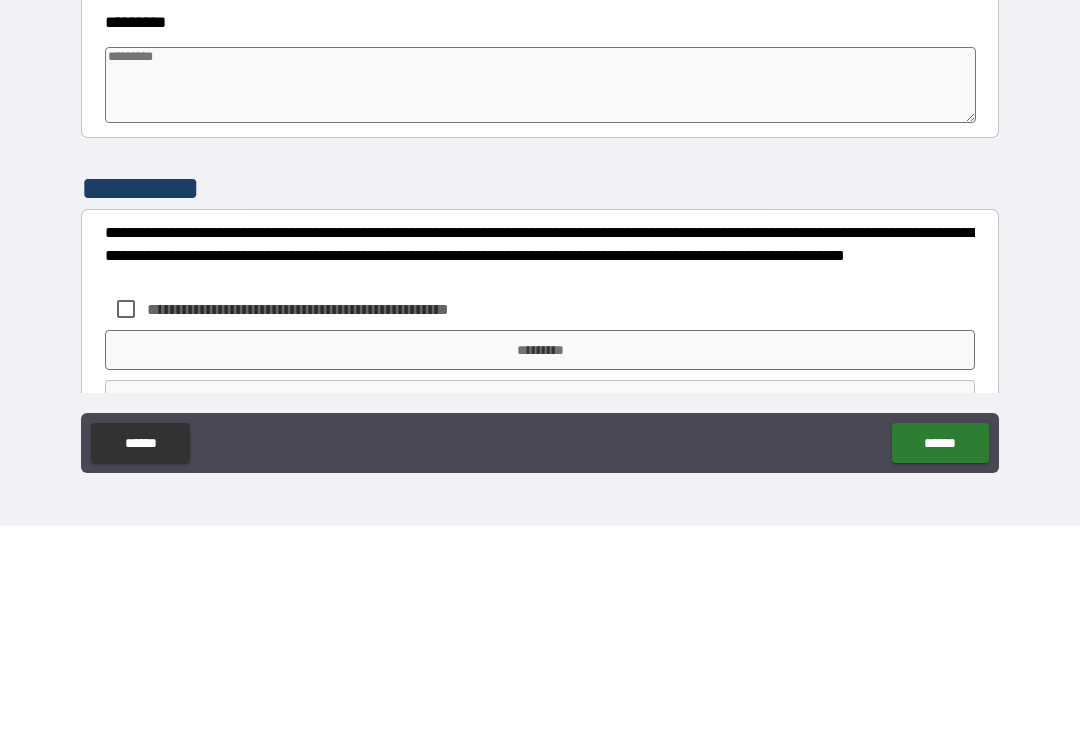 click at bounding box center [540, 299] 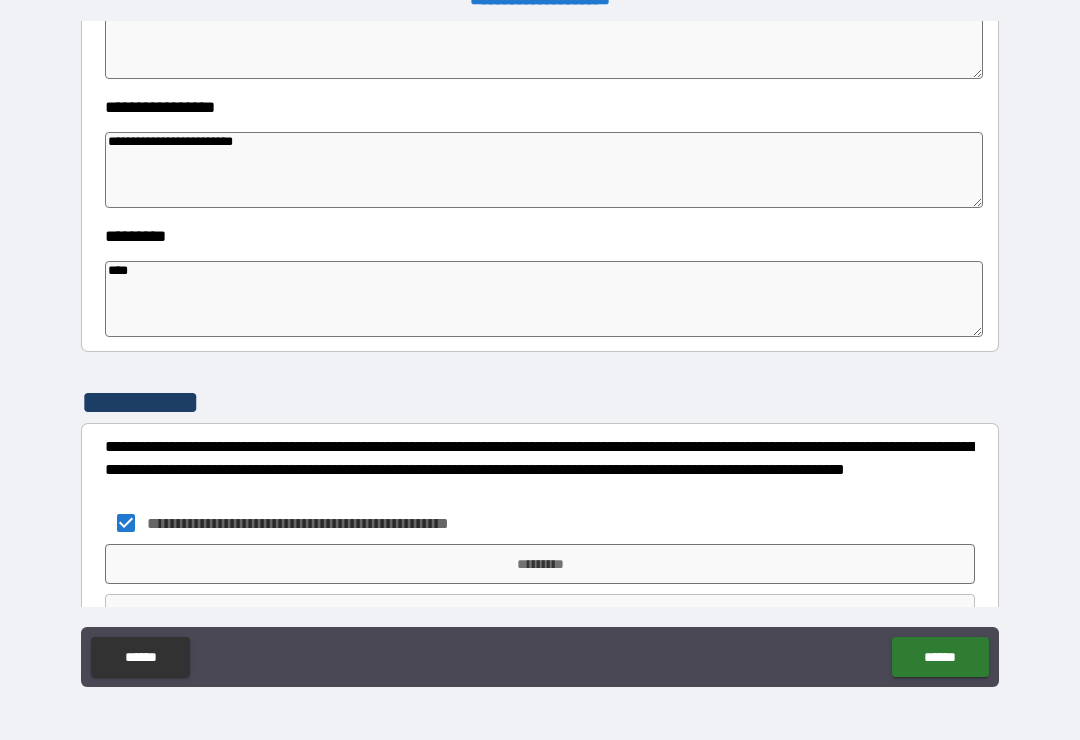 click on "*********" at bounding box center [540, 564] 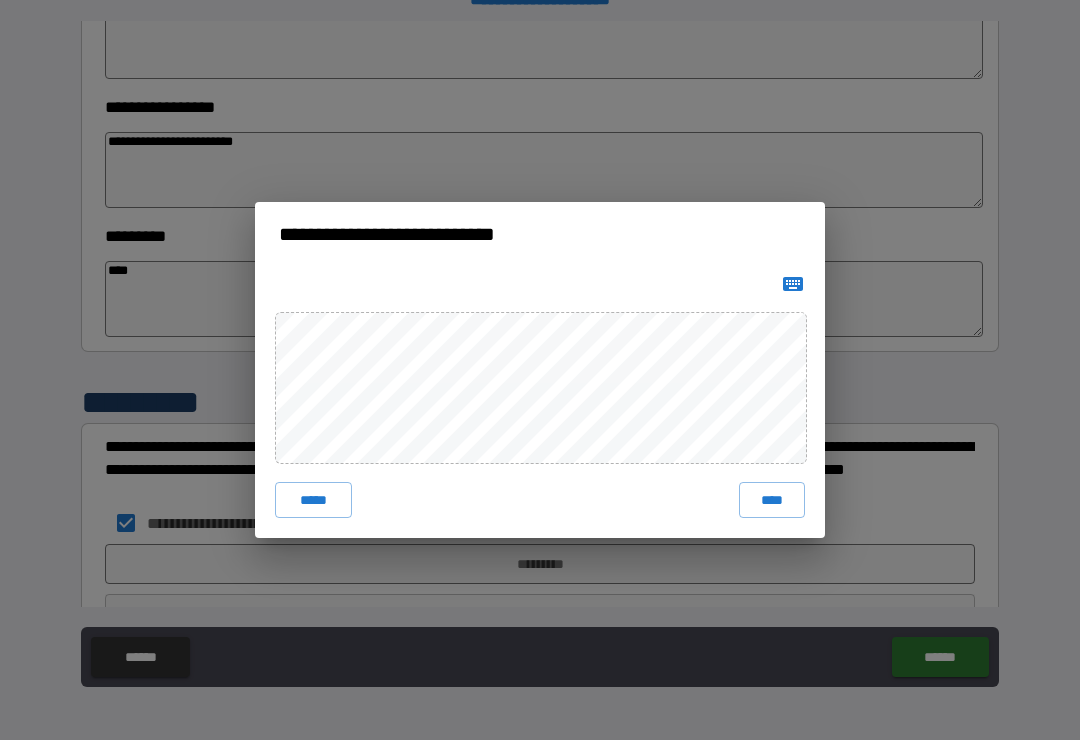 click on "****" at bounding box center [772, 500] 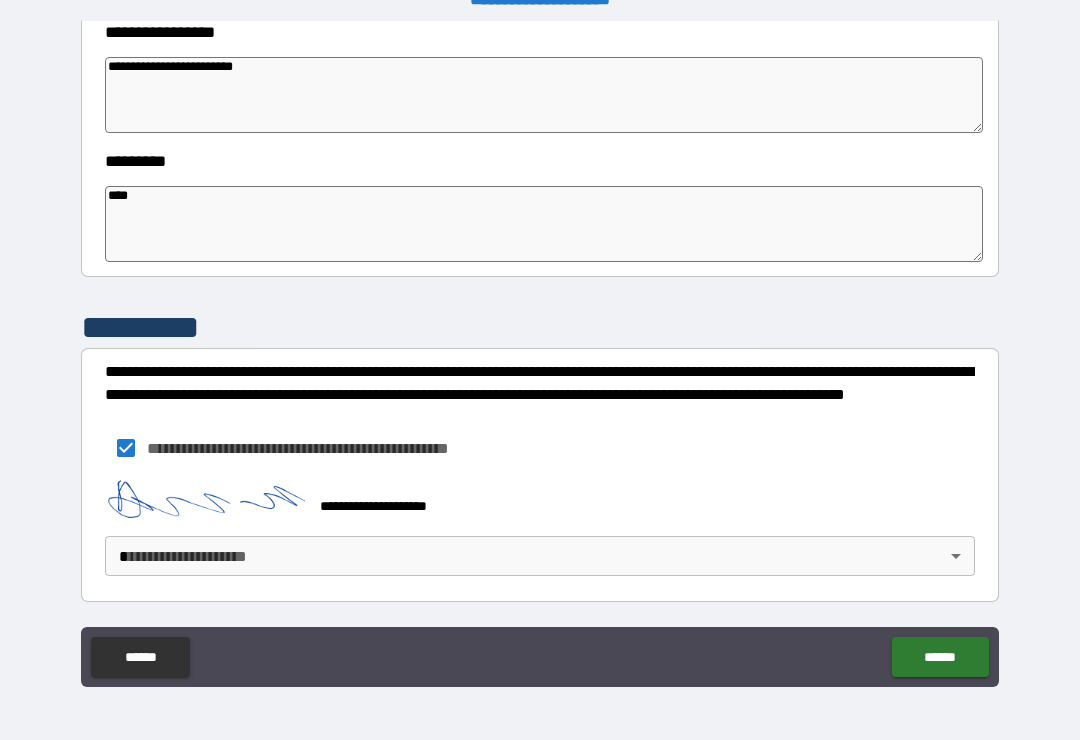 scroll, scrollTop: 587, scrollLeft: 0, axis: vertical 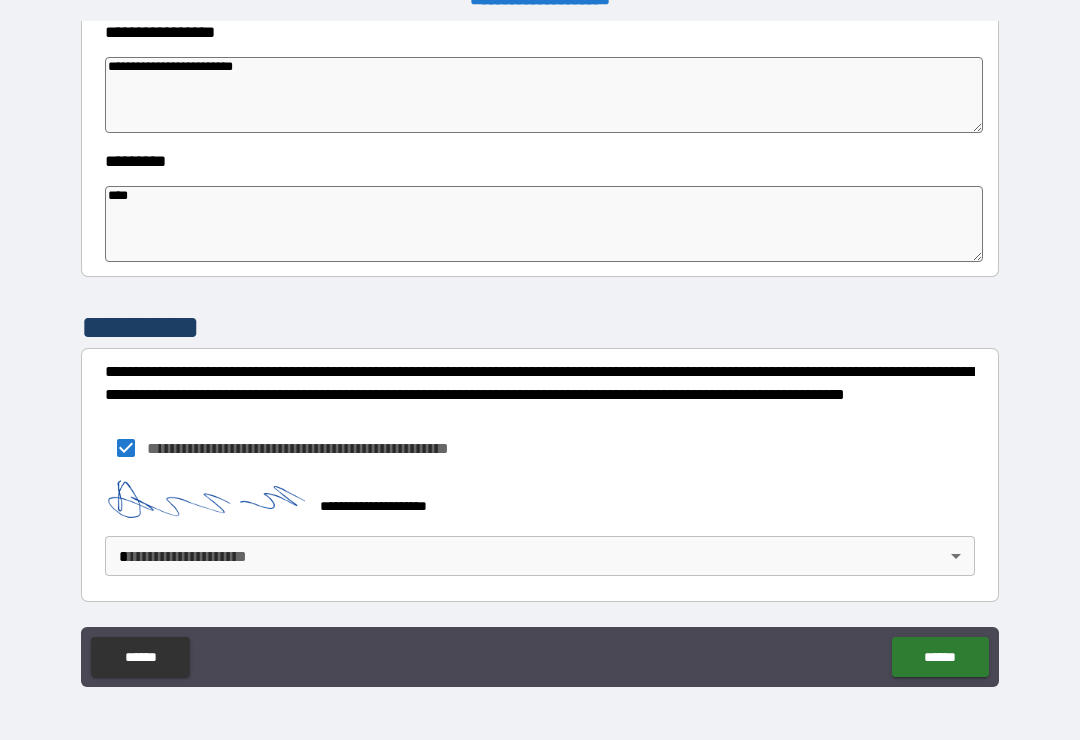 click on "******" at bounding box center [940, 657] 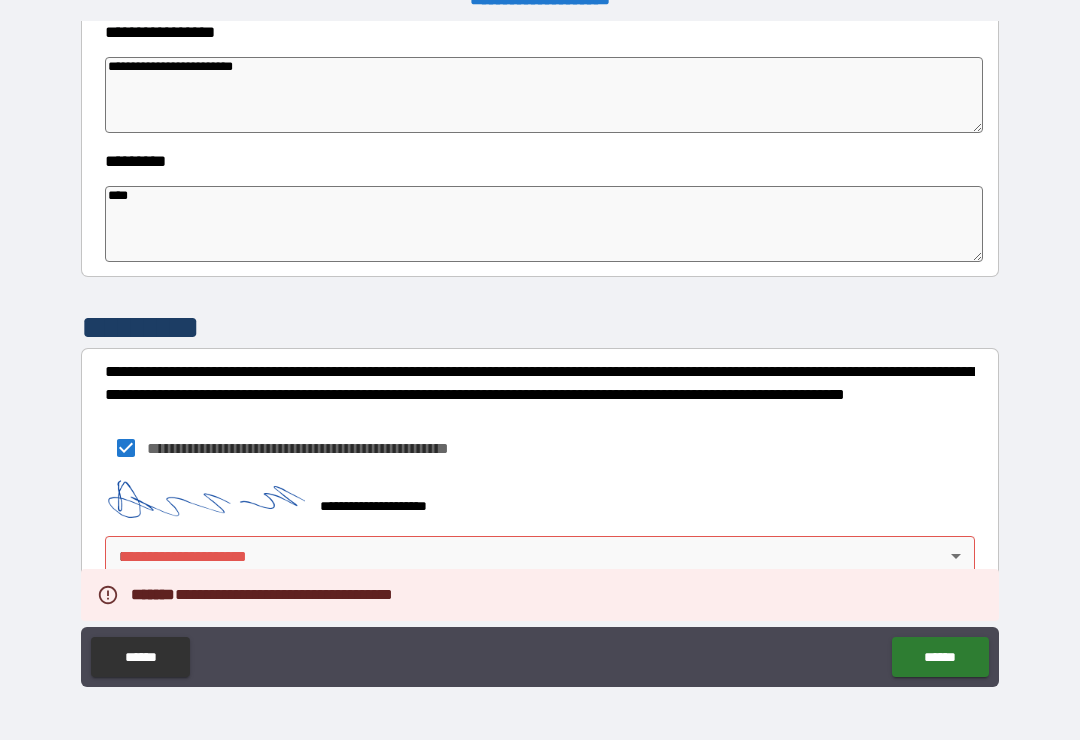 scroll, scrollTop: 587, scrollLeft: 0, axis: vertical 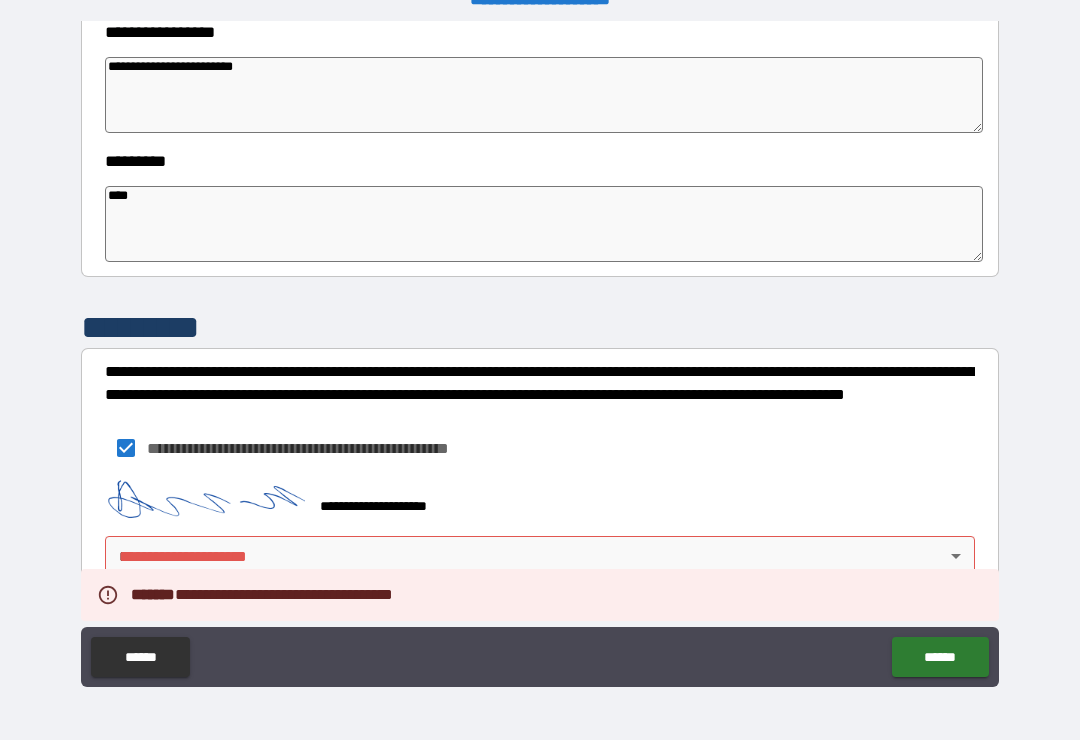 click on "**********" at bounding box center (540, 354) 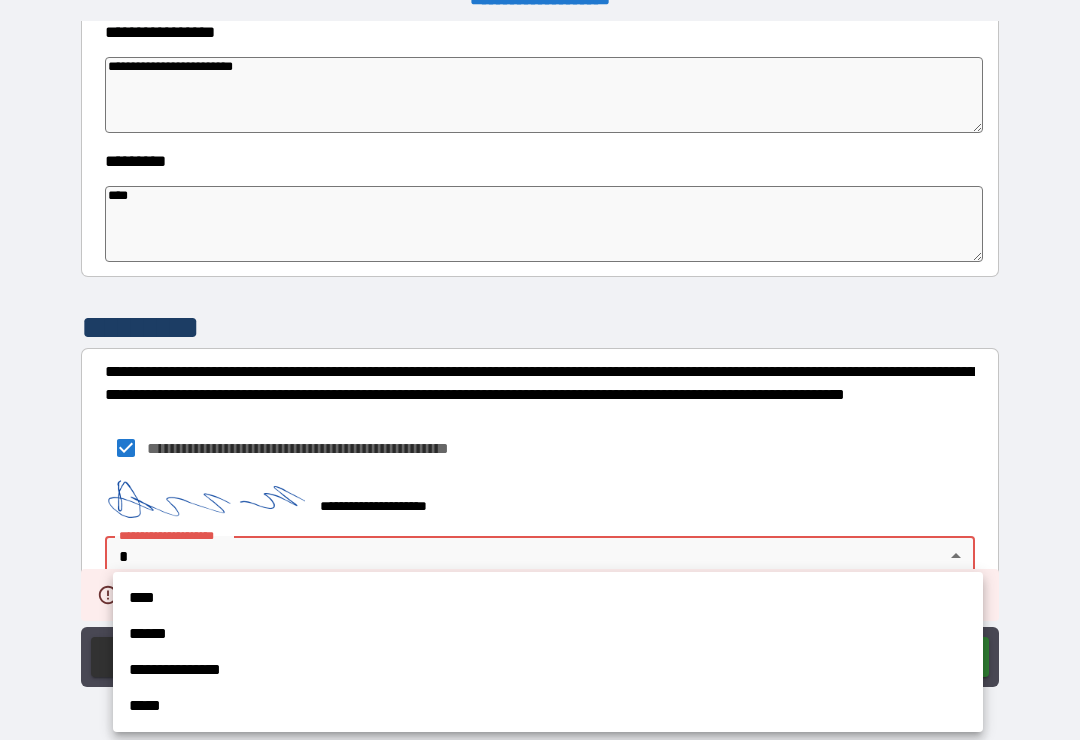 click on "****" at bounding box center [548, 598] 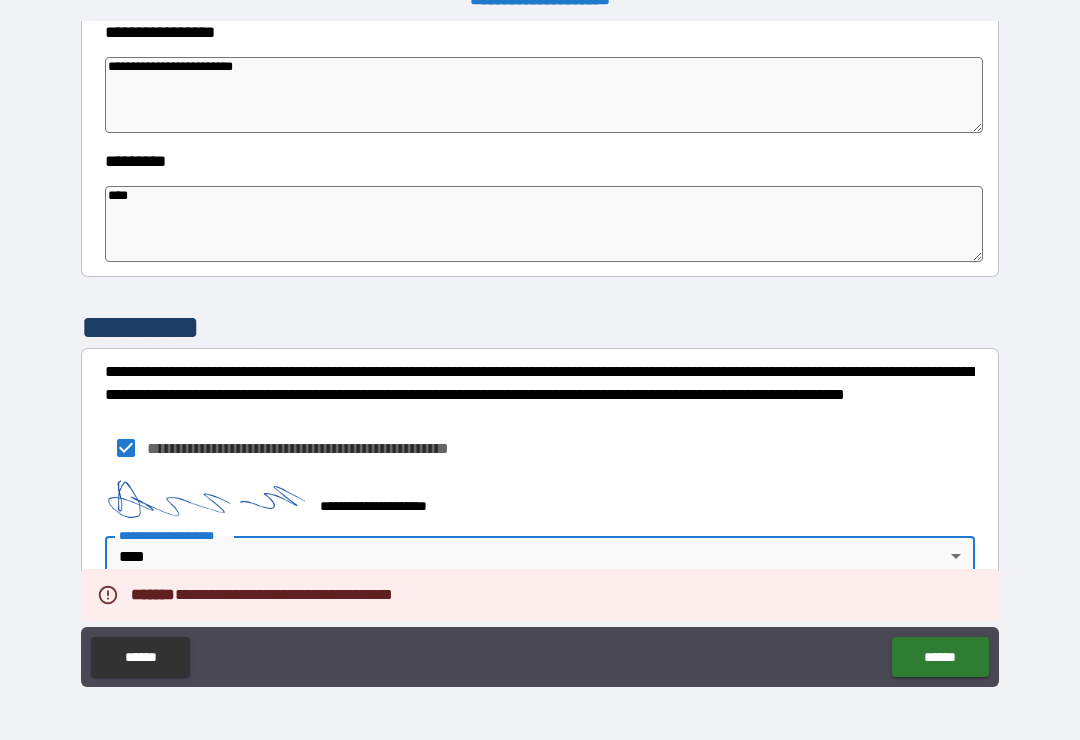 click on "******" at bounding box center (940, 657) 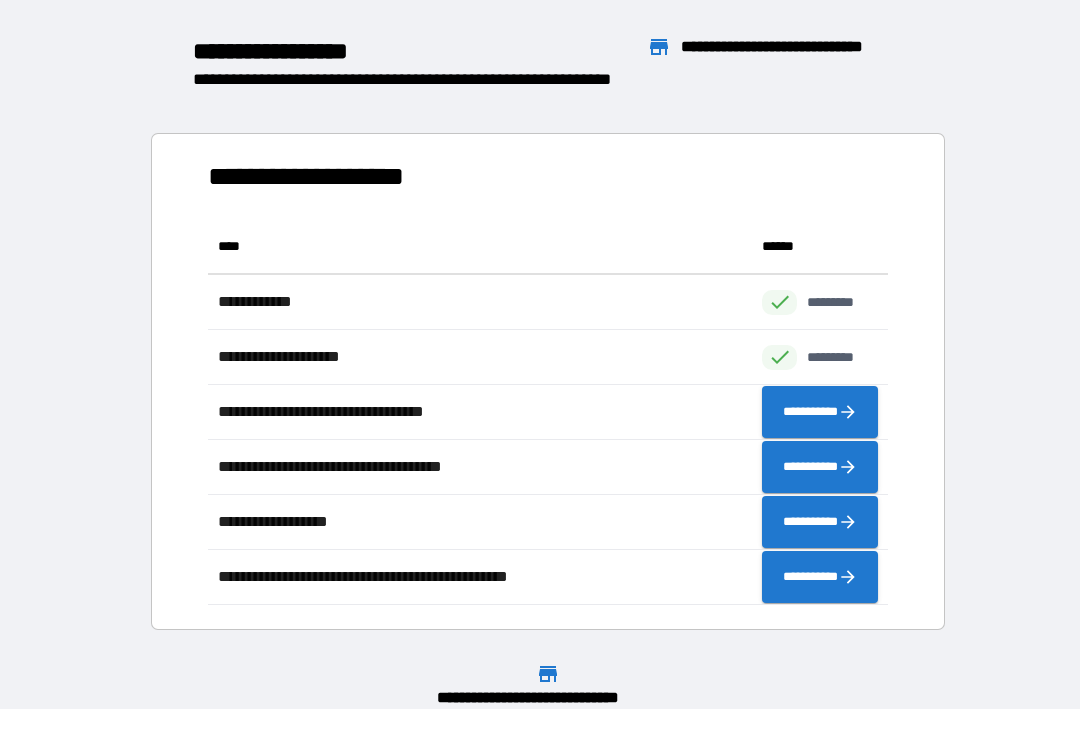 scroll, scrollTop: 1, scrollLeft: 1, axis: both 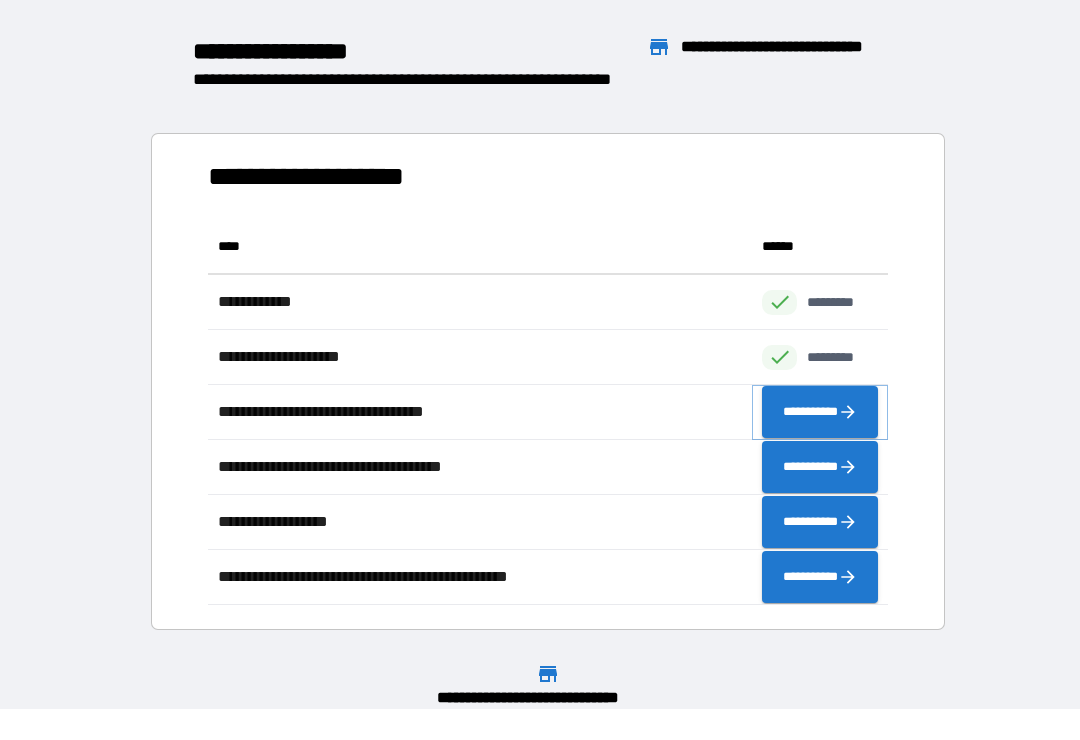 click on "**********" at bounding box center [820, 412] 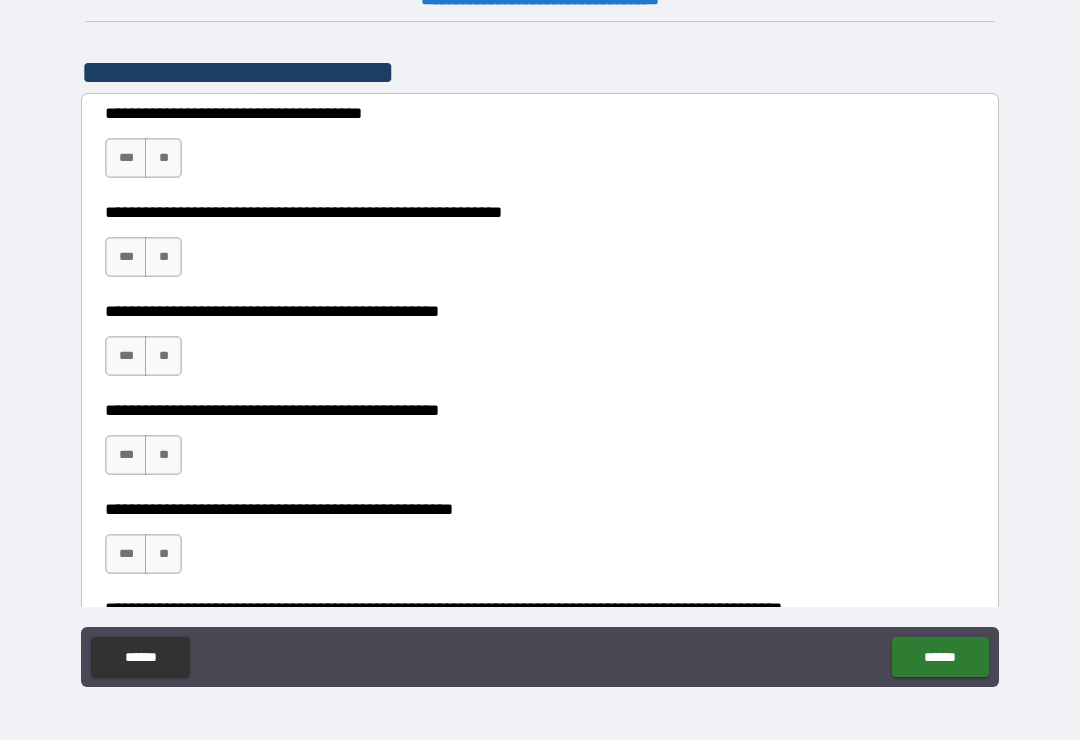 scroll, scrollTop: 398, scrollLeft: 0, axis: vertical 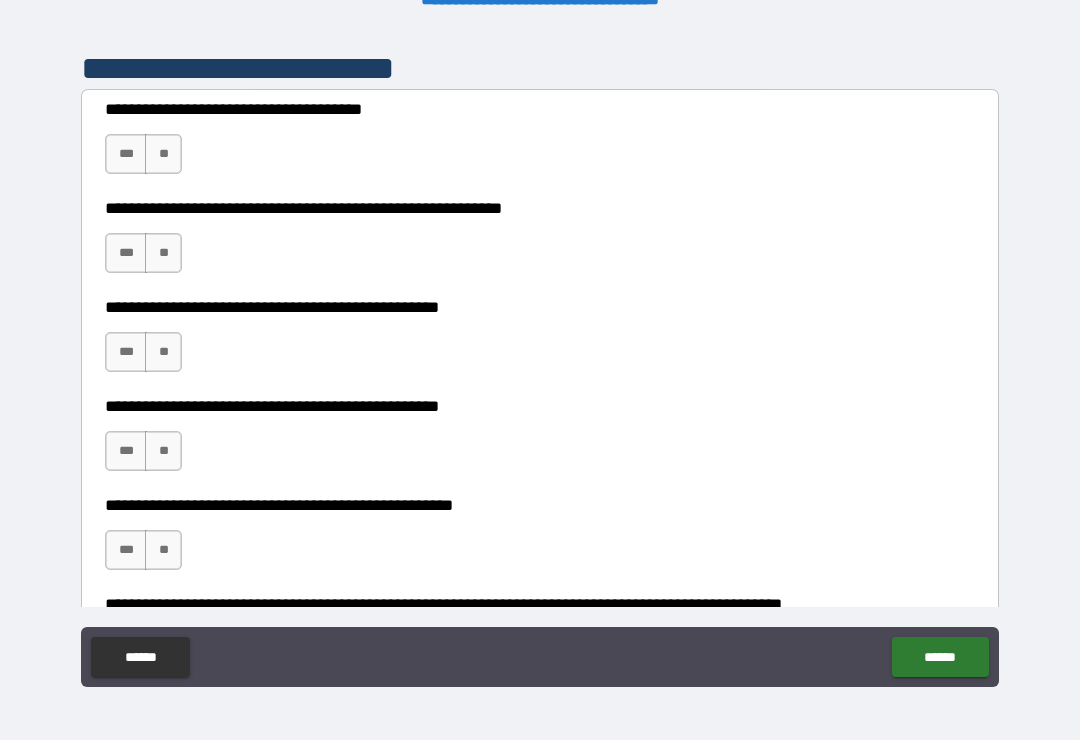 click on "**" at bounding box center [163, 154] 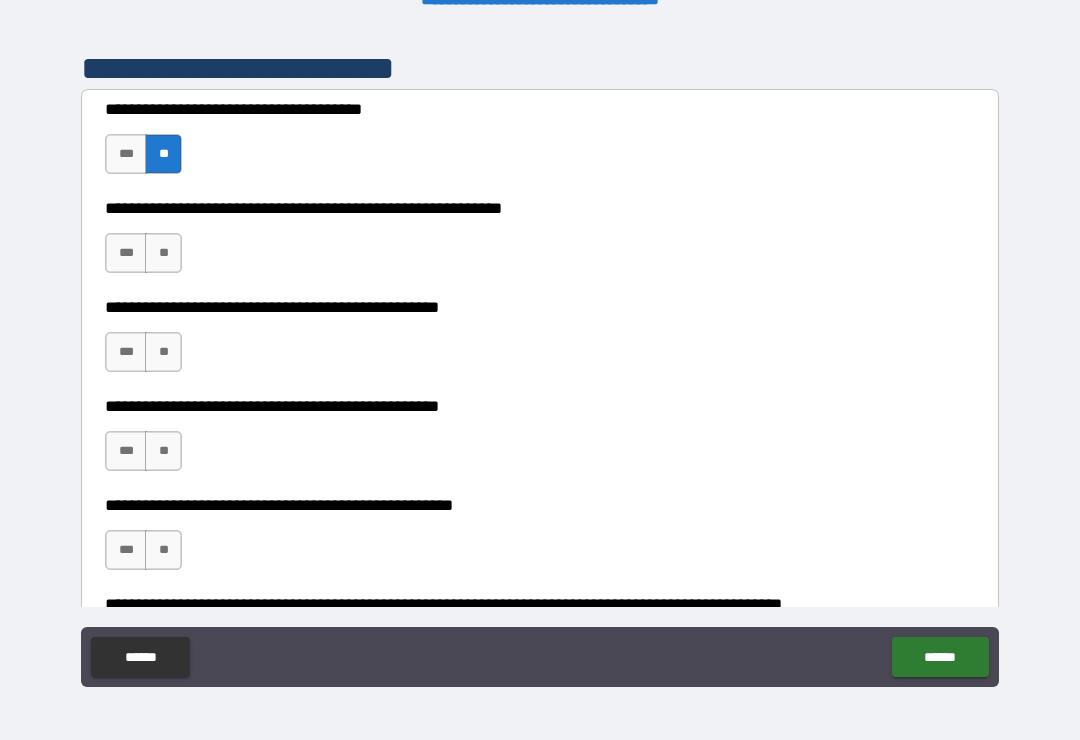 click on "**" at bounding box center (163, 253) 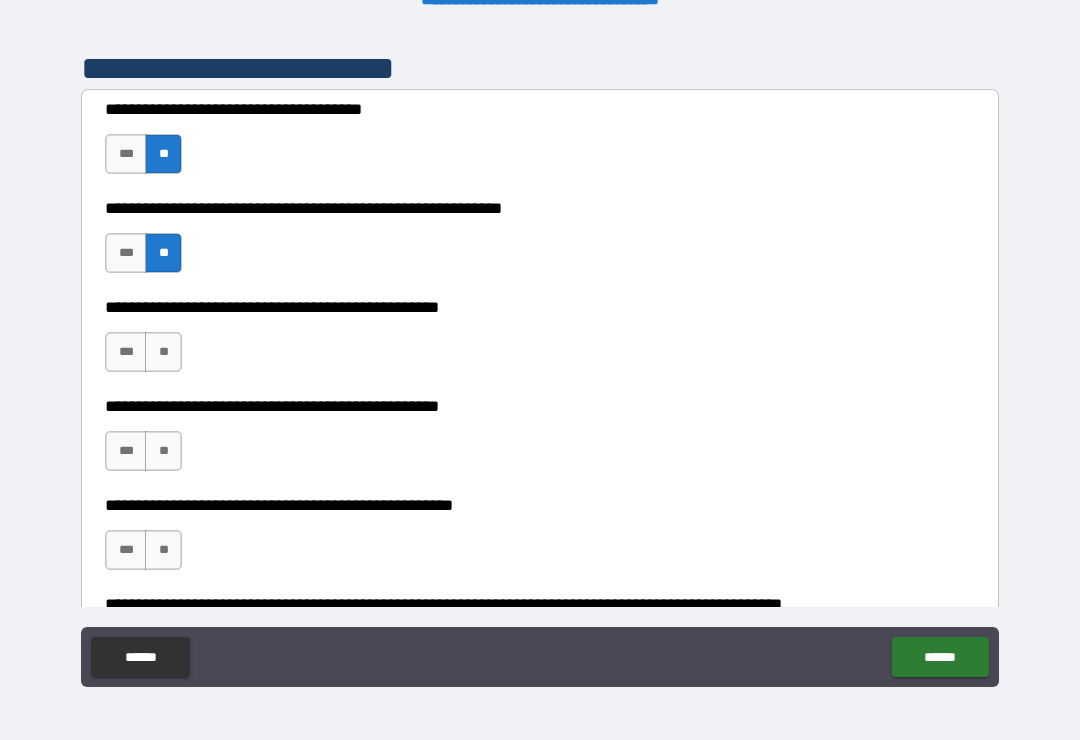 click on "**" at bounding box center [163, 352] 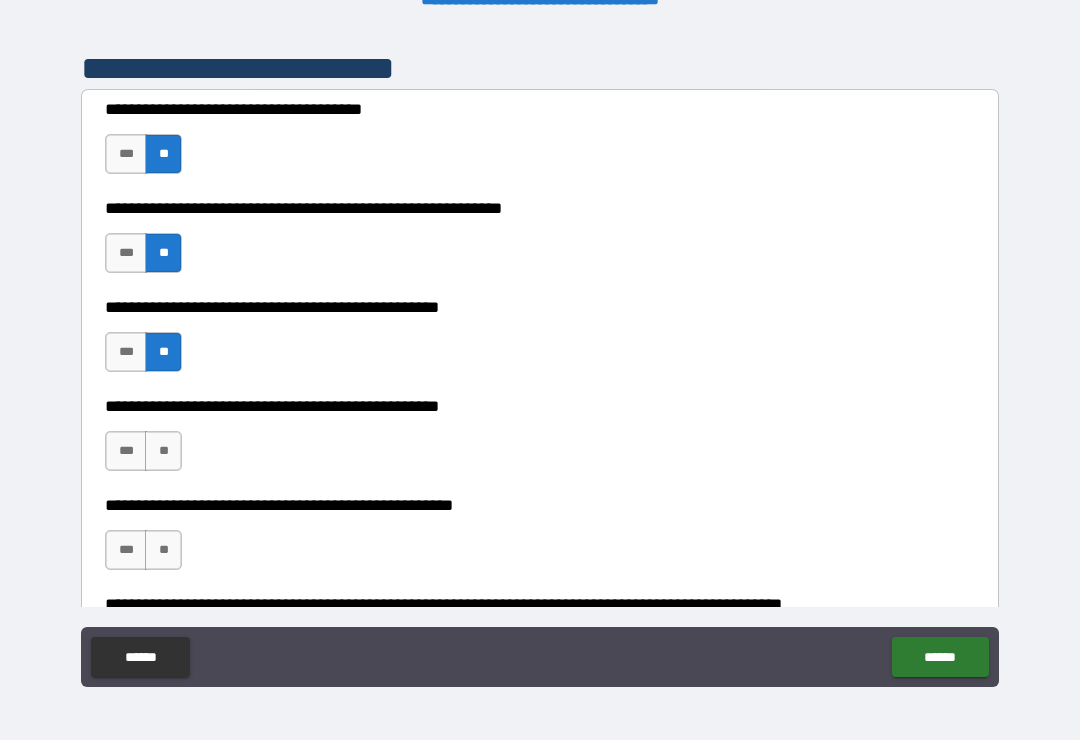 click on "**" at bounding box center (163, 451) 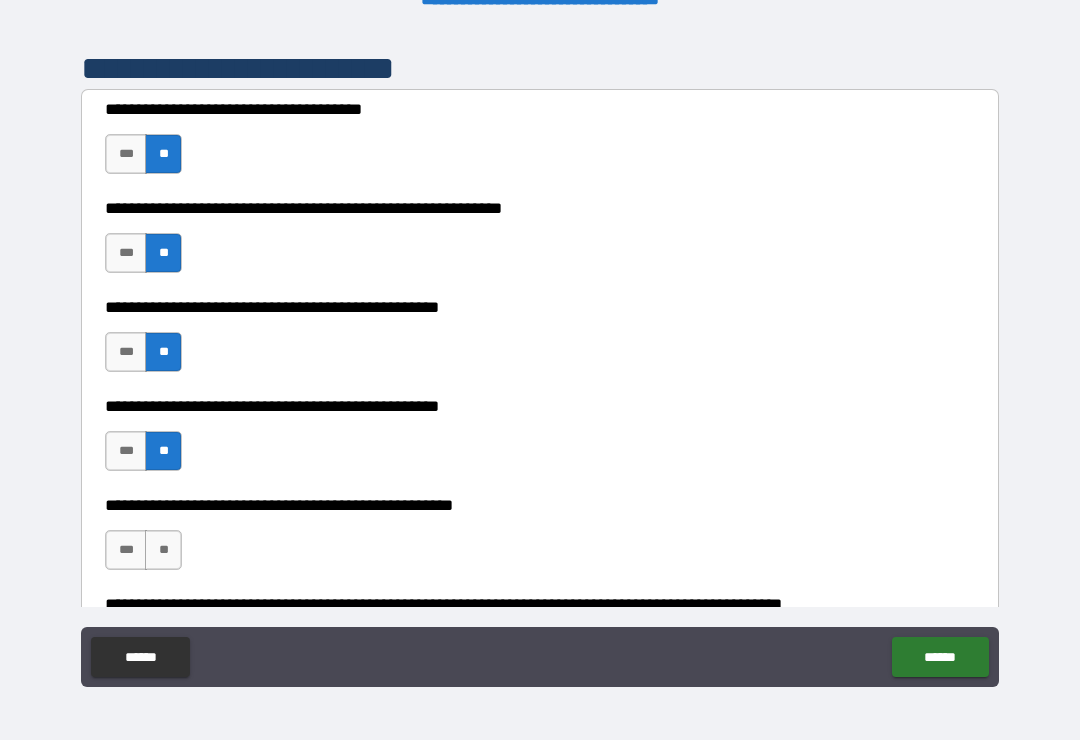 click on "***" at bounding box center [126, 451] 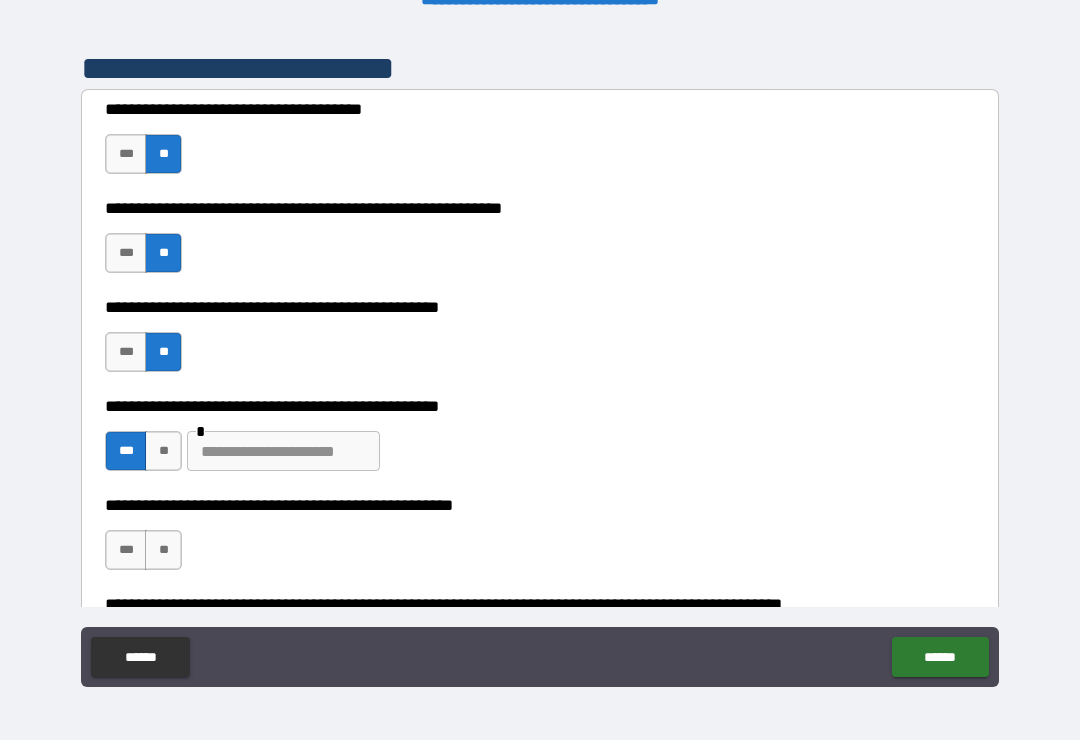 click on "**" at bounding box center (163, 451) 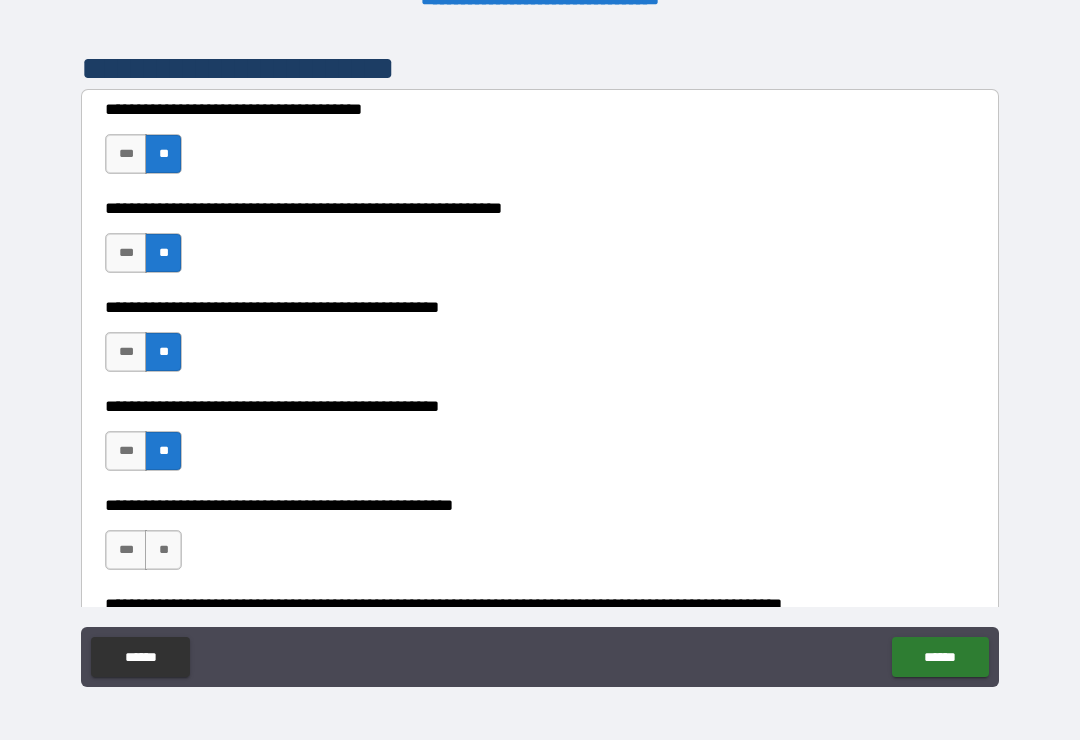 click on "**" at bounding box center (163, 550) 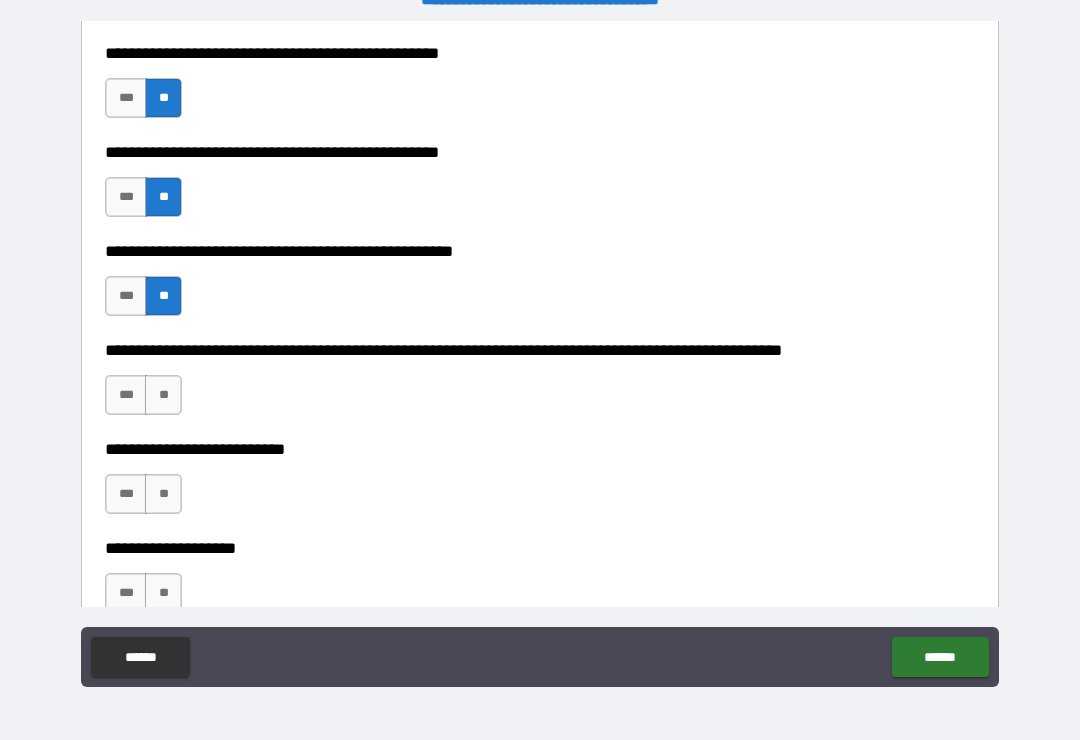 scroll, scrollTop: 655, scrollLeft: 0, axis: vertical 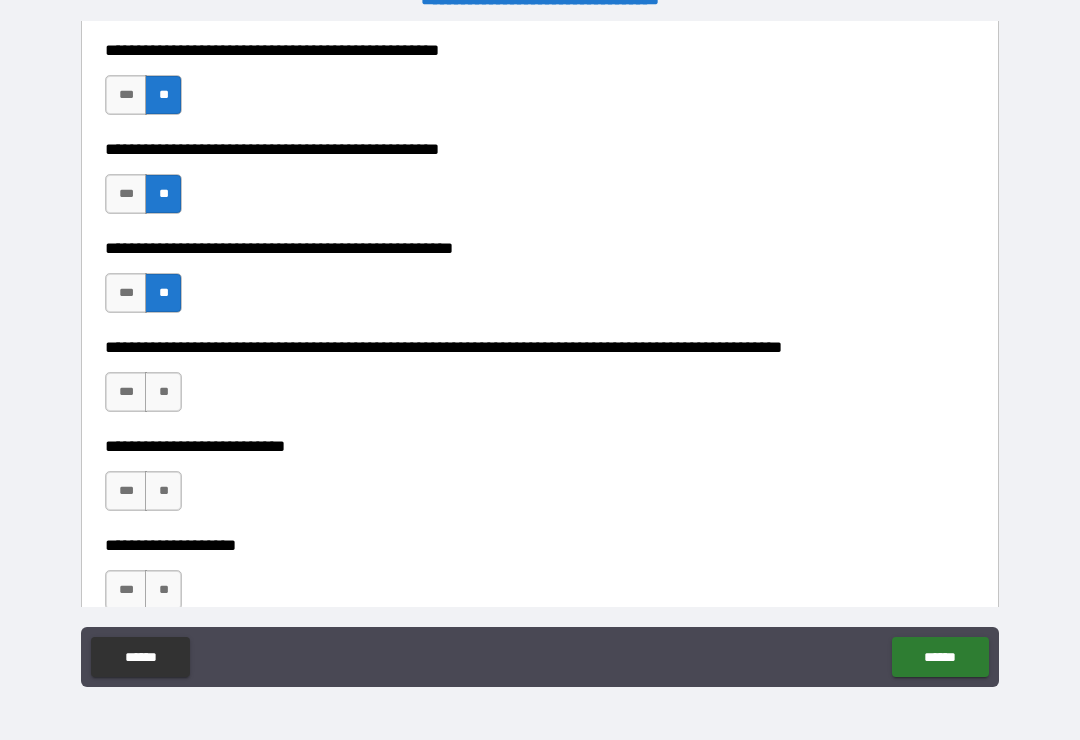 click on "**" at bounding box center [163, 392] 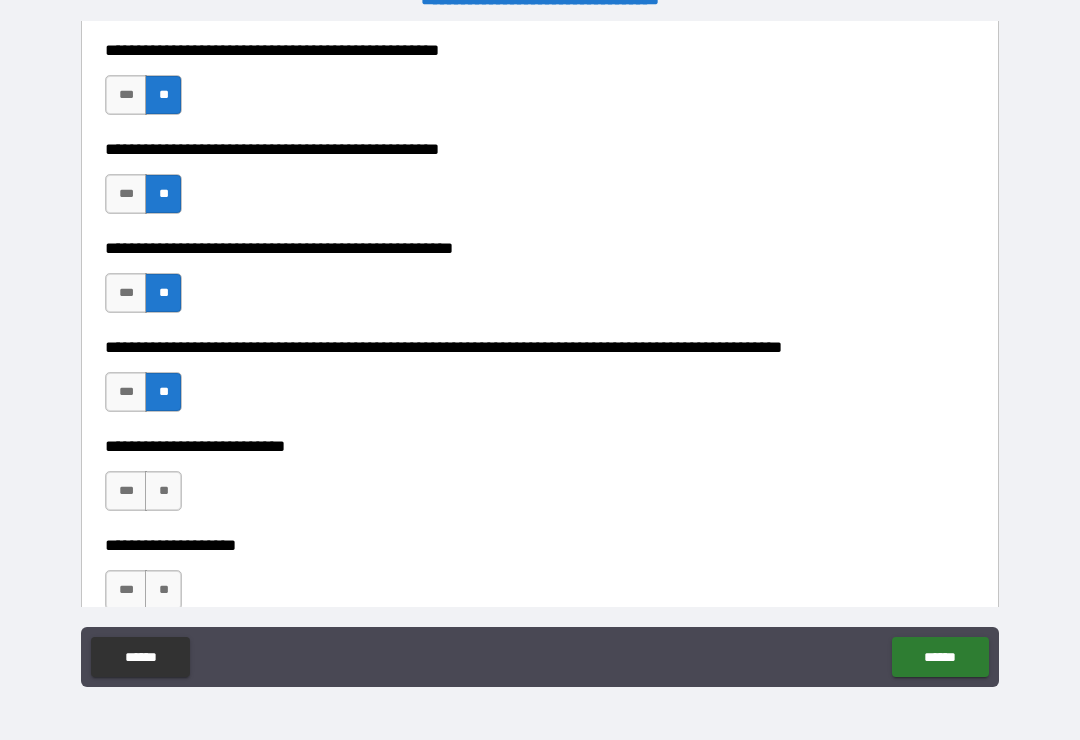 click on "**" at bounding box center [163, 491] 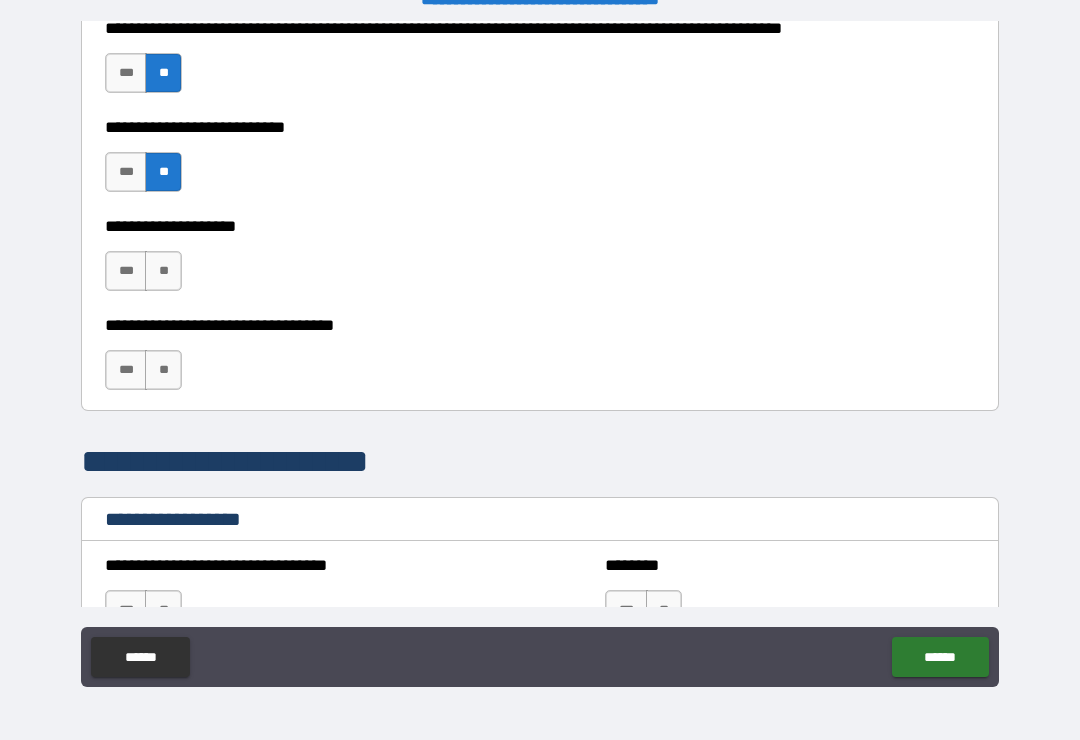 scroll, scrollTop: 975, scrollLeft: 0, axis: vertical 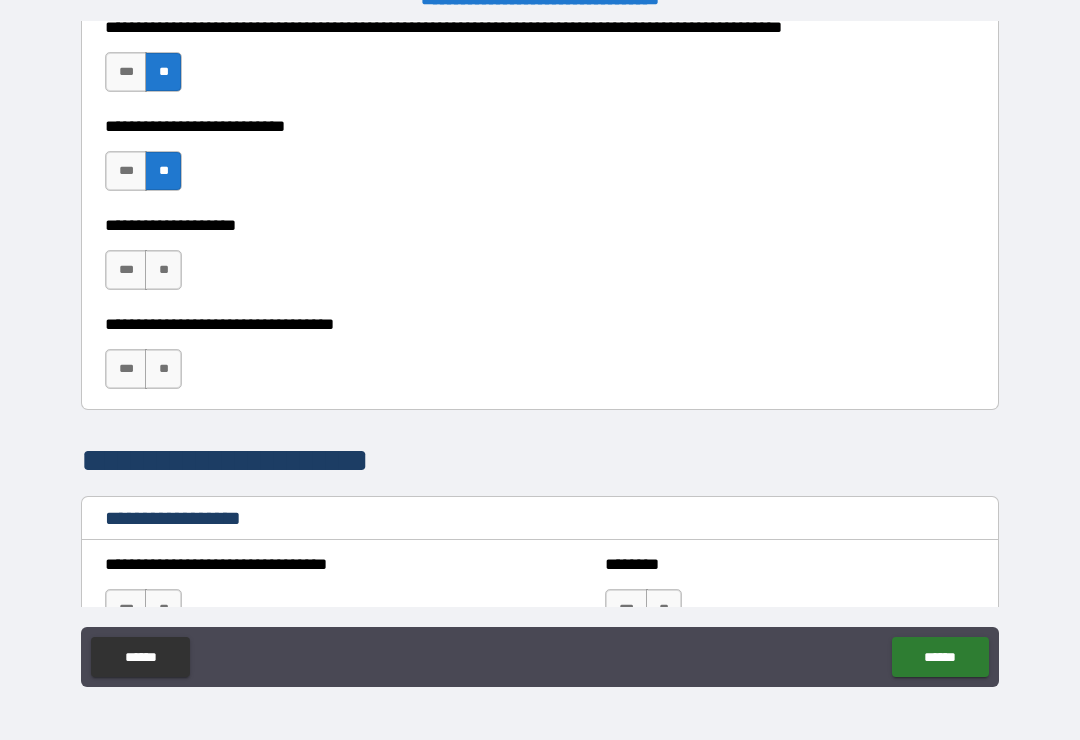 click on "**" at bounding box center [163, 270] 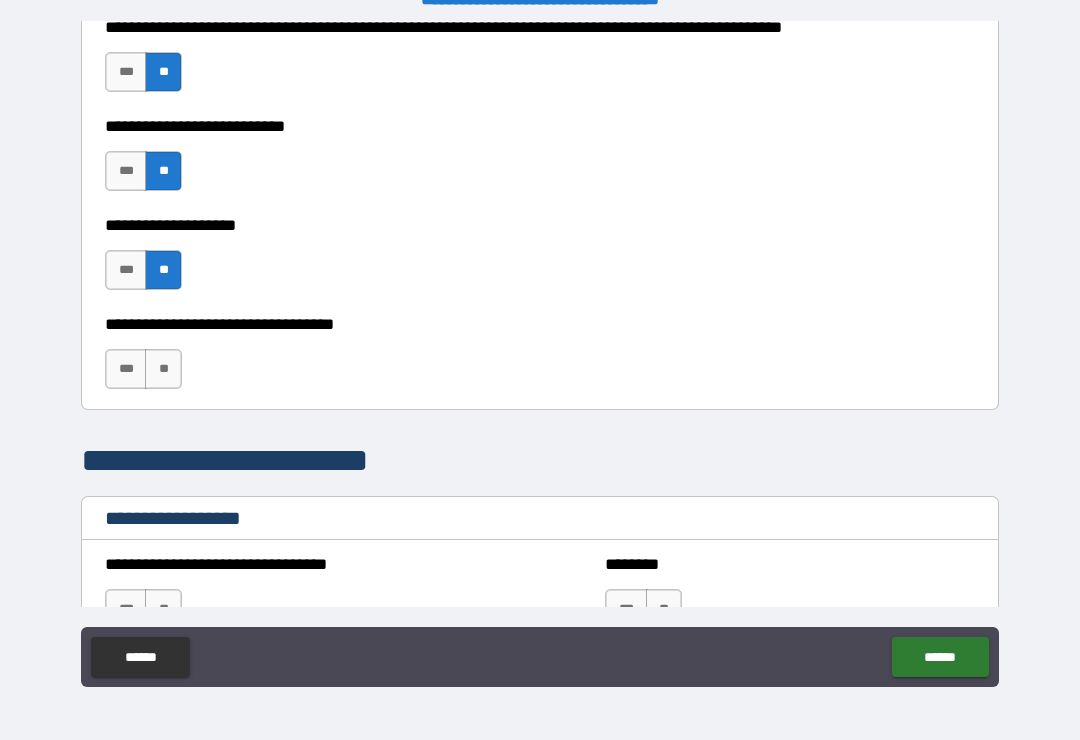 click on "***" at bounding box center (126, 270) 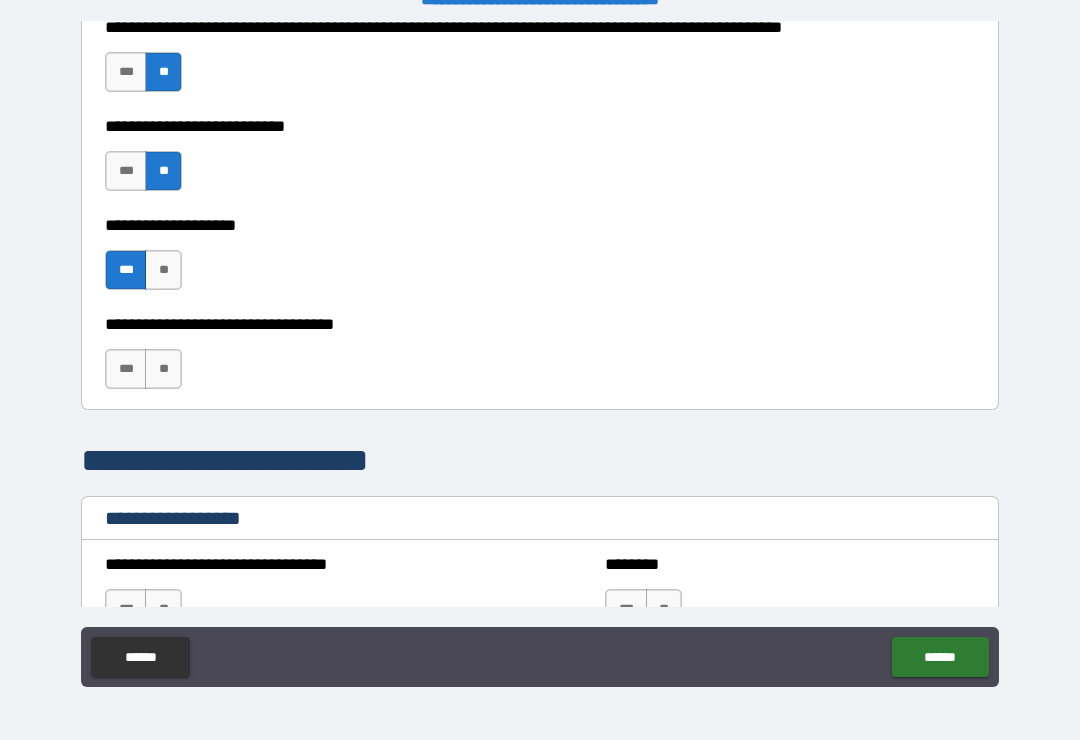 click on "**" at bounding box center (163, 369) 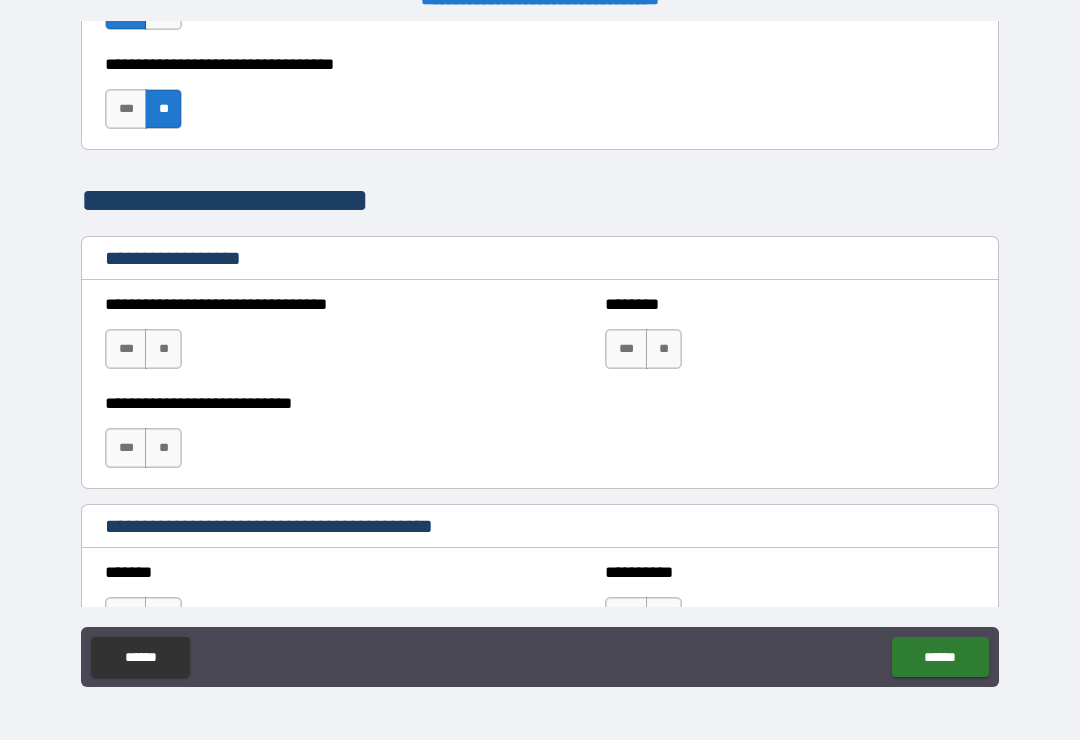 scroll, scrollTop: 1243, scrollLeft: 0, axis: vertical 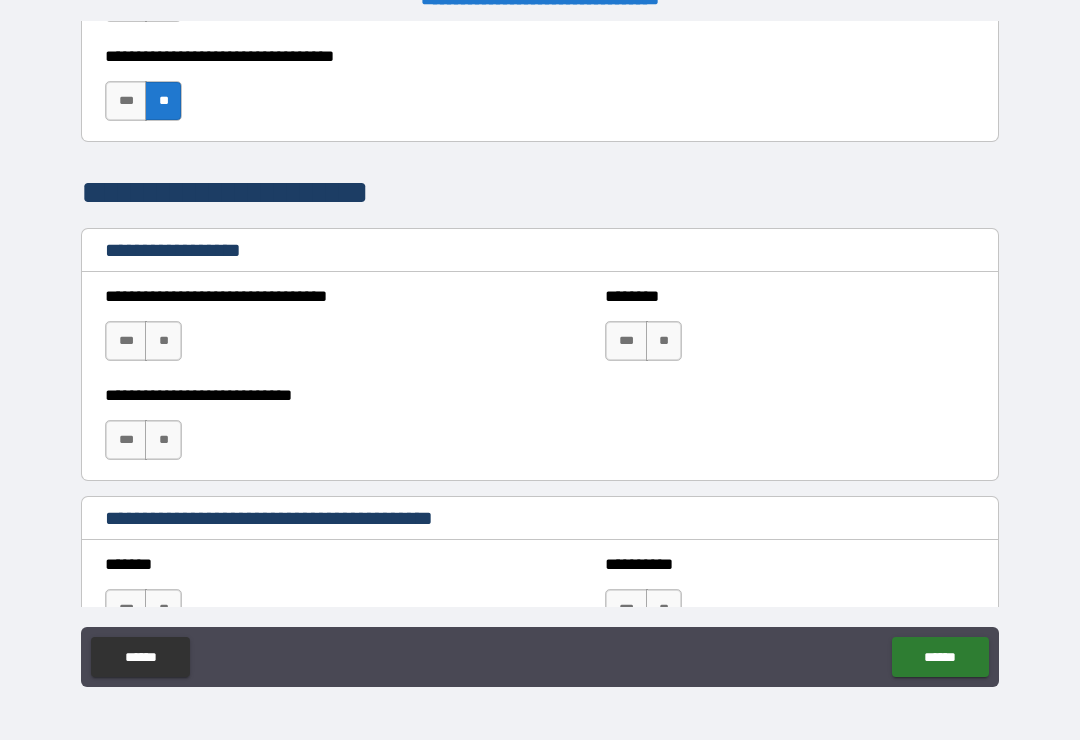 click on "**" at bounding box center [163, 341] 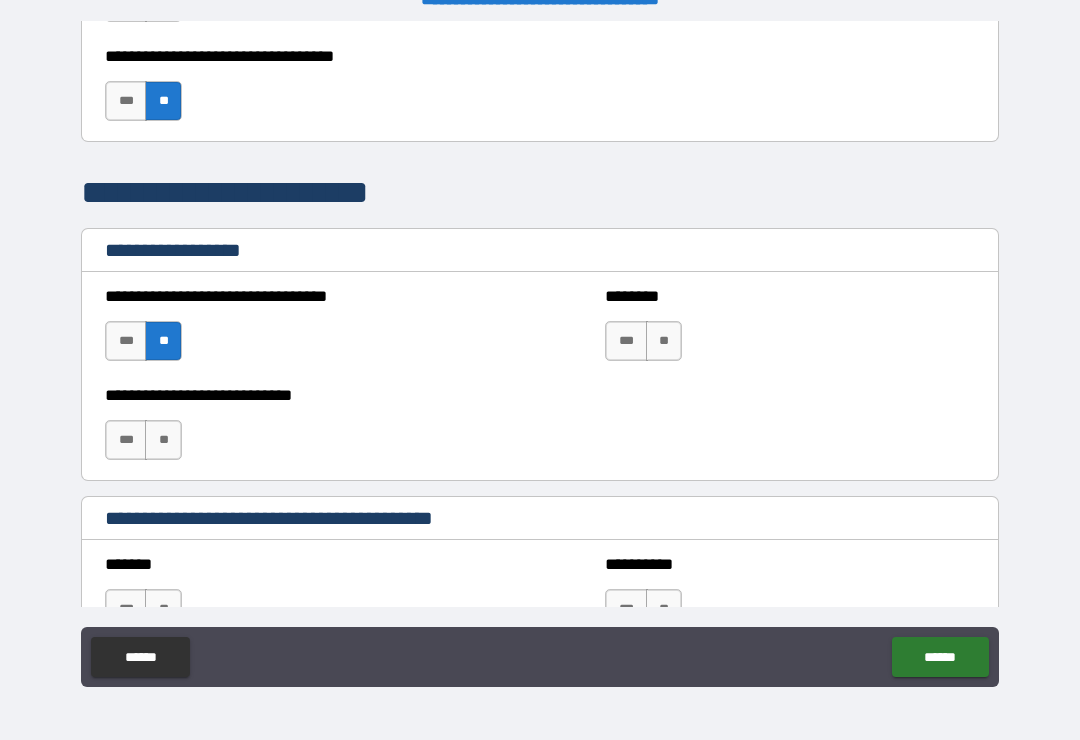 click on "**" at bounding box center [163, 440] 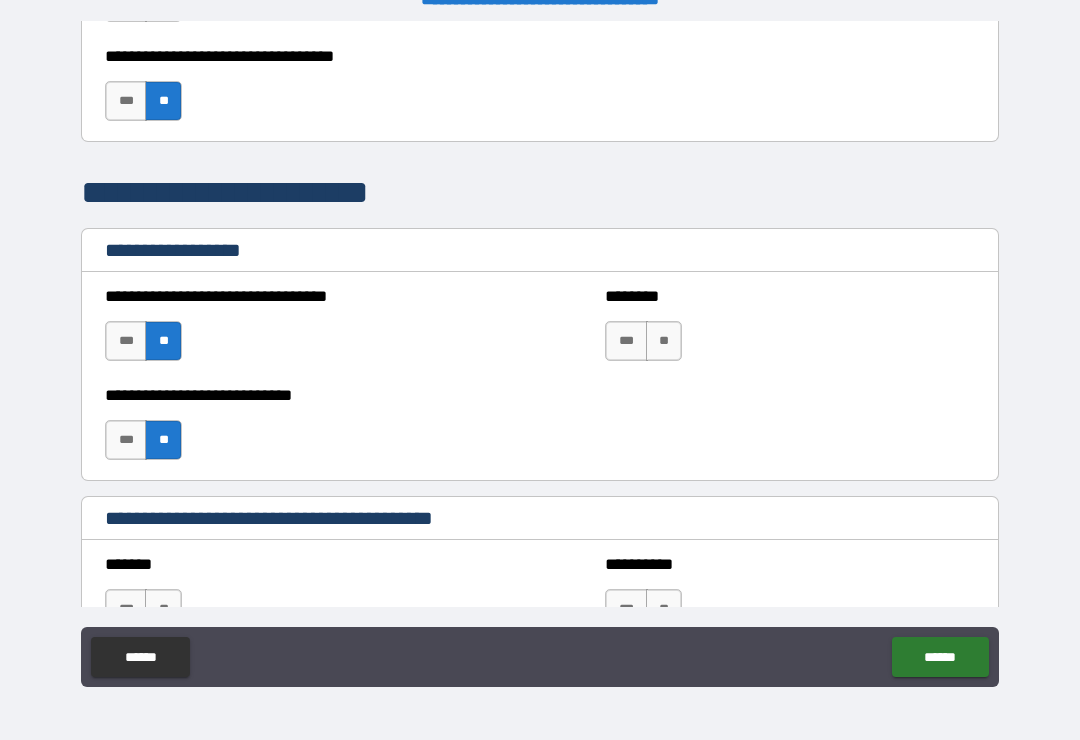 click on "**" at bounding box center (664, 341) 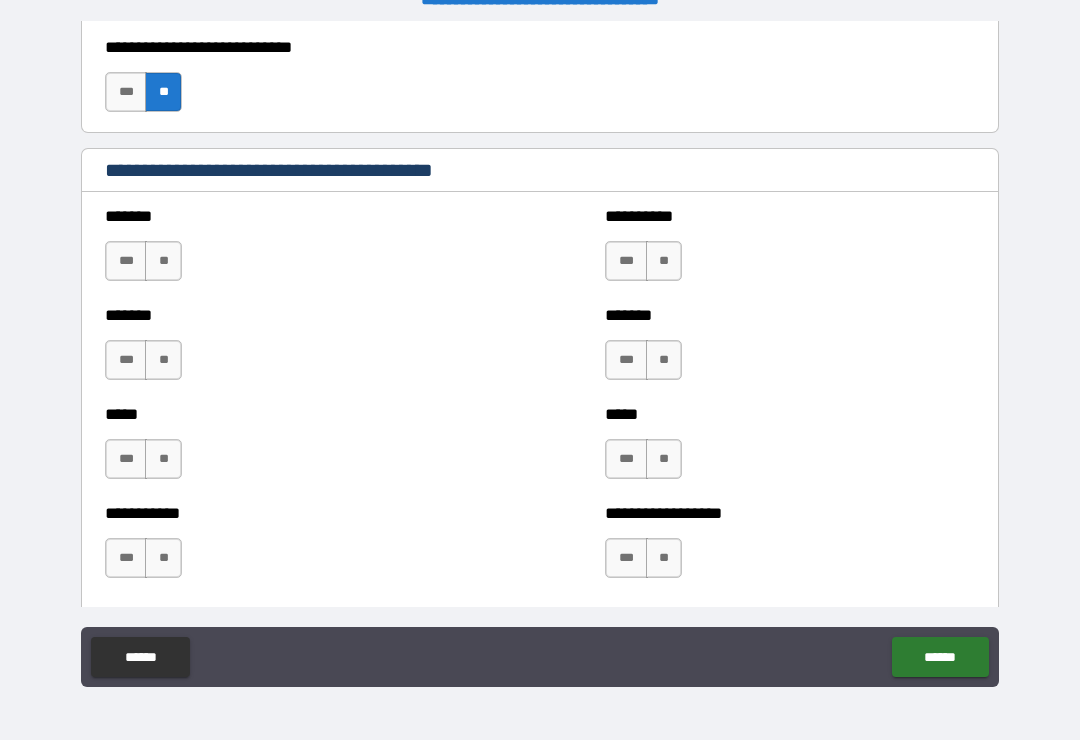 scroll, scrollTop: 1642, scrollLeft: 0, axis: vertical 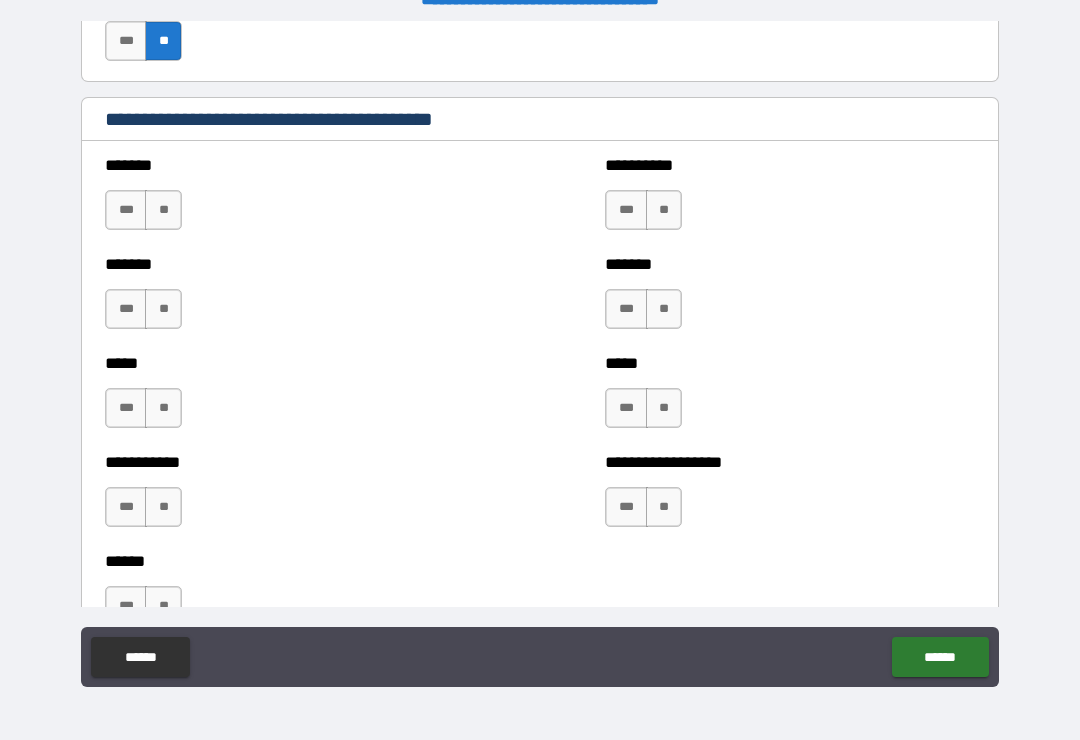 click on "**" at bounding box center [163, 210] 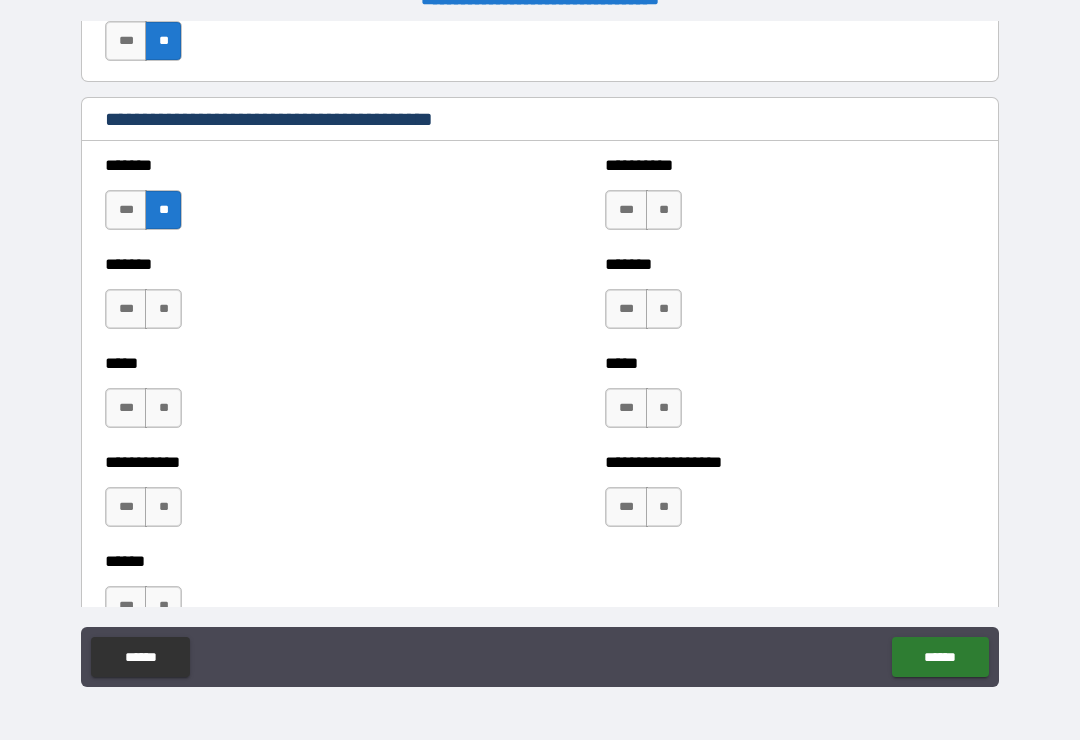 click on "**" at bounding box center (163, 507) 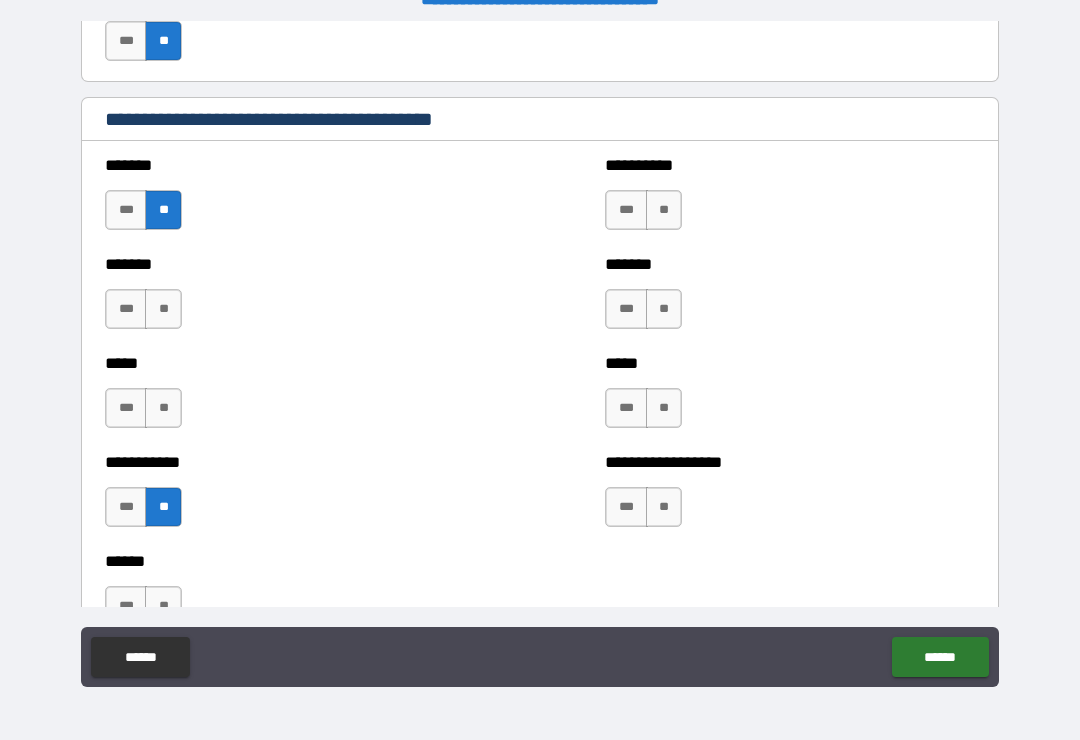 click on "**" at bounding box center (163, 408) 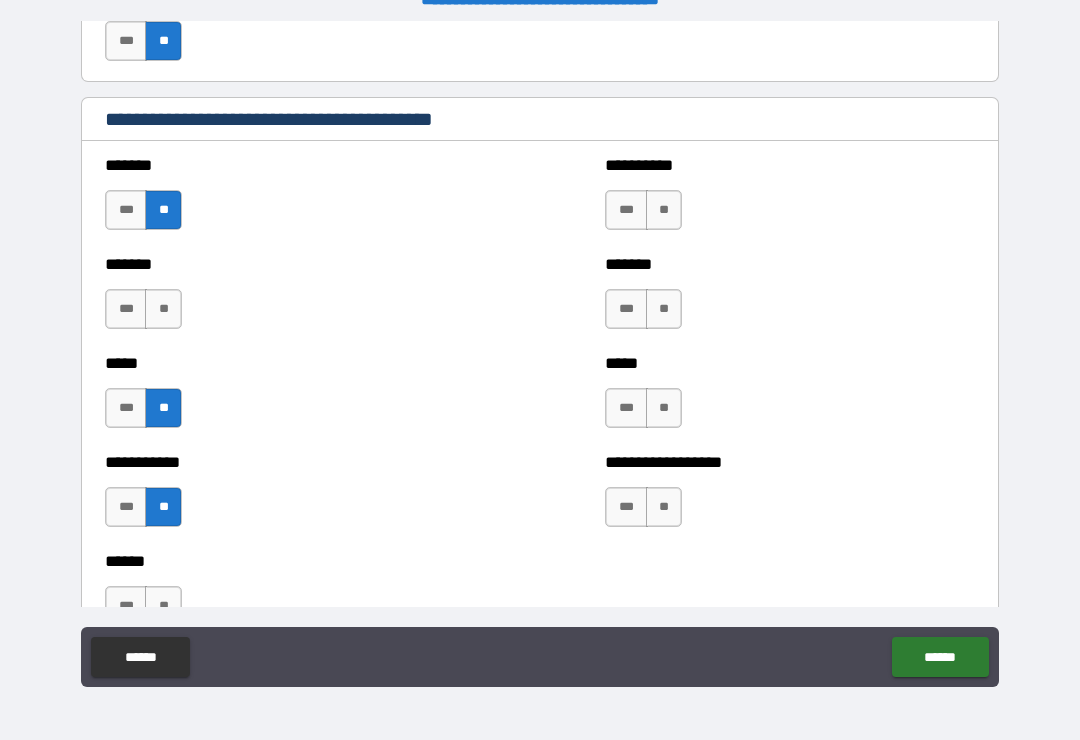click on "**" at bounding box center [163, 309] 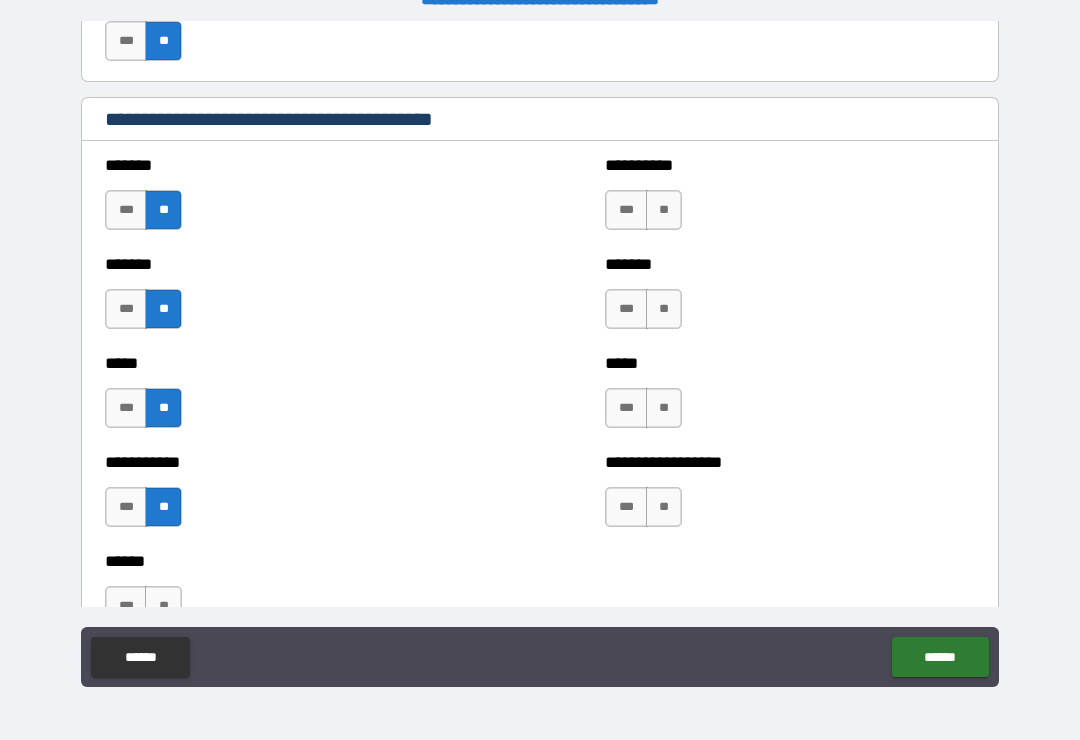 click on "**" at bounding box center (664, 210) 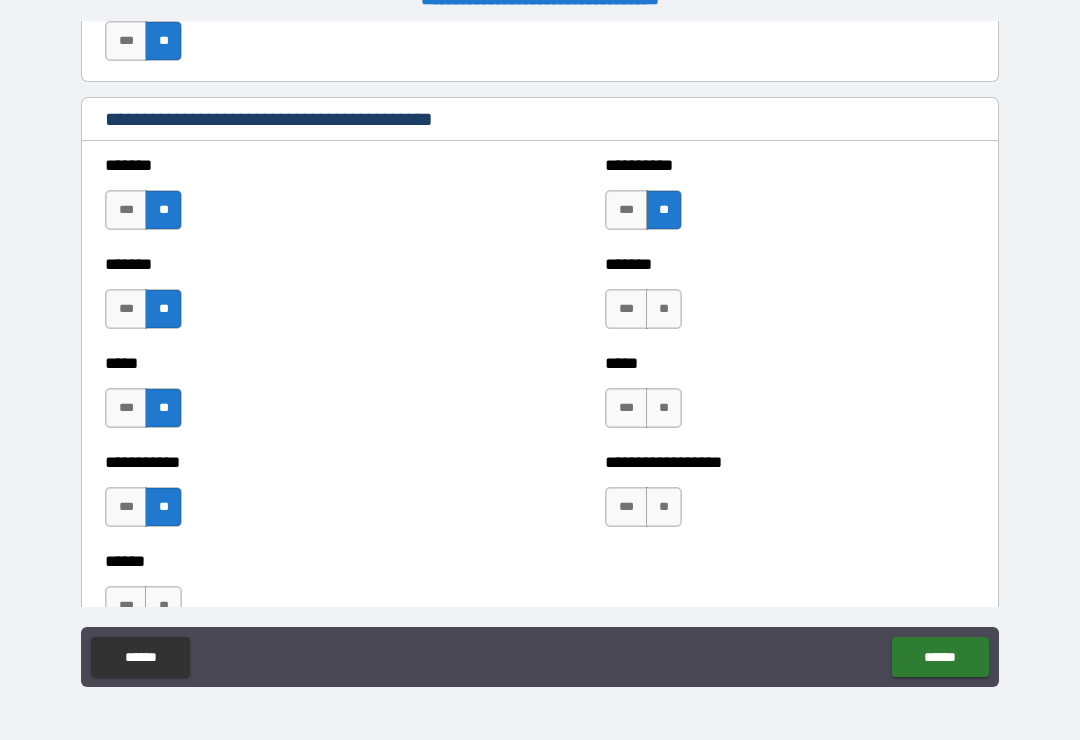 click on "**" at bounding box center [664, 309] 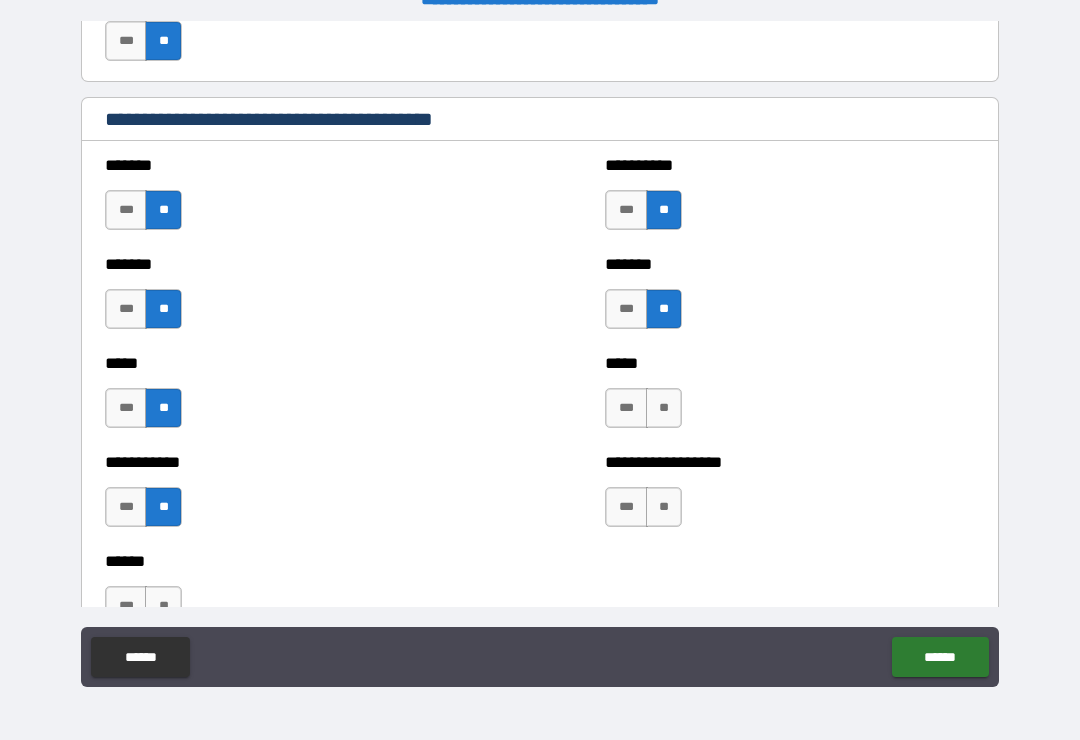 click on "**" at bounding box center [664, 408] 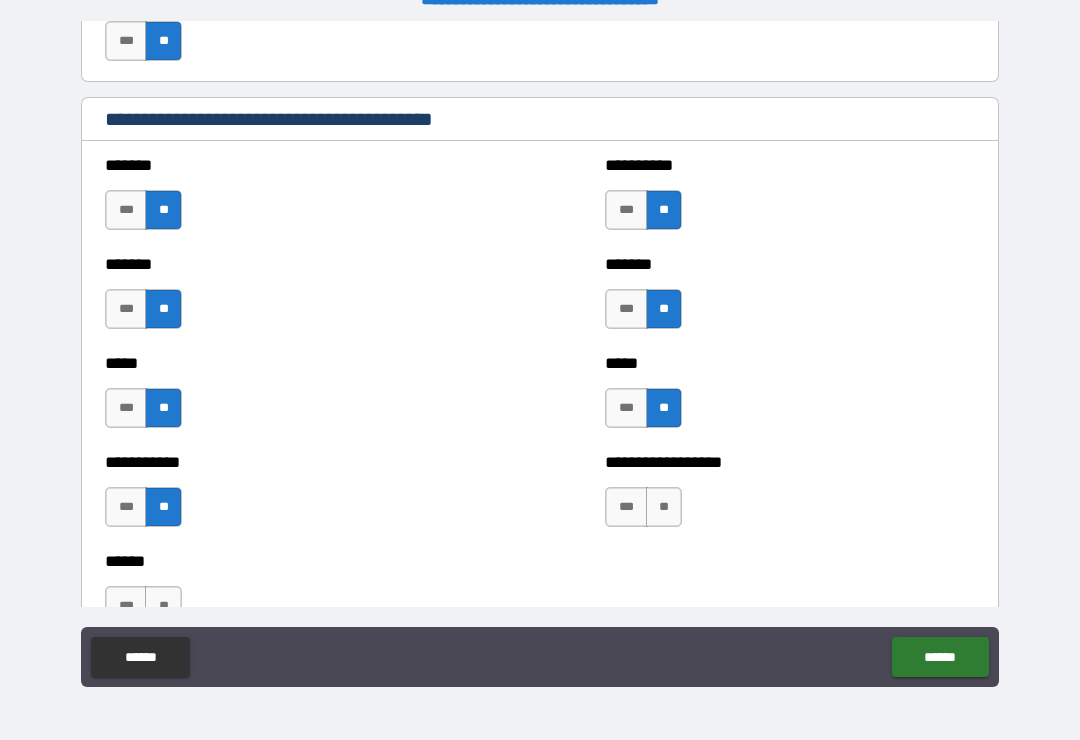 click on "**" at bounding box center [664, 507] 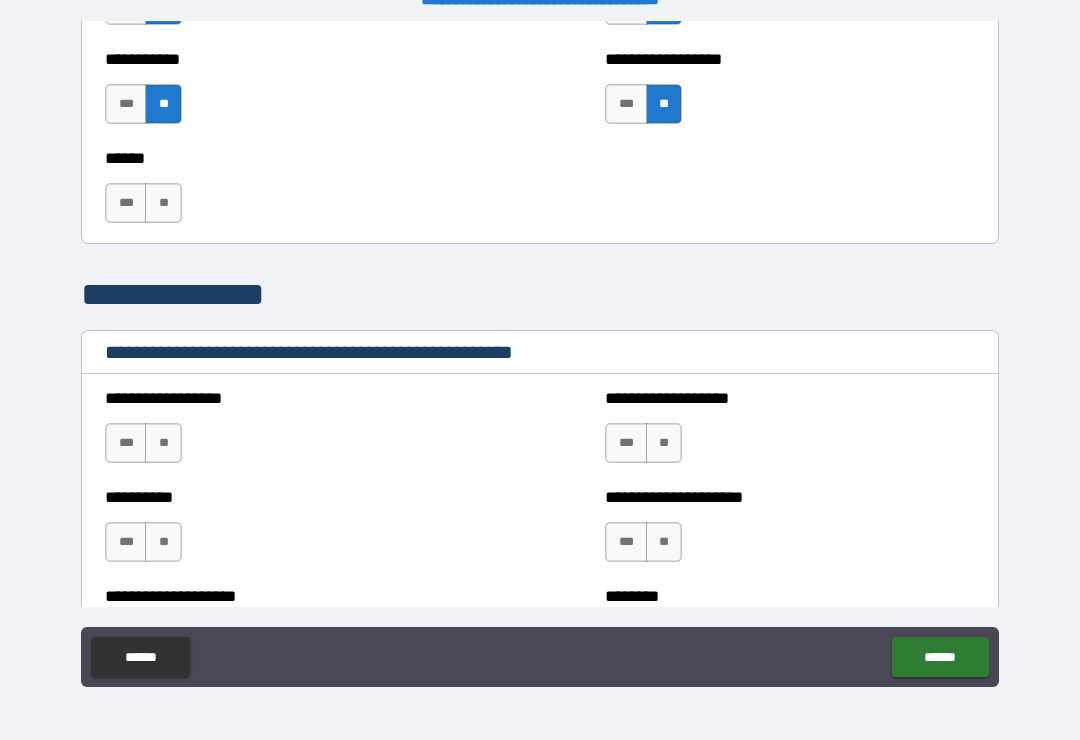 scroll, scrollTop: 2044, scrollLeft: 0, axis: vertical 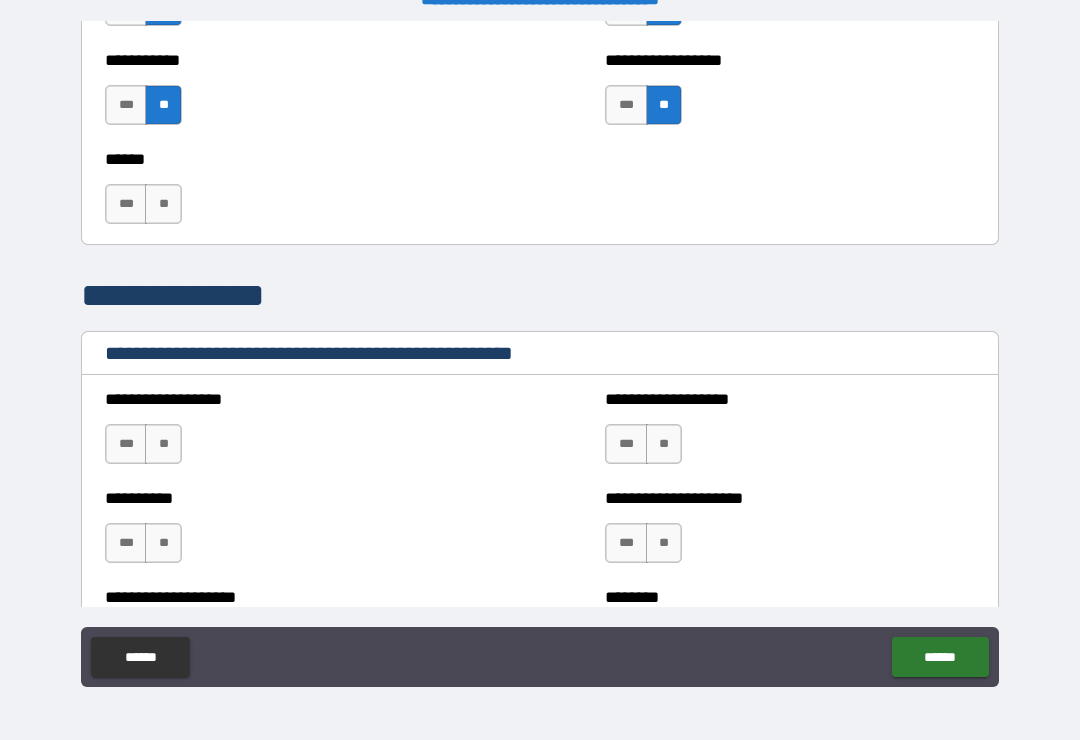 click on "**" at bounding box center (163, 204) 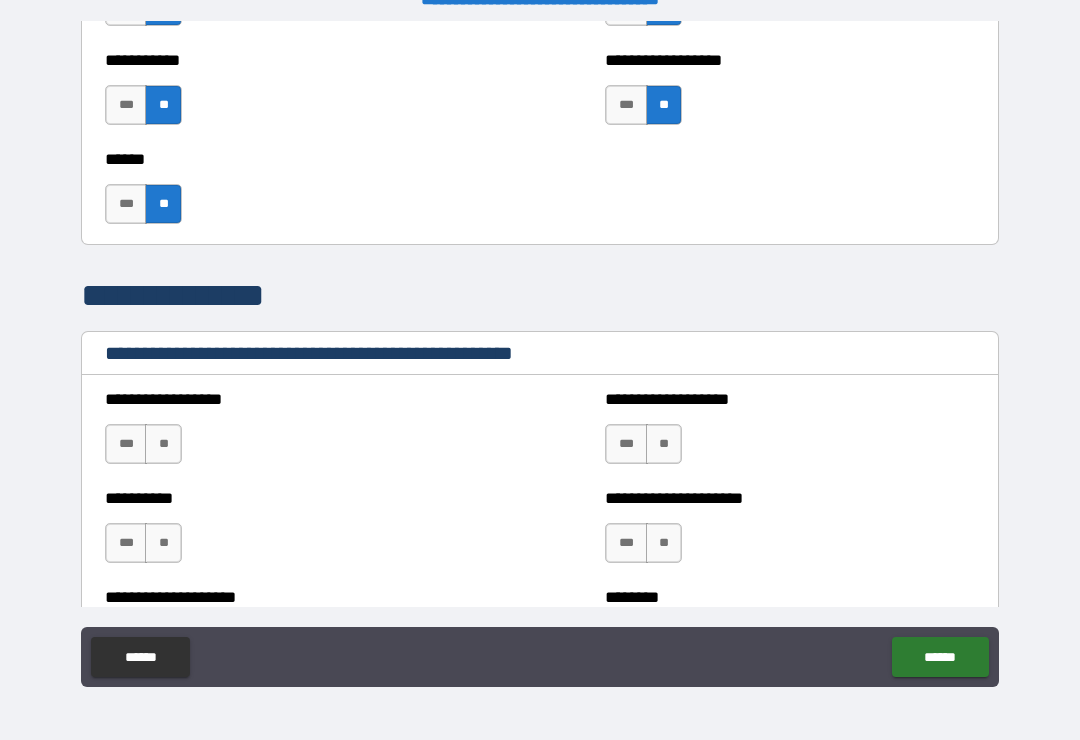 click on "**" at bounding box center [163, 444] 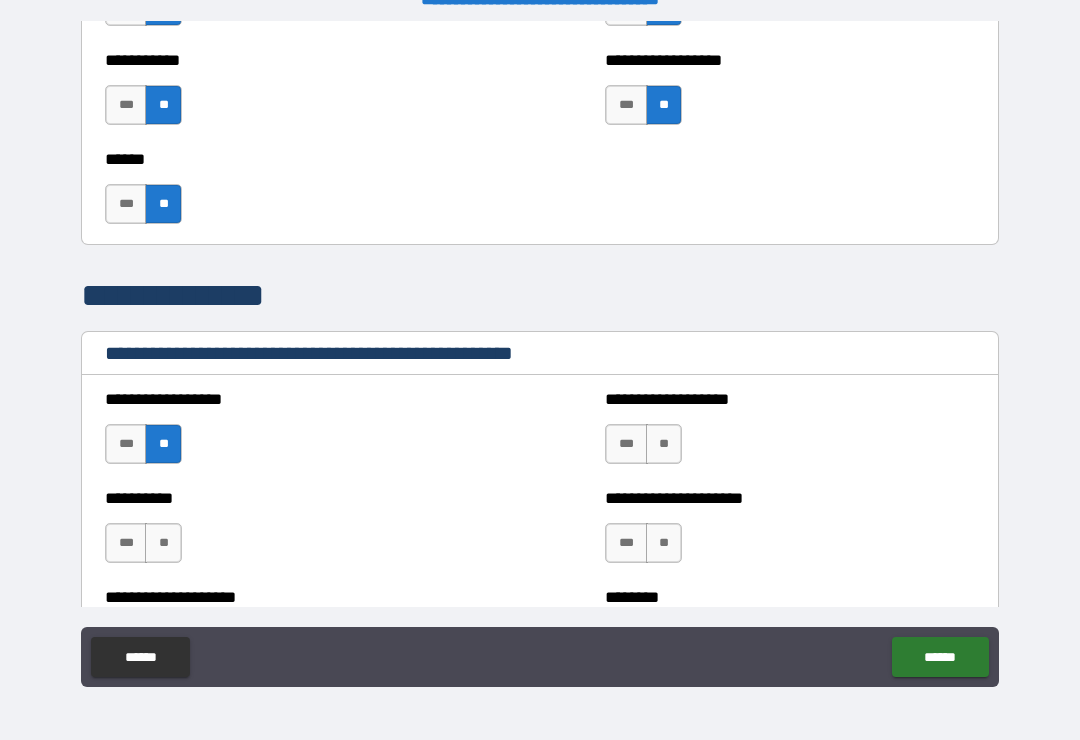 click on "**" at bounding box center (664, 444) 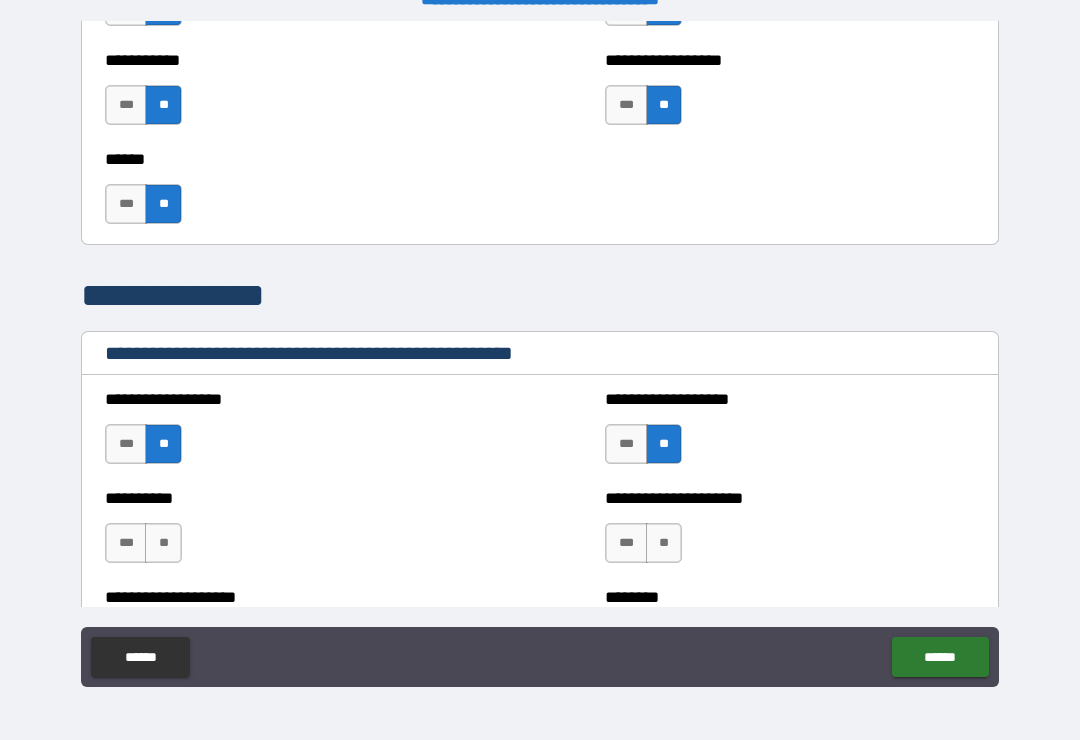click on "**" at bounding box center [163, 543] 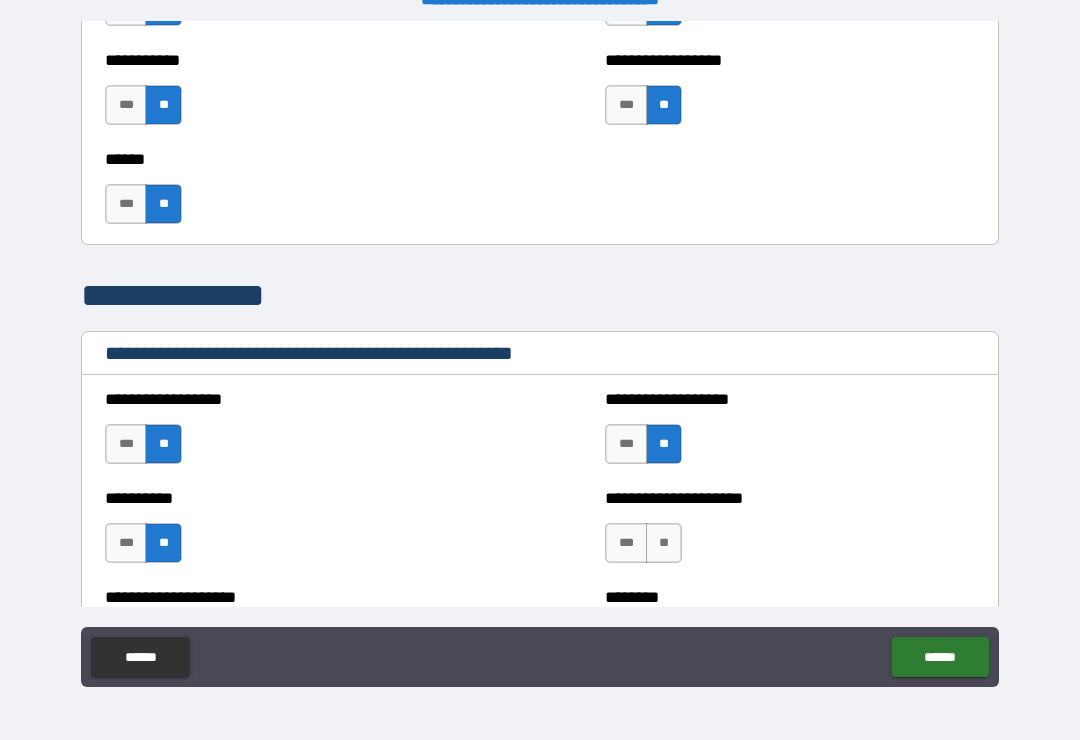 click on "*** **" at bounding box center [643, 543] 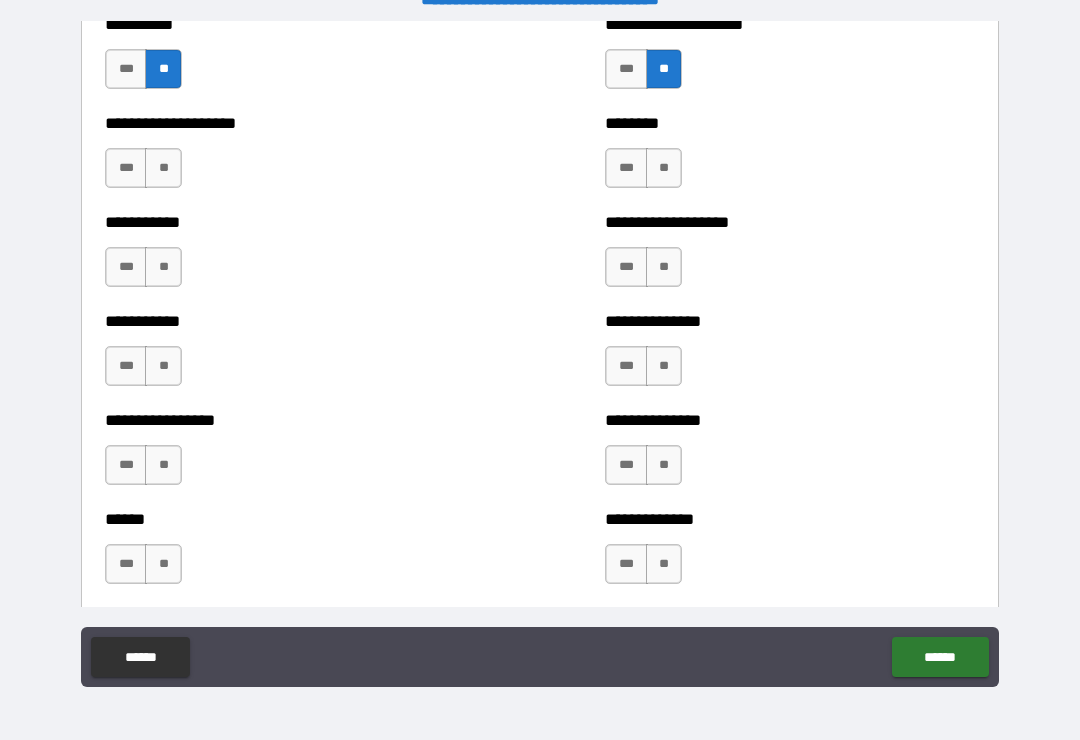 scroll, scrollTop: 2520, scrollLeft: 0, axis: vertical 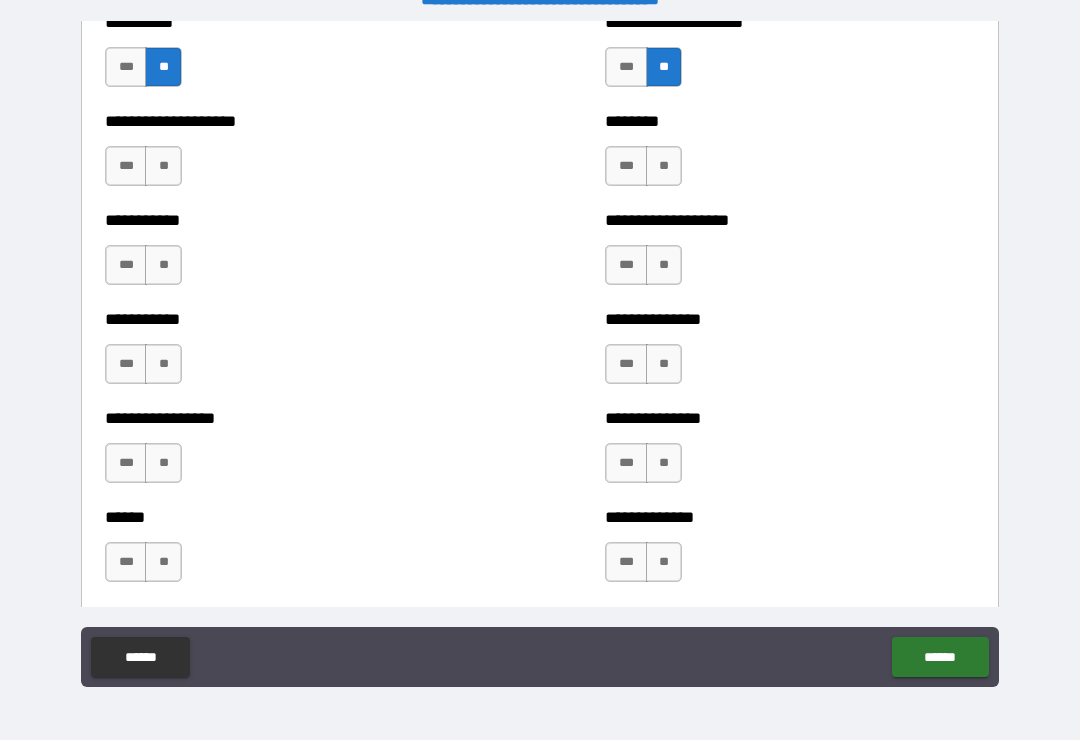 click on "**" at bounding box center (163, 166) 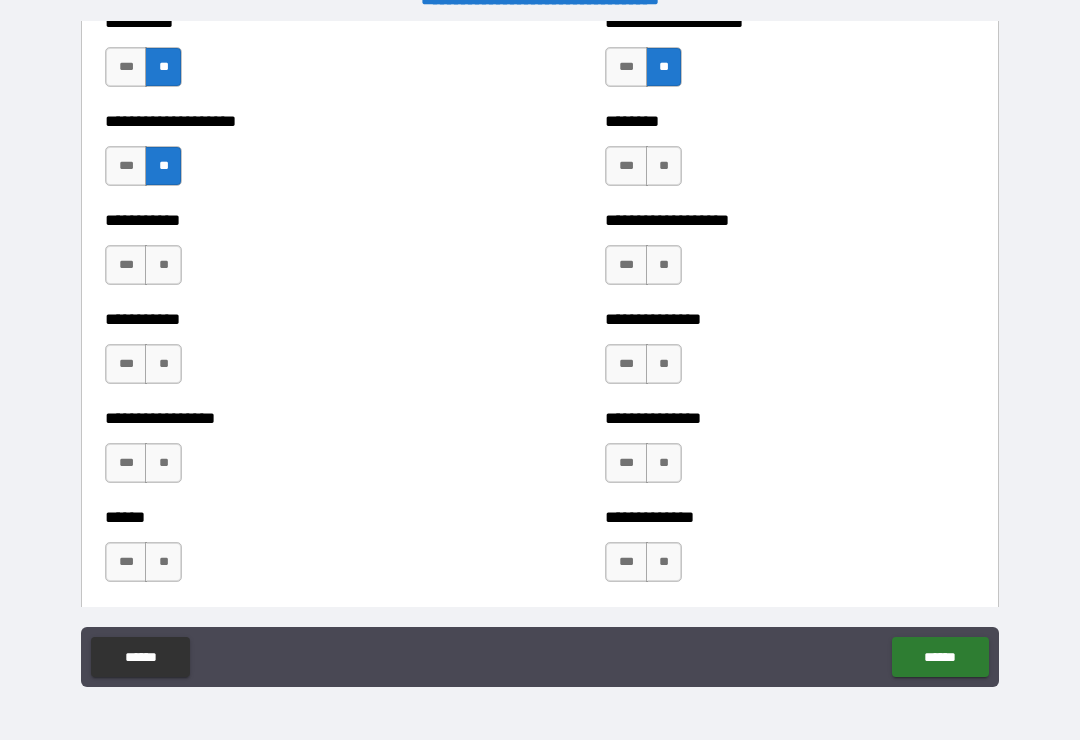 click on "**" at bounding box center [163, 265] 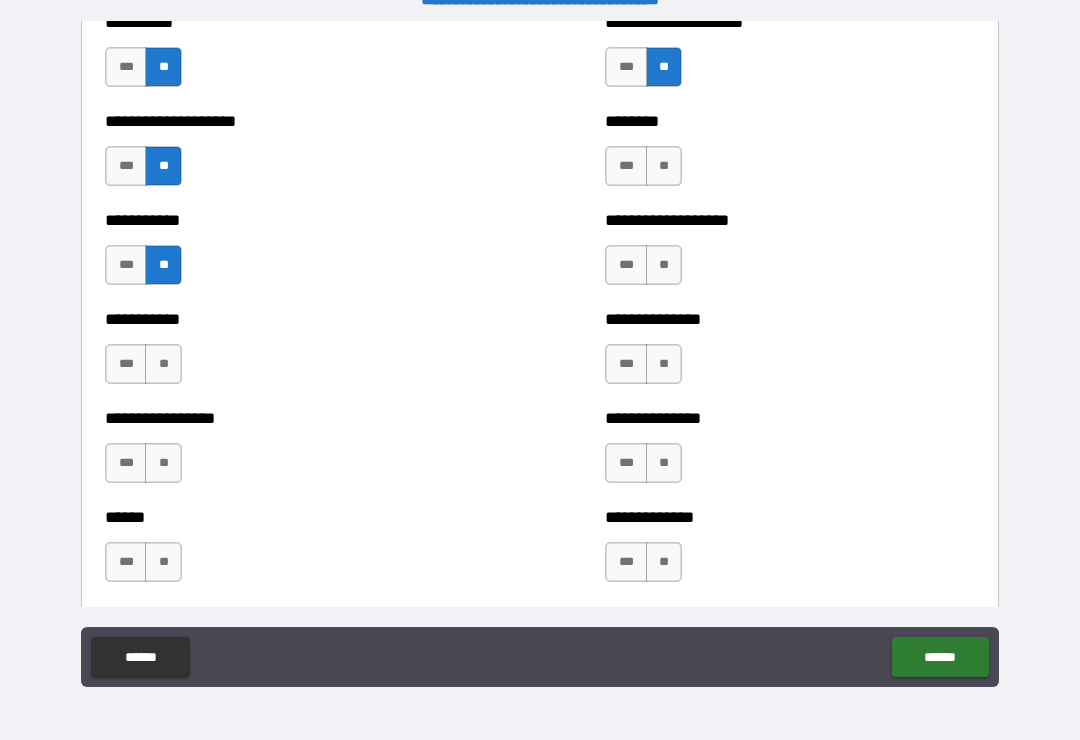 click on "**" at bounding box center (163, 364) 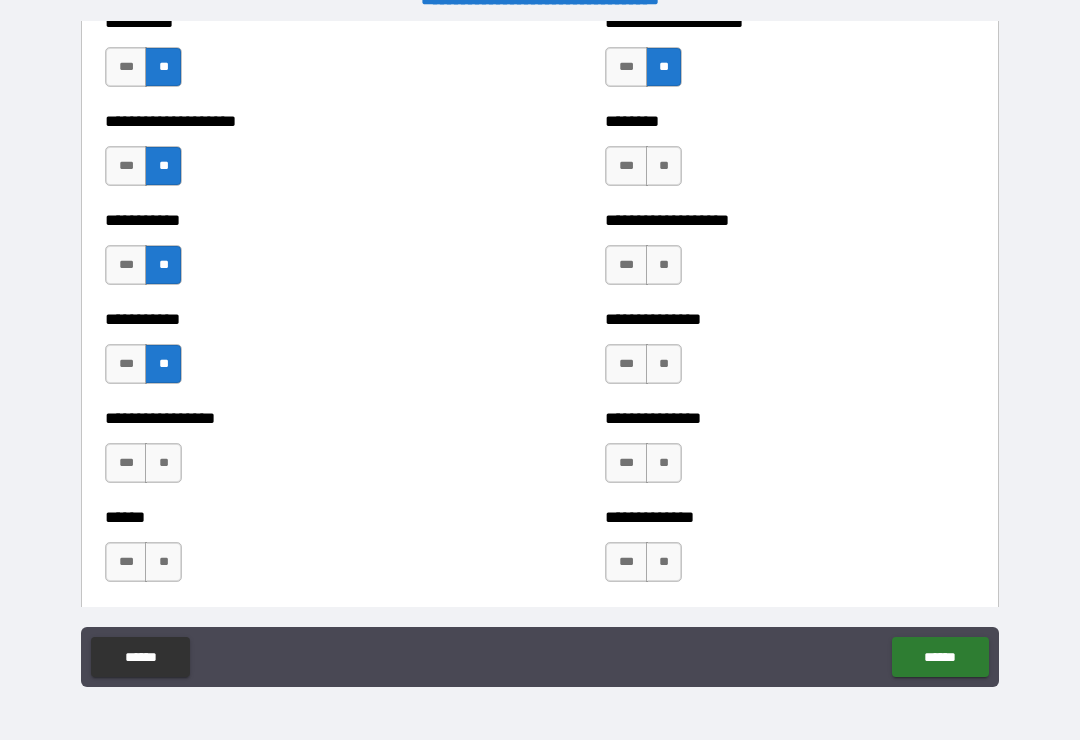 click on "**" at bounding box center (163, 463) 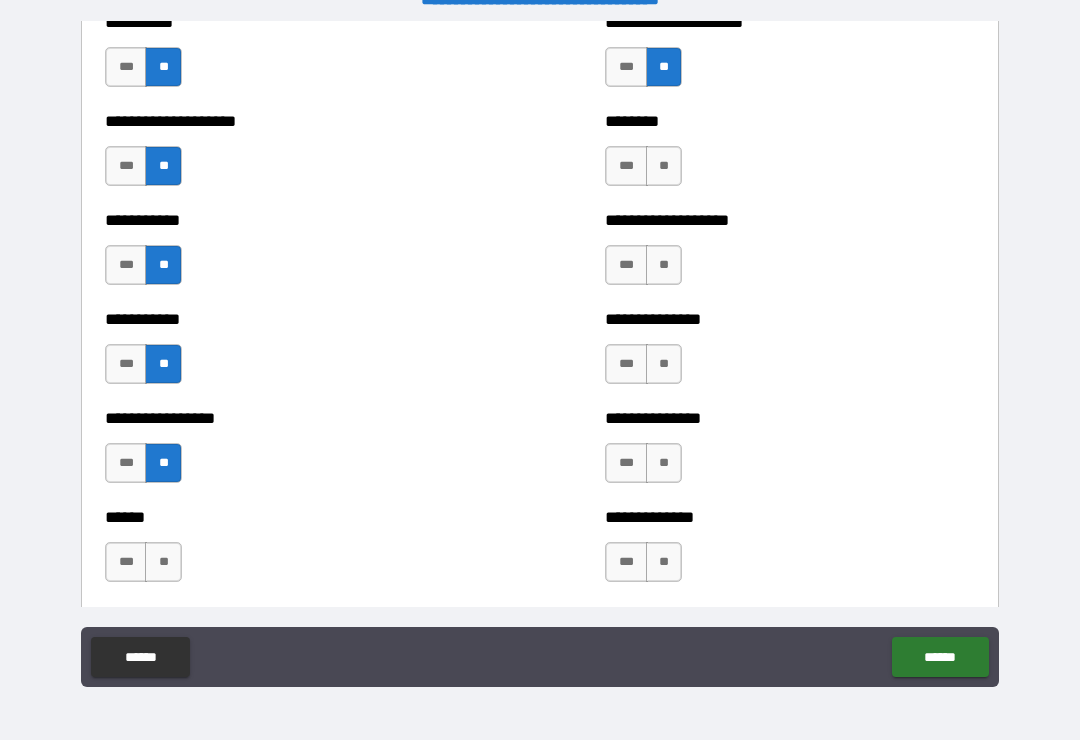 click on "**" at bounding box center [163, 562] 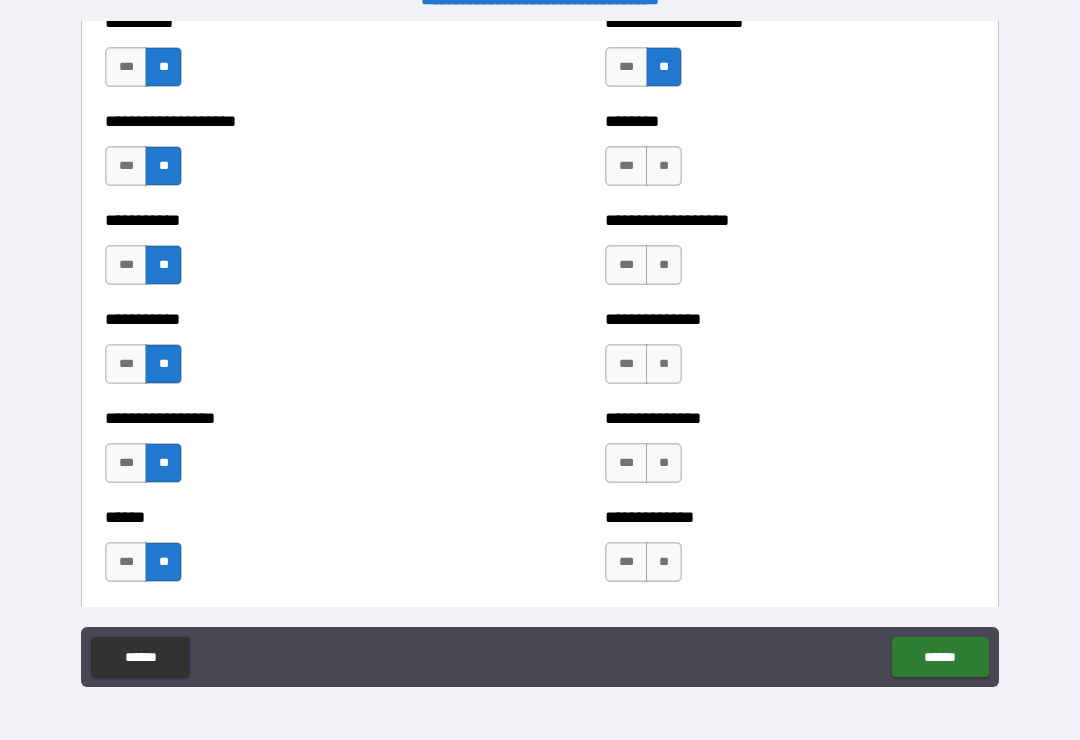 click on "**" at bounding box center [664, 562] 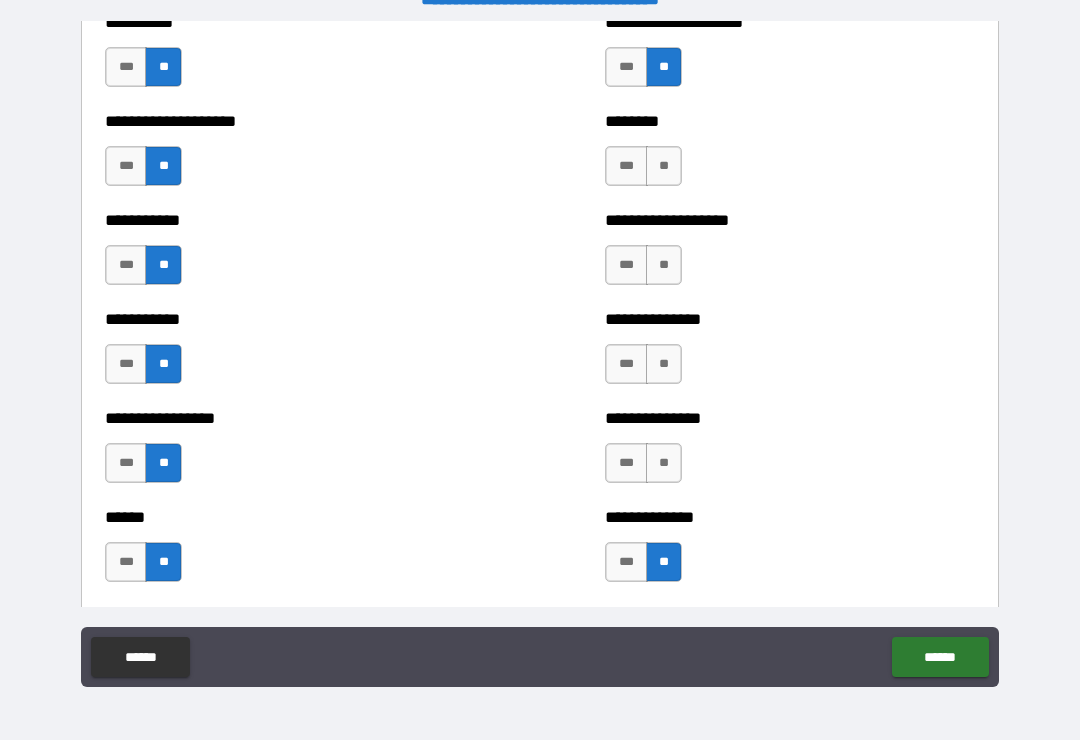click on "**" at bounding box center (664, 463) 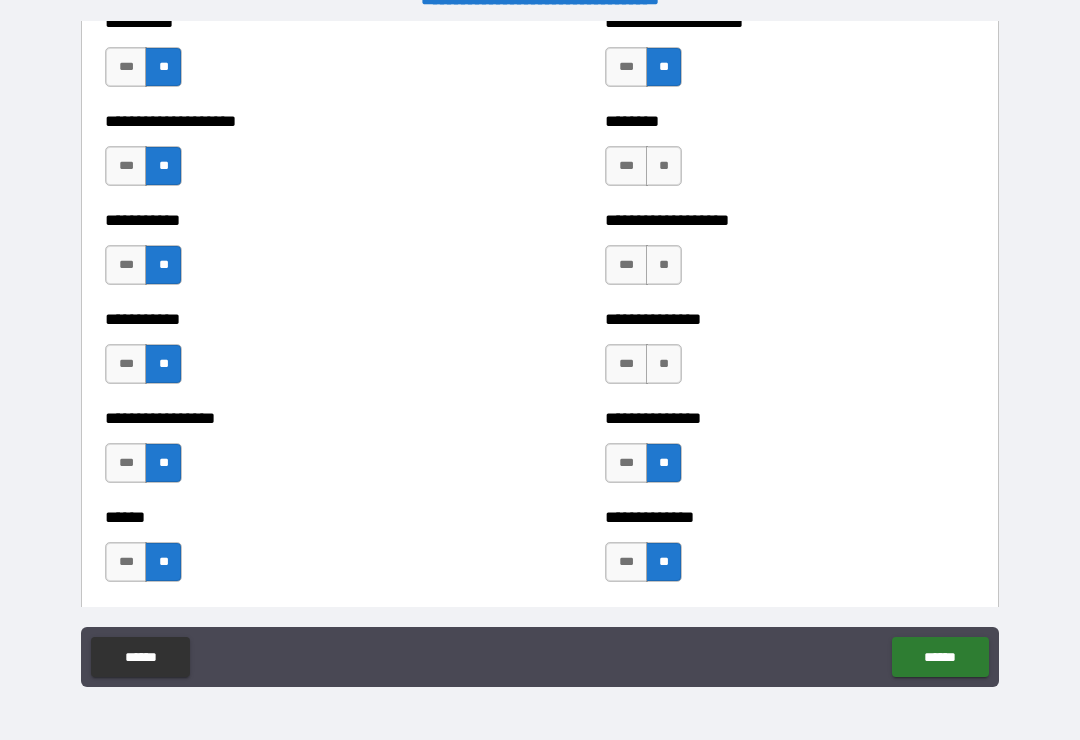click on "**" at bounding box center (664, 364) 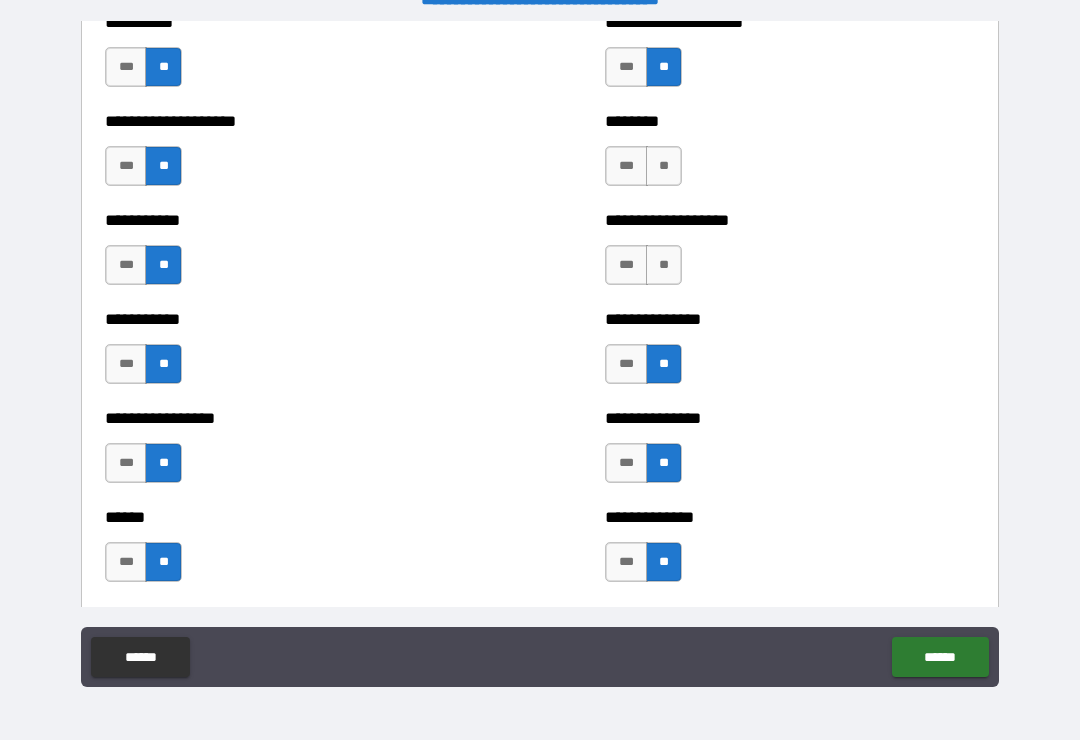 click on "**" at bounding box center [664, 265] 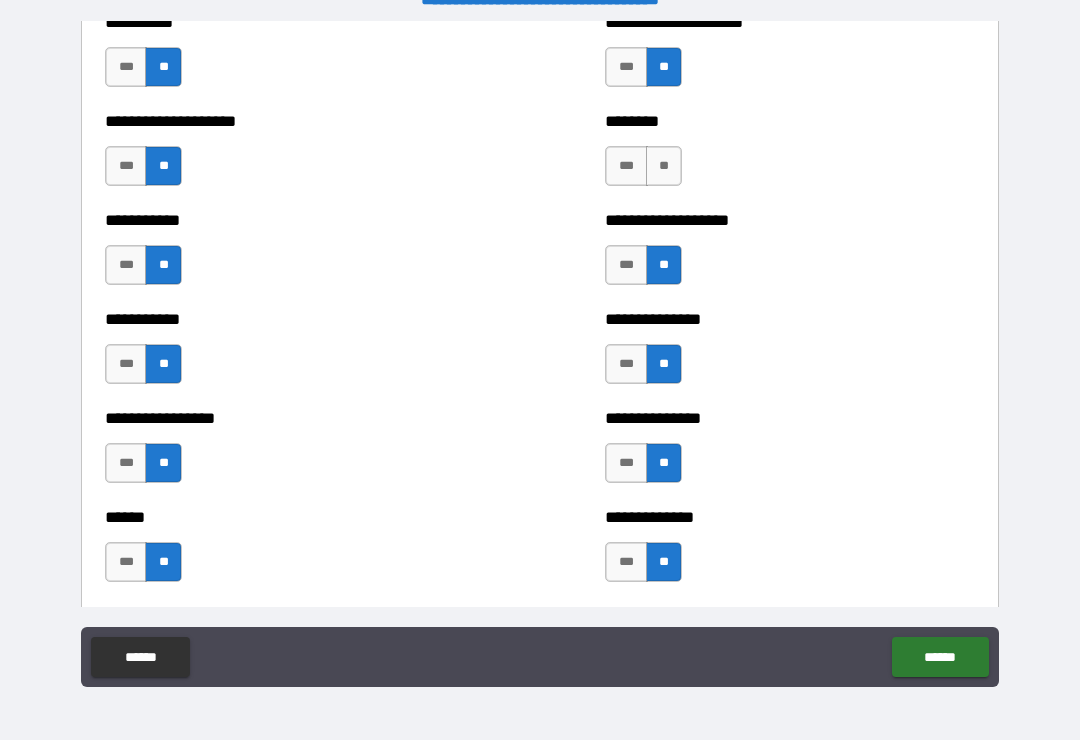 click on "**" at bounding box center [664, 166] 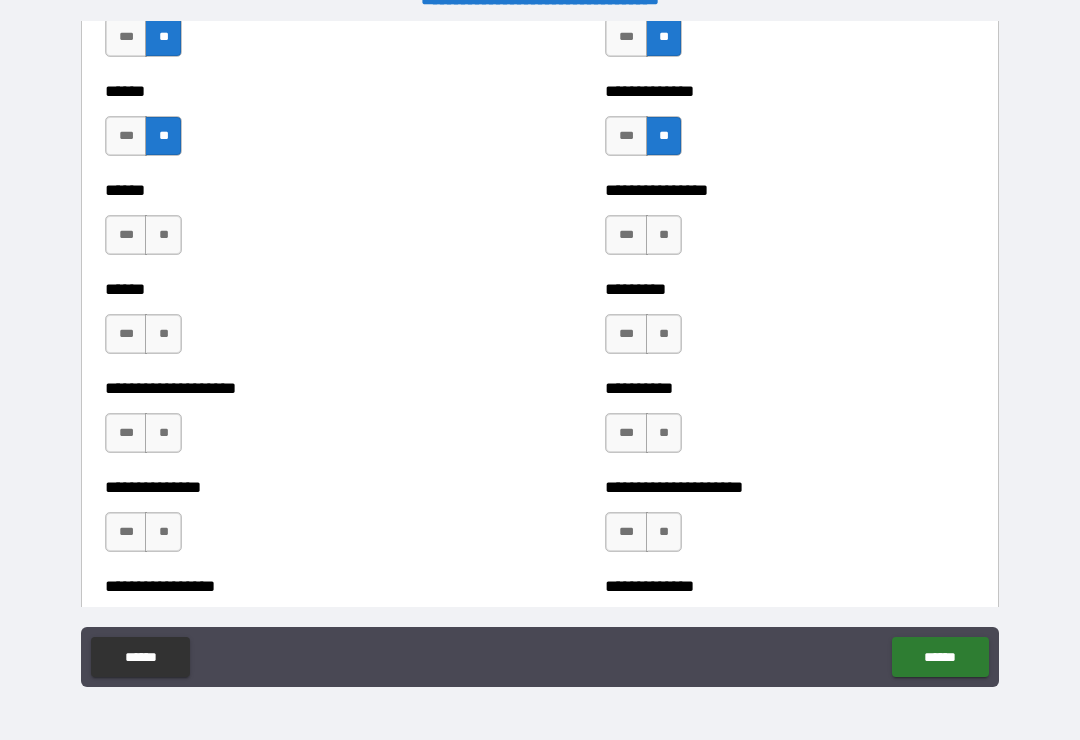 scroll, scrollTop: 2960, scrollLeft: 0, axis: vertical 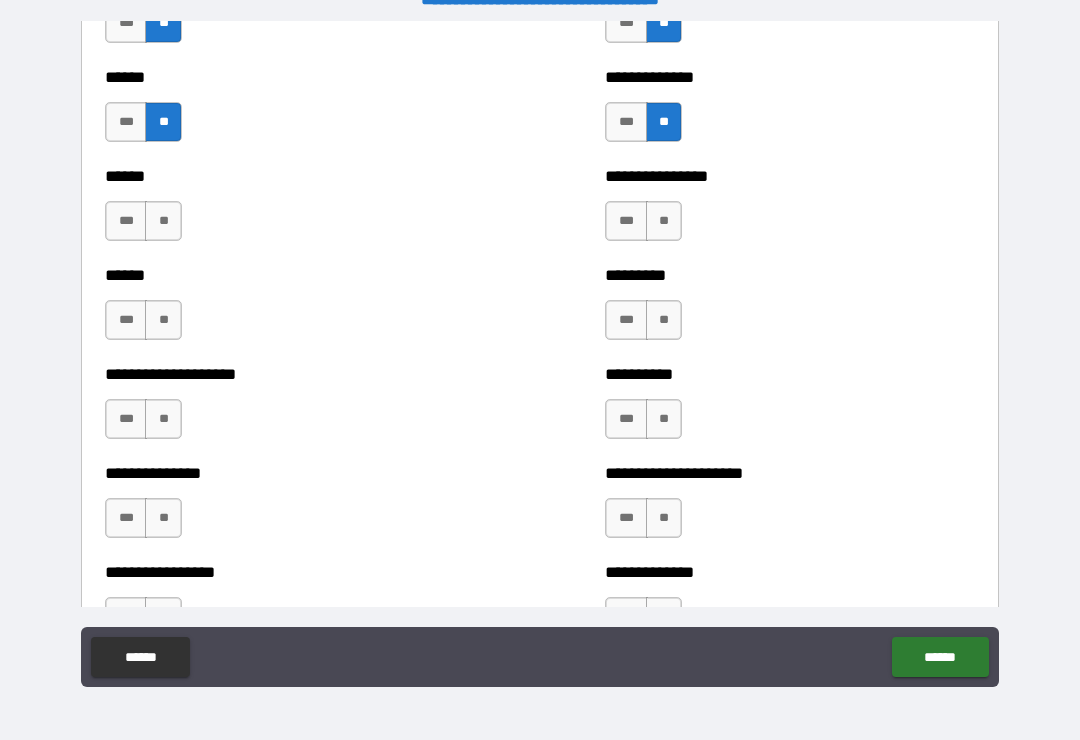 click on "**" at bounding box center [163, 221] 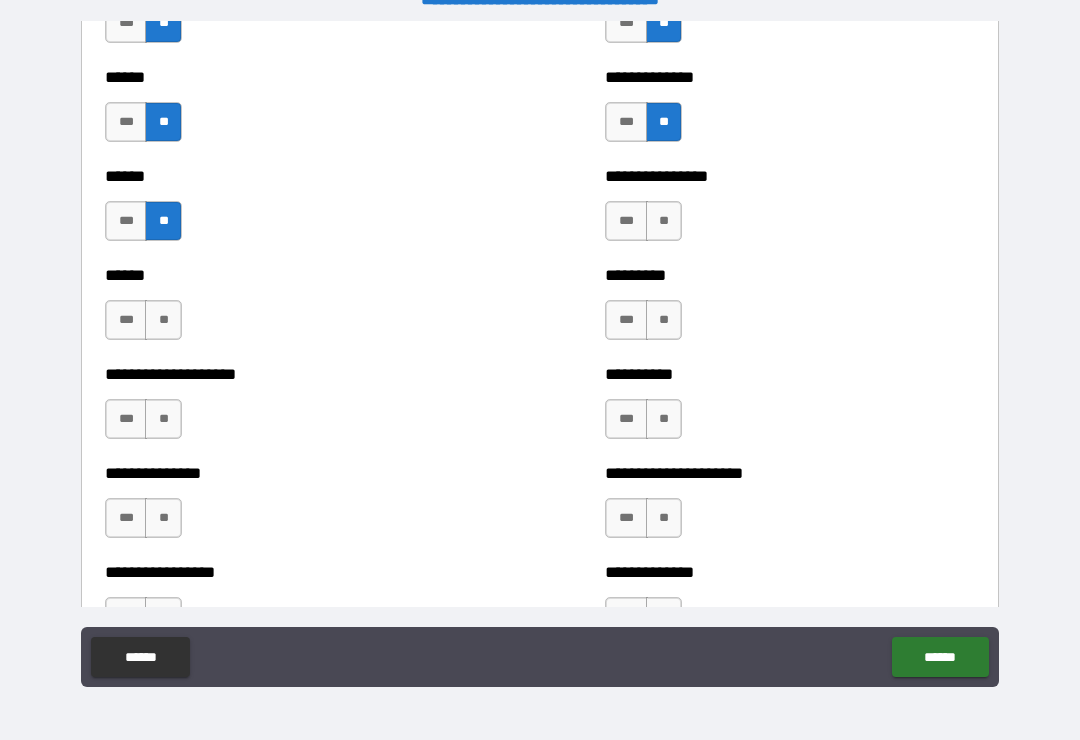 click on "**" at bounding box center [163, 320] 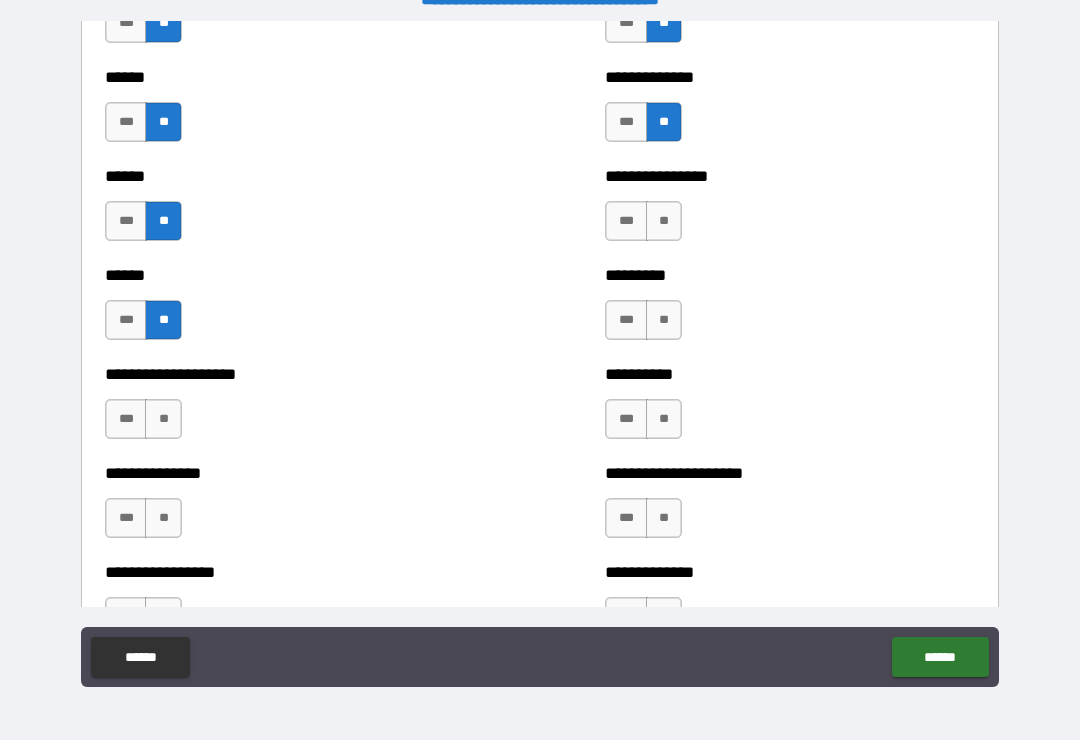 click on "**" at bounding box center (163, 419) 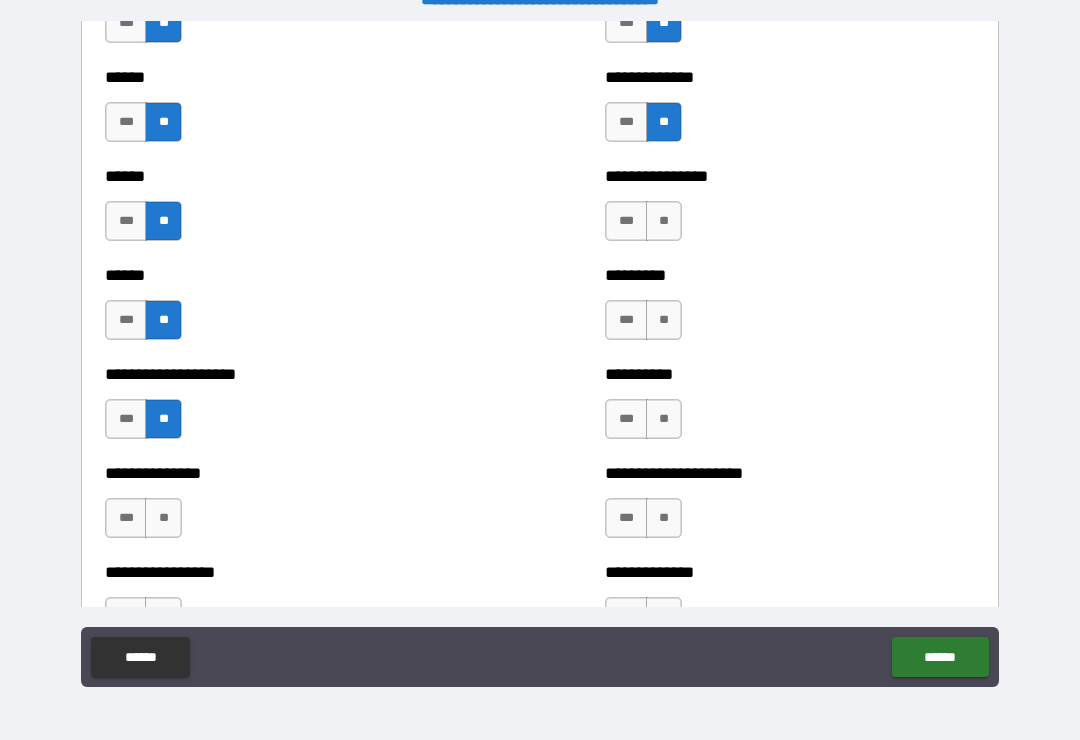 click on "**" at bounding box center (163, 518) 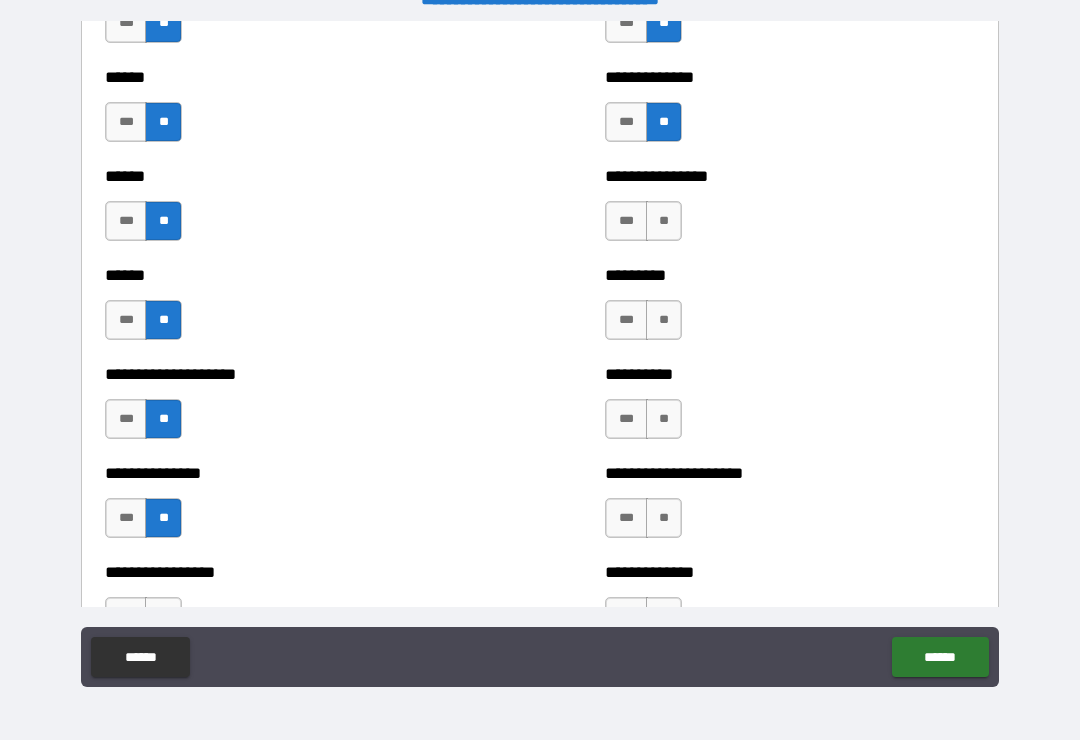 click on "**" at bounding box center (664, 518) 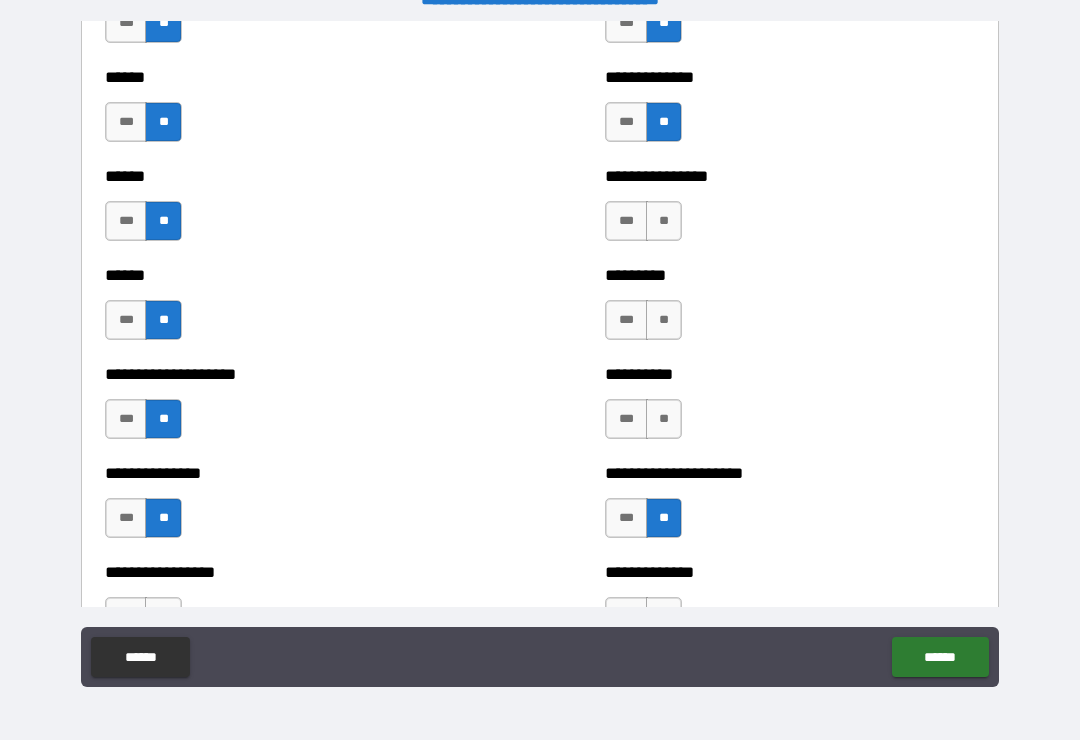 click on "**" at bounding box center [664, 419] 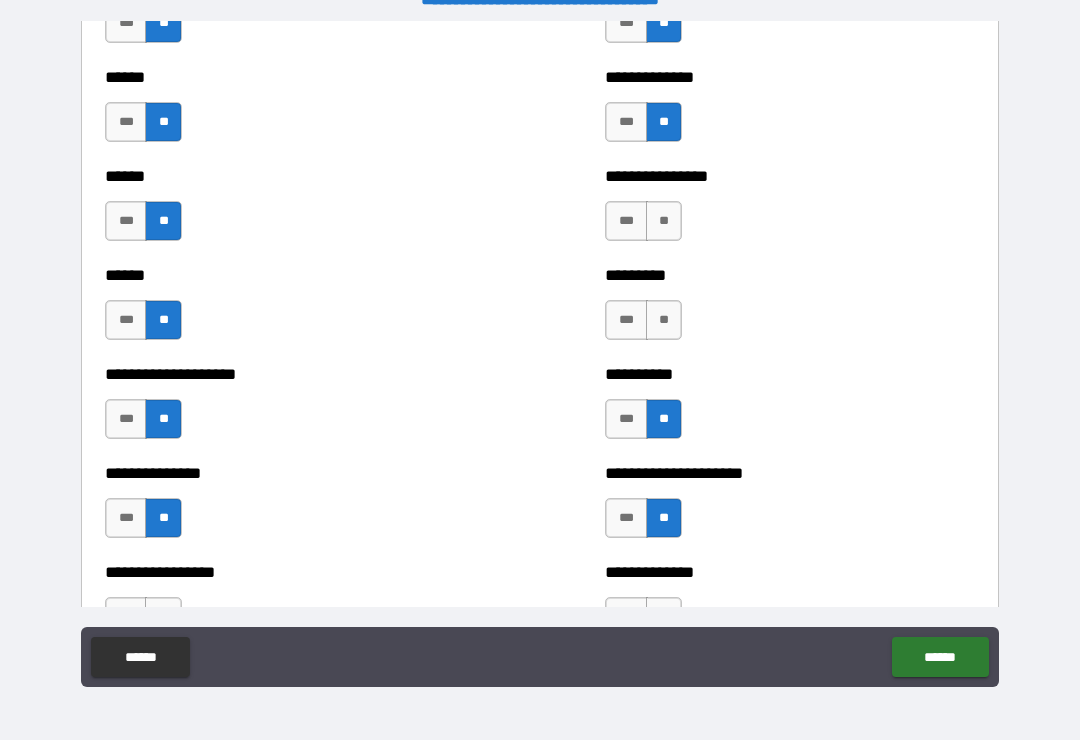click on "**" at bounding box center [664, 320] 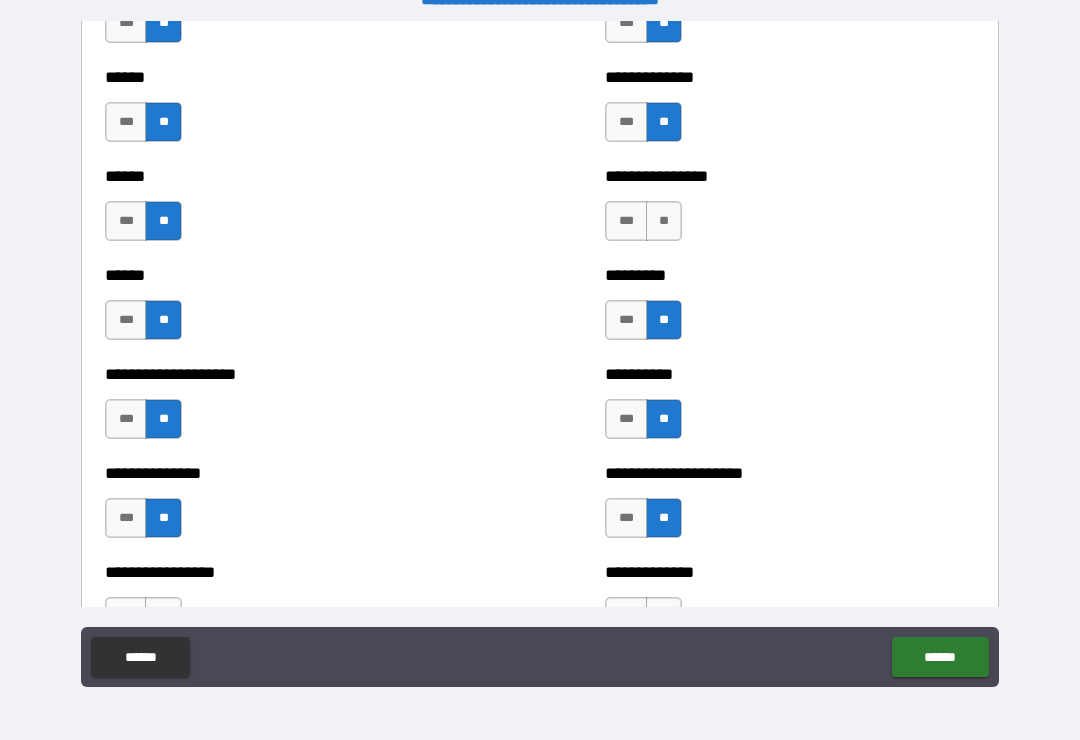 click on "**" at bounding box center (664, 221) 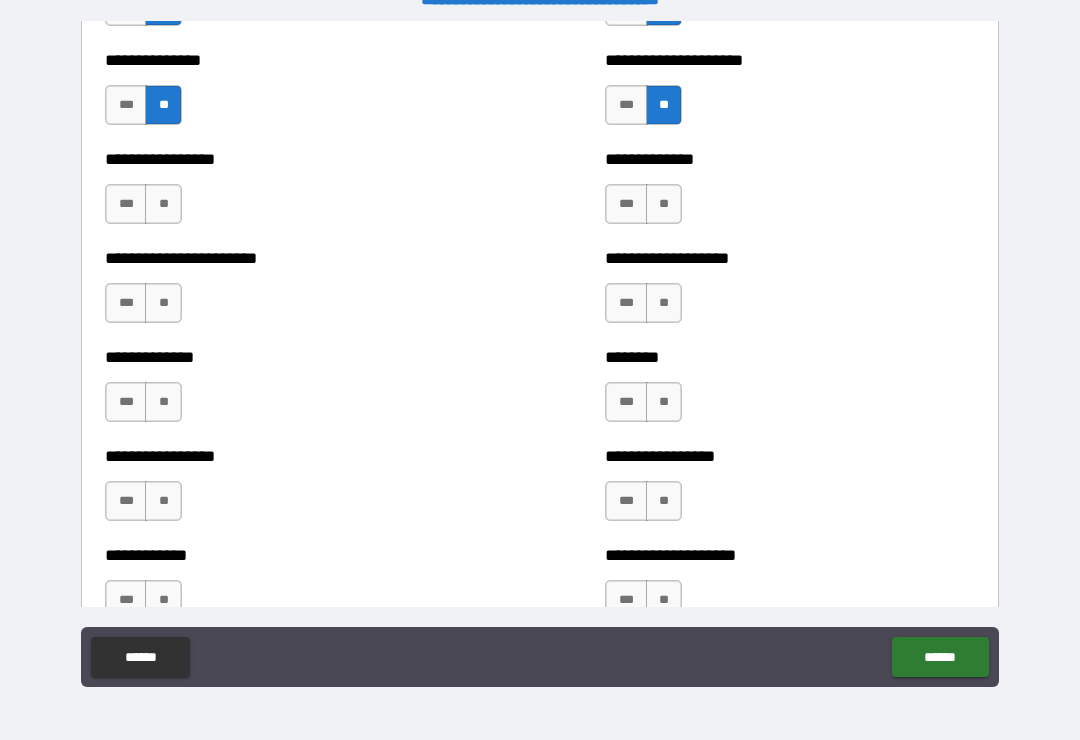scroll, scrollTop: 3375, scrollLeft: 0, axis: vertical 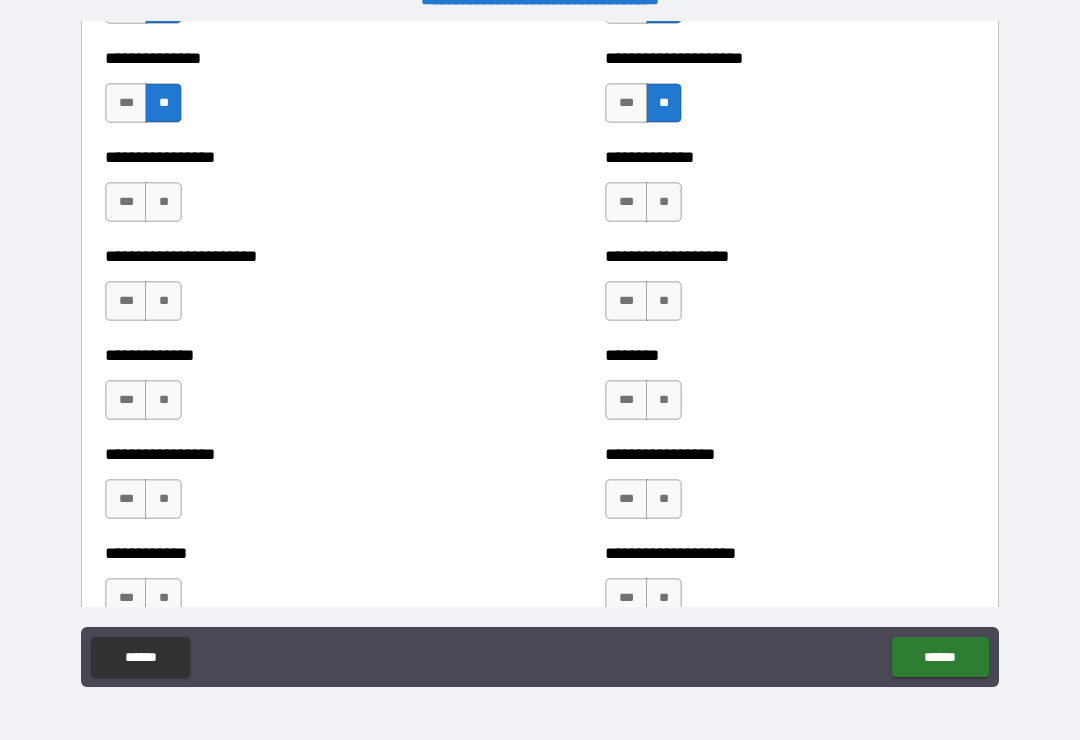 click on "**" at bounding box center (163, 202) 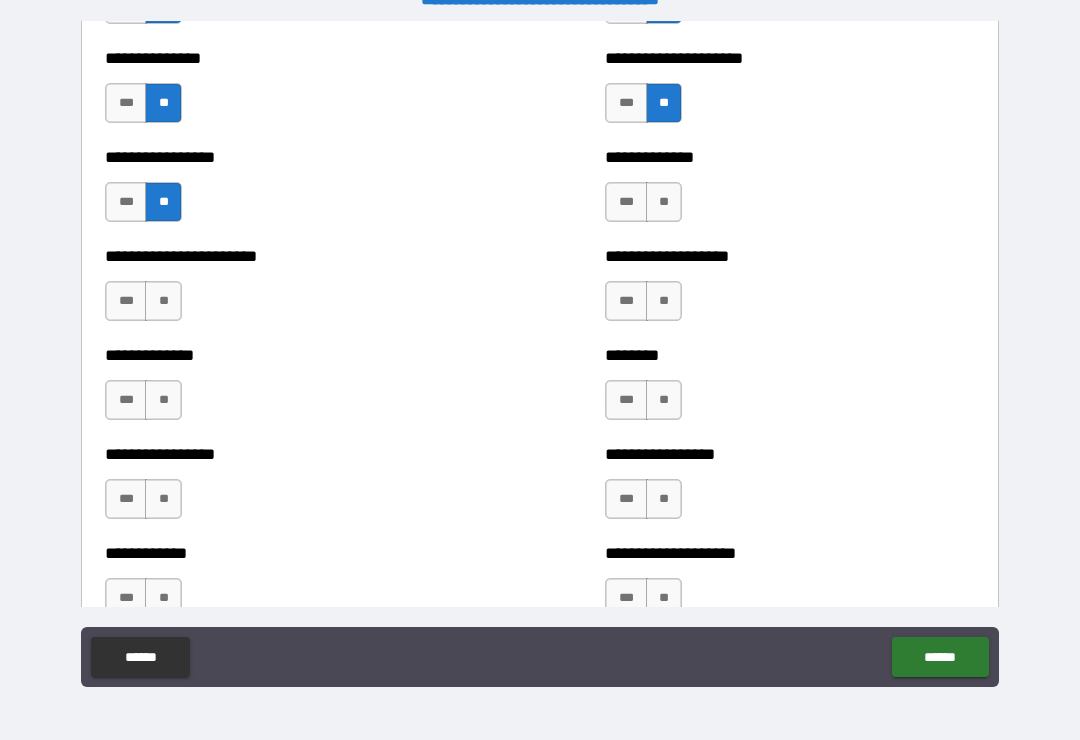 click on "**" at bounding box center (163, 301) 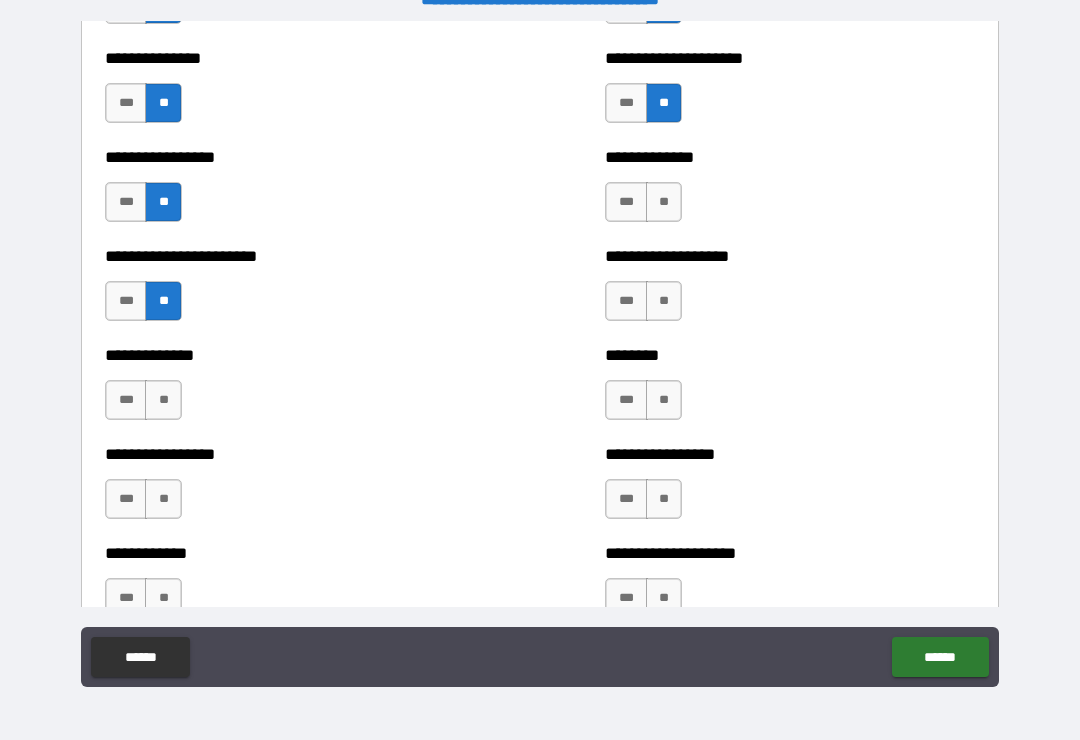 click on "**" at bounding box center [163, 400] 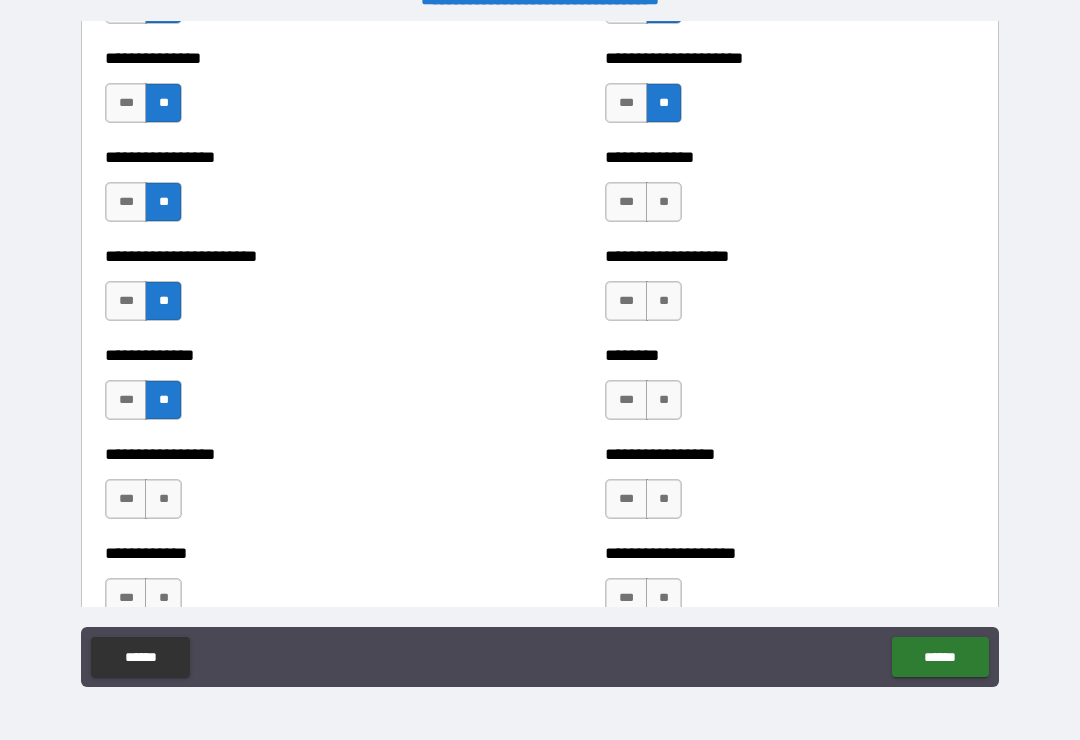 click on "**" at bounding box center [163, 499] 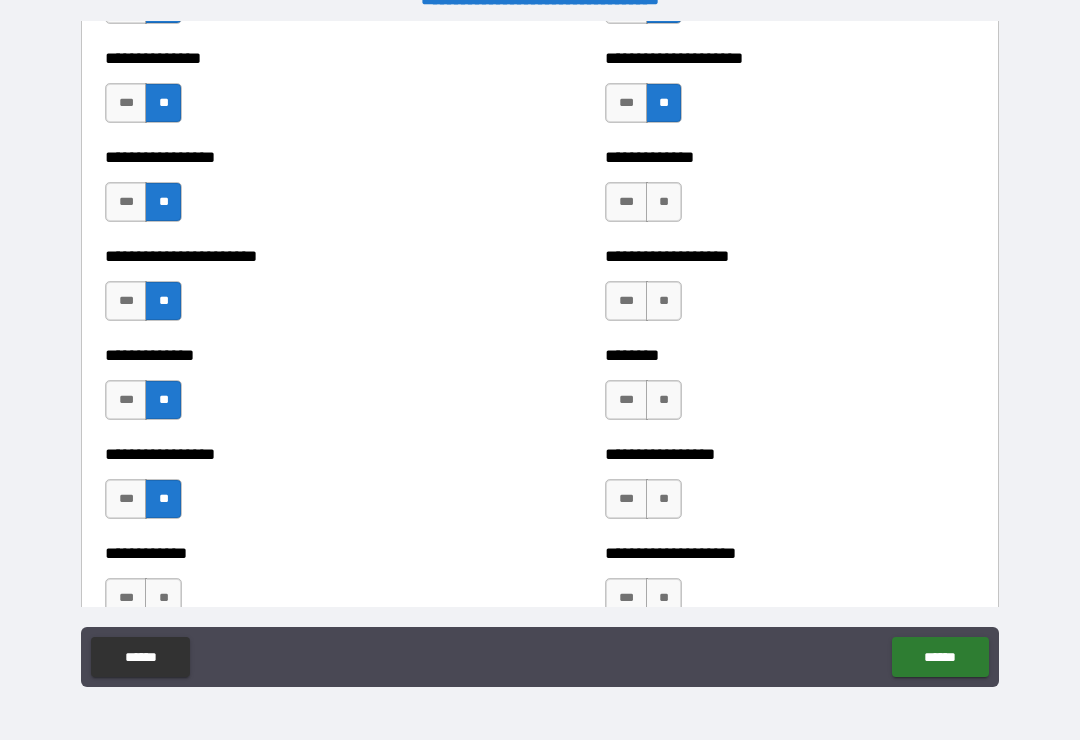 click on "**" at bounding box center (163, 598) 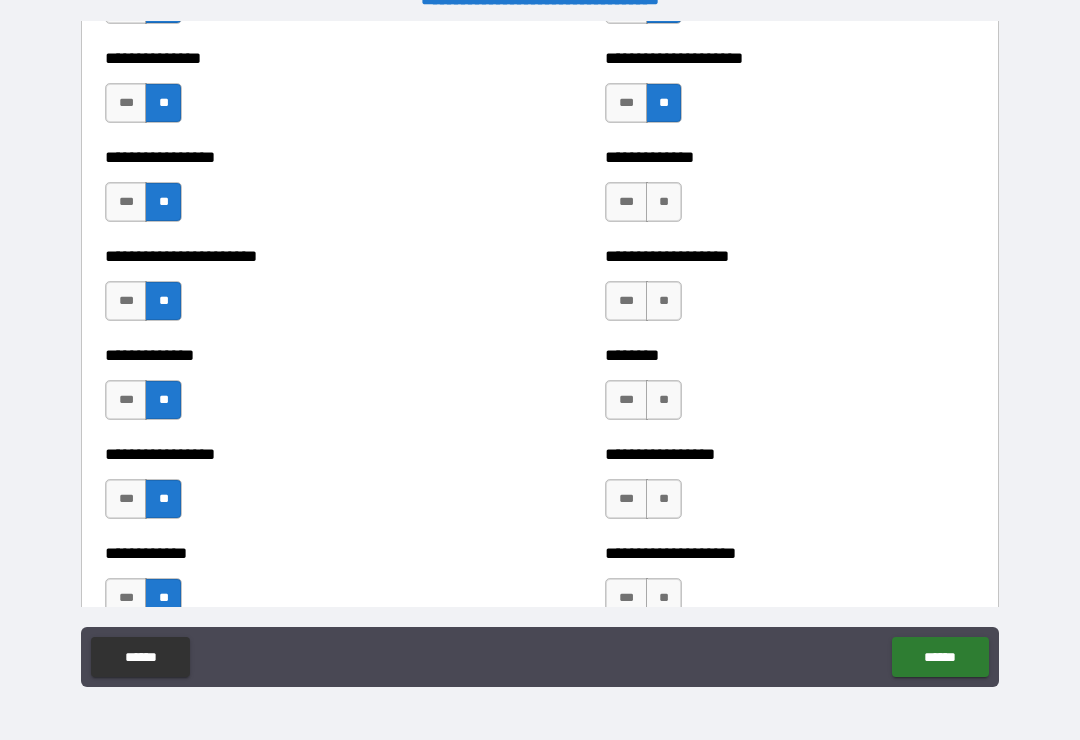 click on "**" at bounding box center [664, 598] 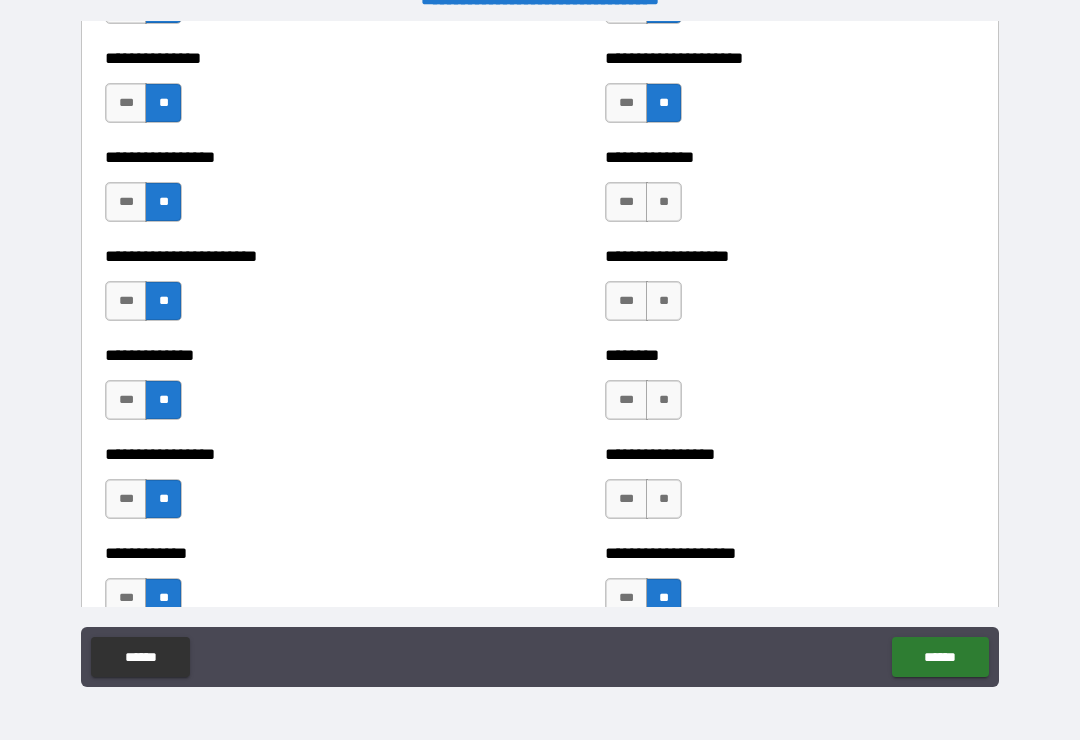 click on "**" at bounding box center (664, 499) 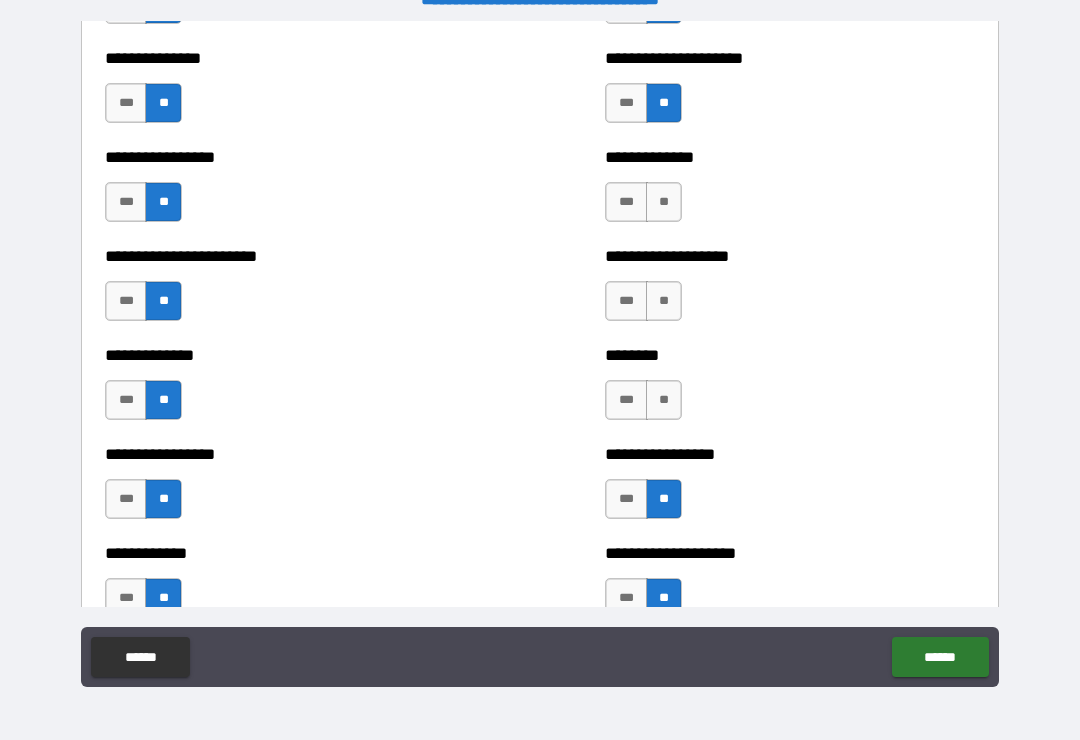 click on "**" at bounding box center (664, 400) 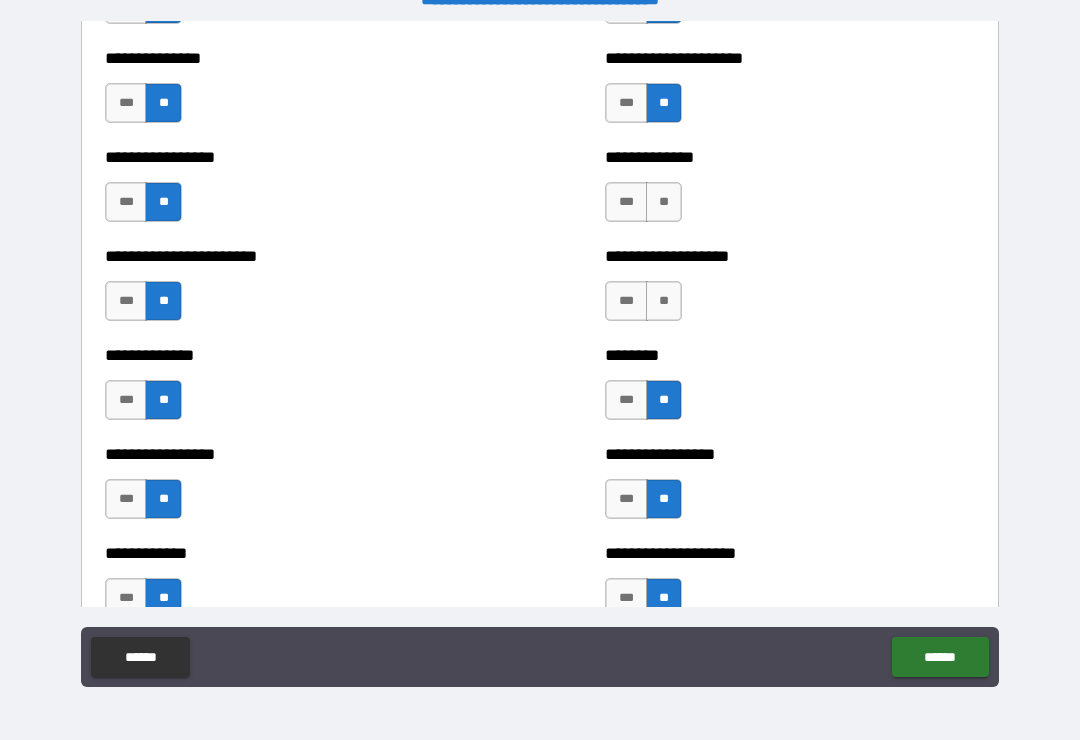 click on "**" at bounding box center (664, 301) 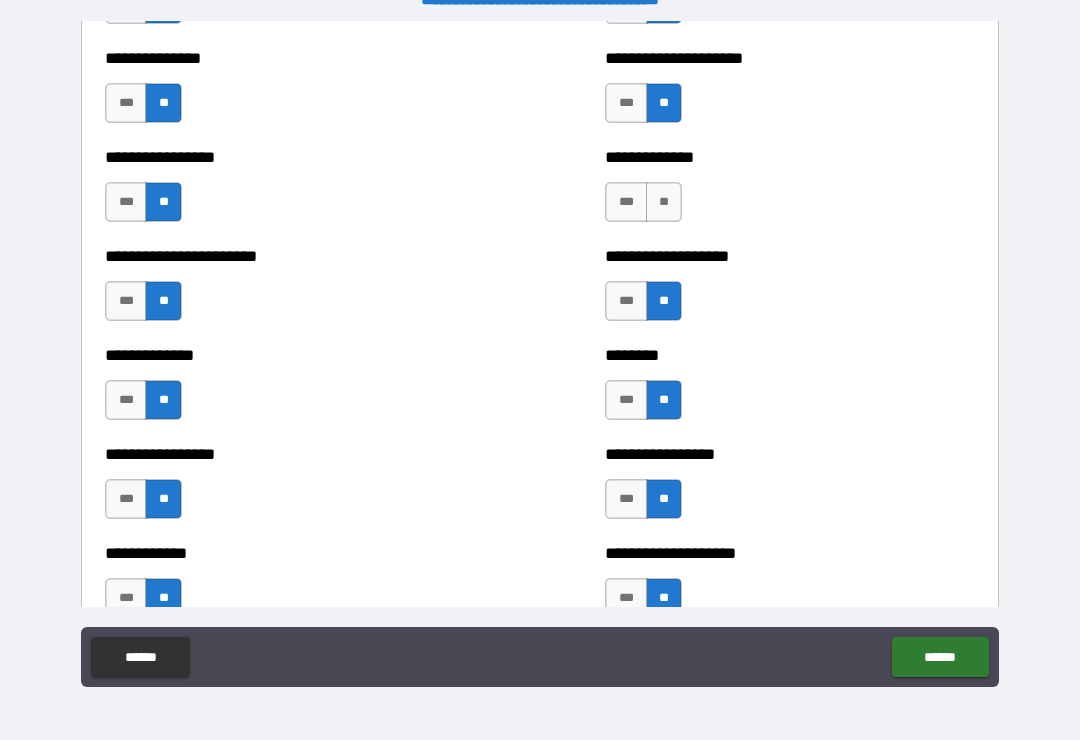 click on "**" at bounding box center (664, 202) 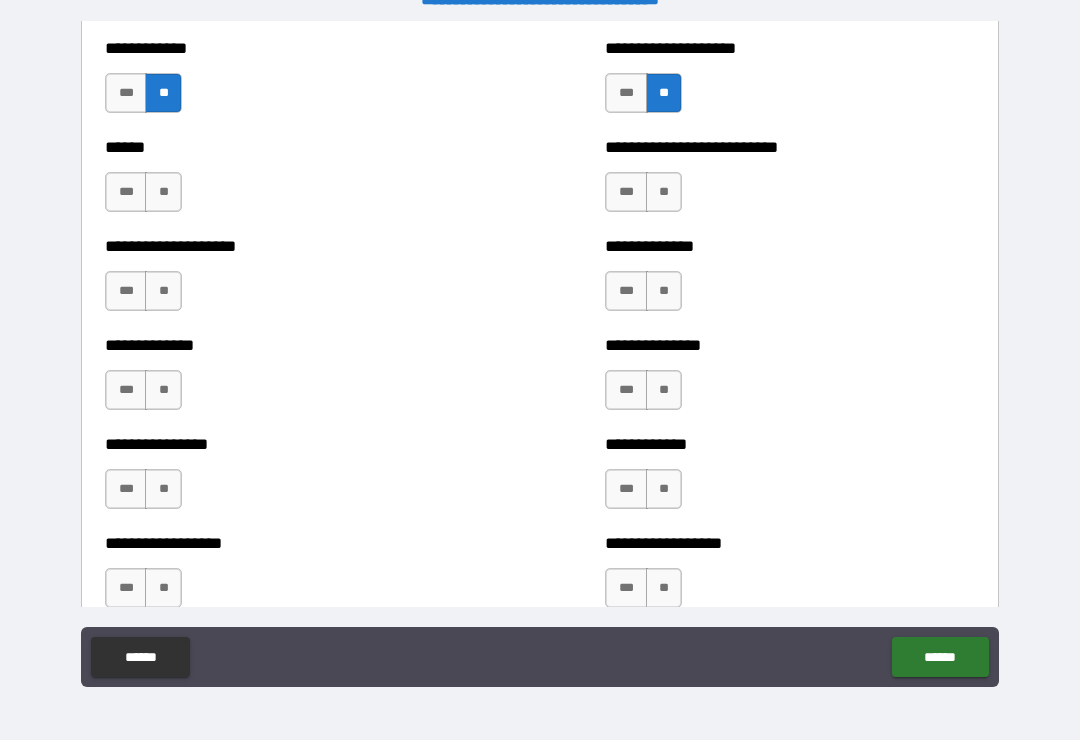 scroll, scrollTop: 3879, scrollLeft: 0, axis: vertical 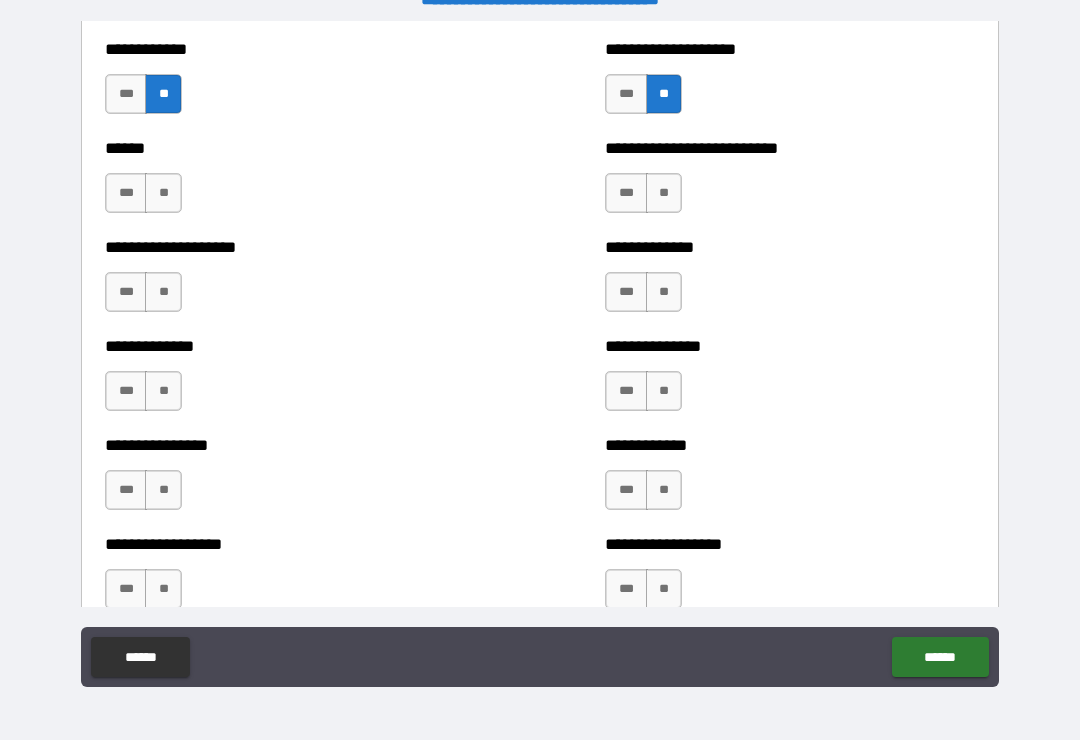 click on "**" at bounding box center (163, 193) 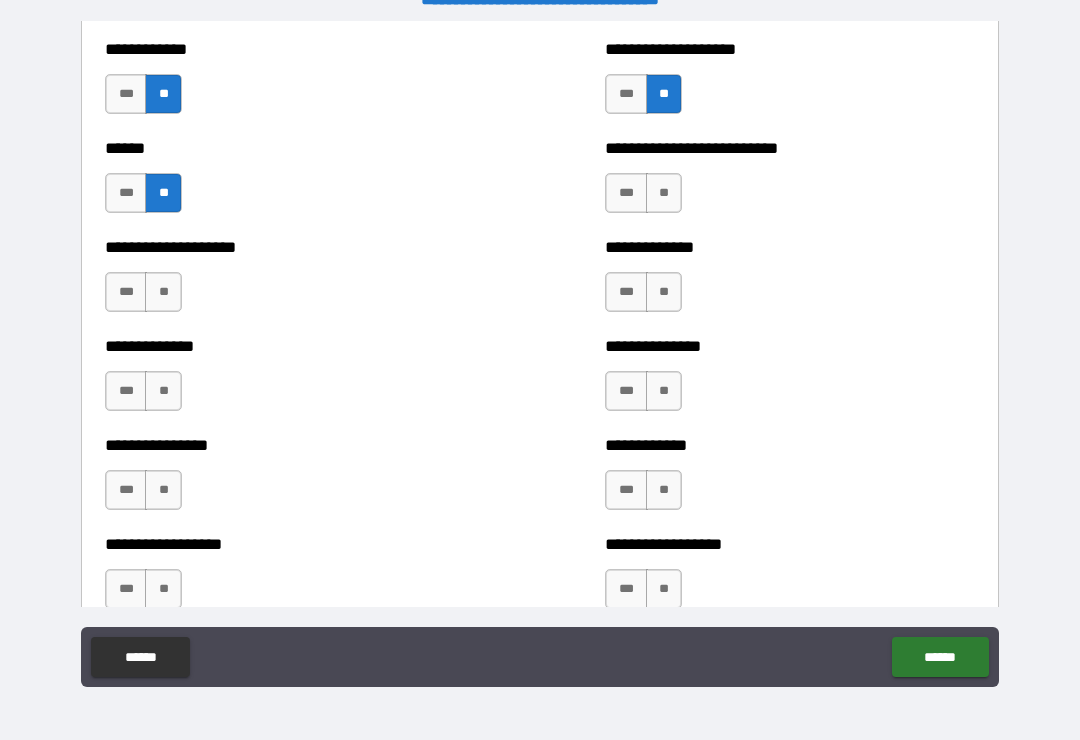 click on "**" at bounding box center [163, 589] 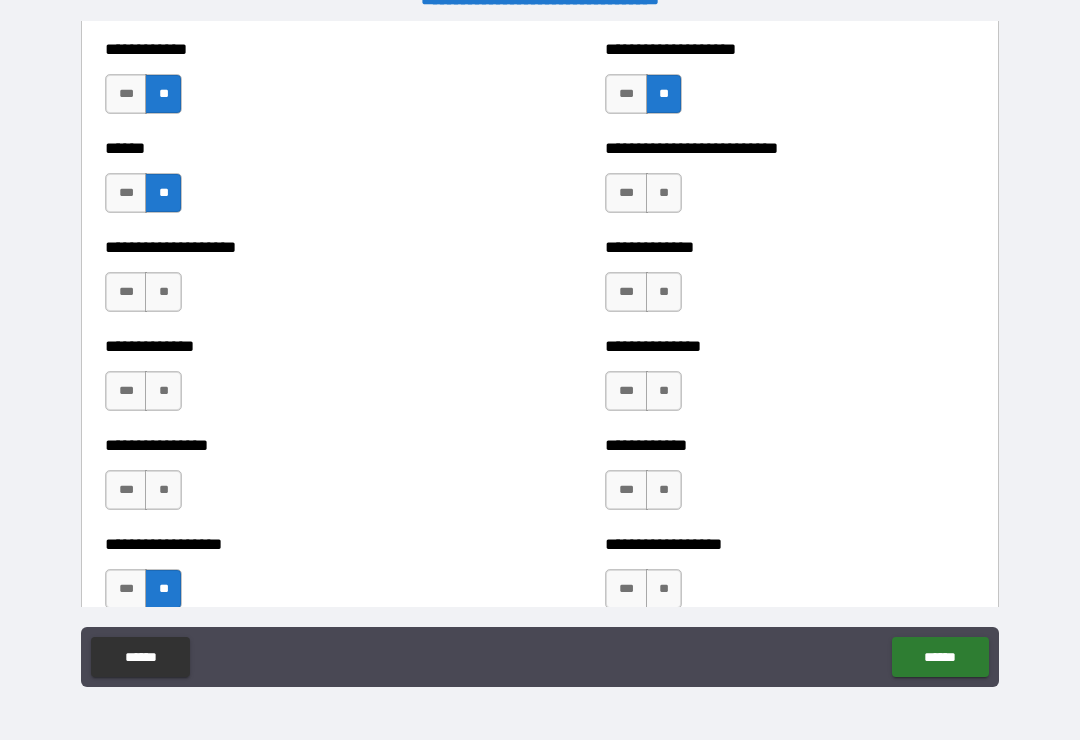 click on "**" at bounding box center (163, 490) 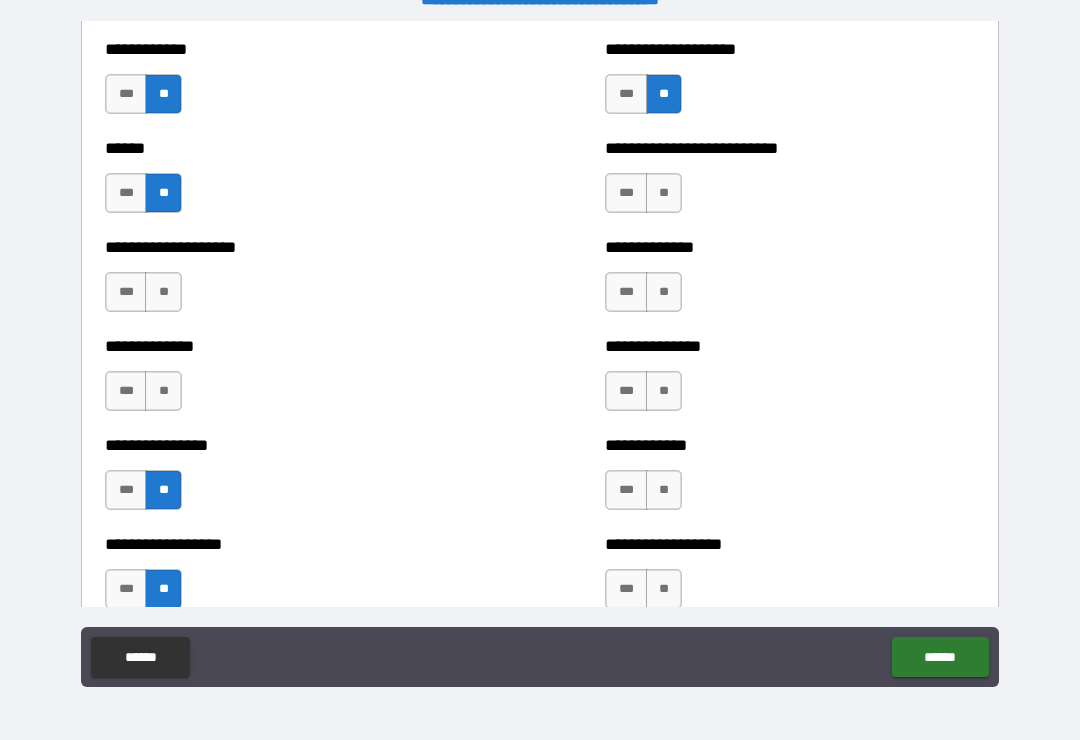 click on "**" at bounding box center [163, 391] 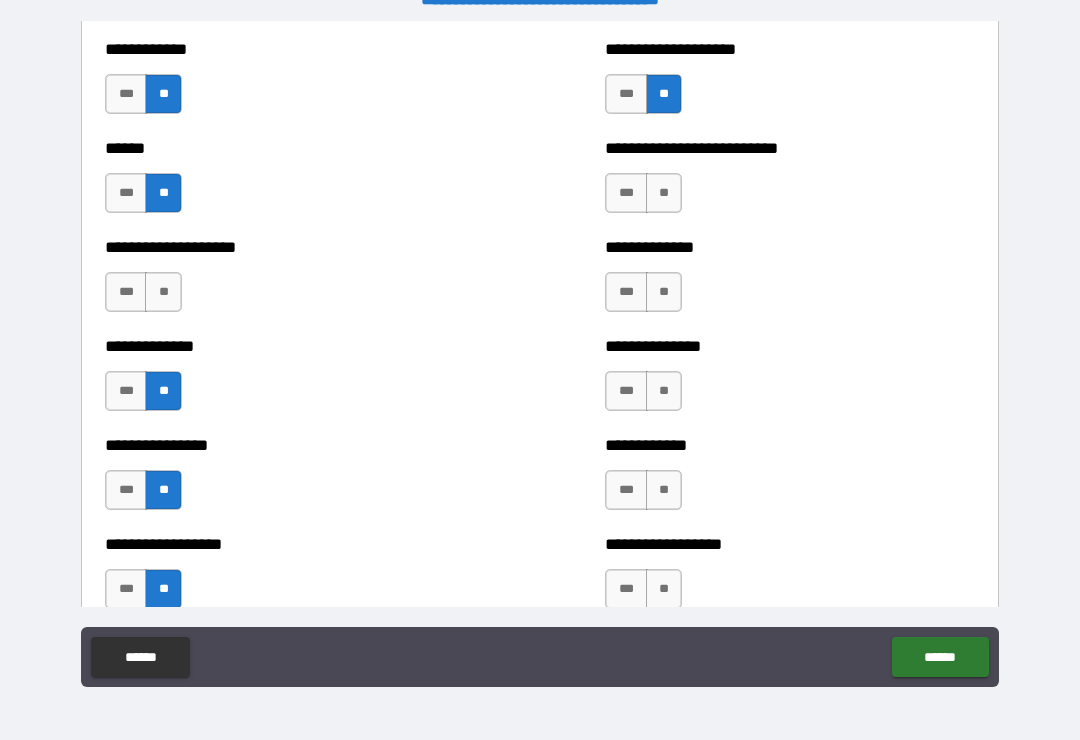 click on "**" at bounding box center [163, 292] 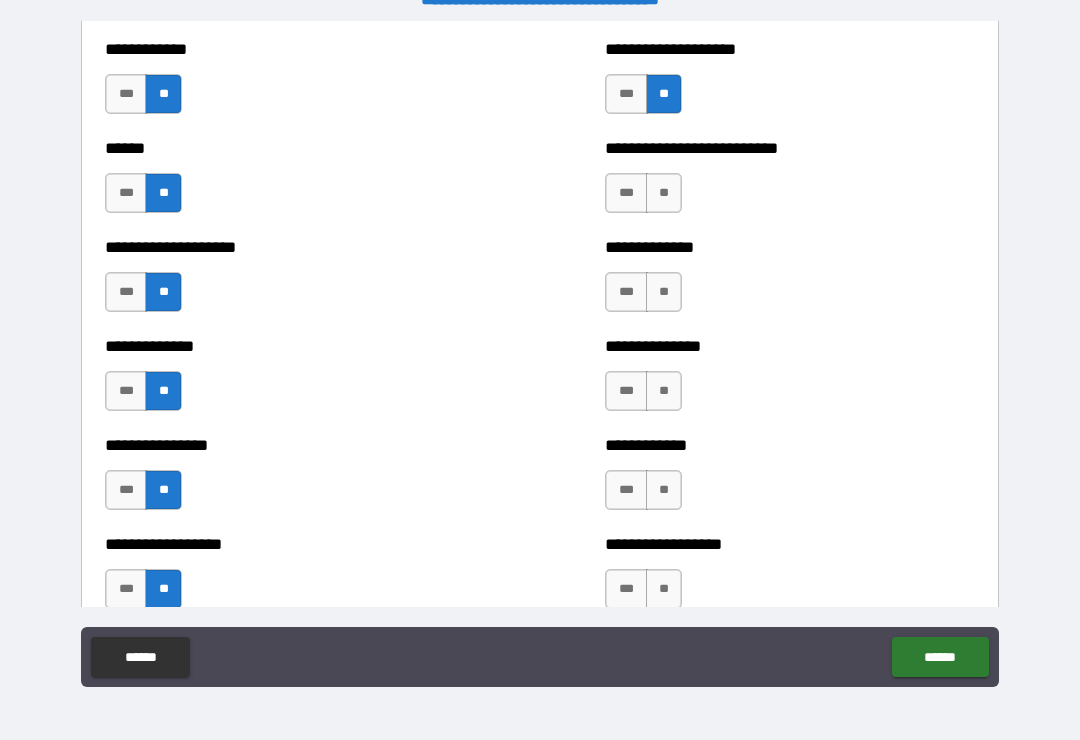 click on "**" at bounding box center (664, 193) 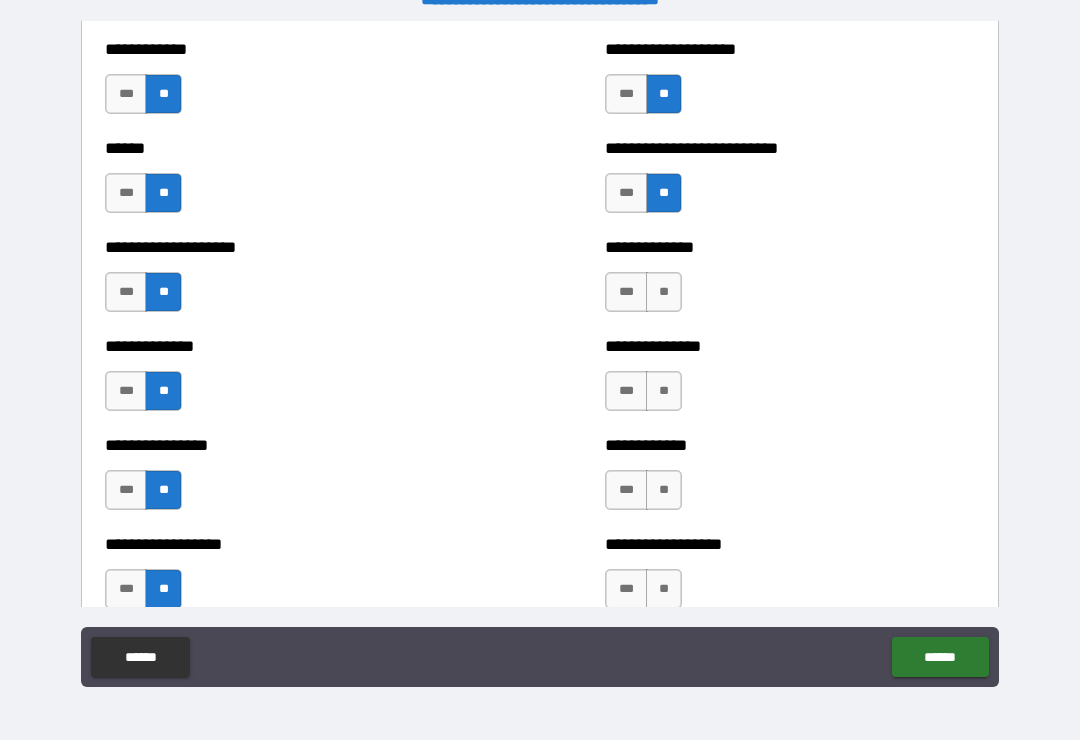 click on "**" at bounding box center [664, 292] 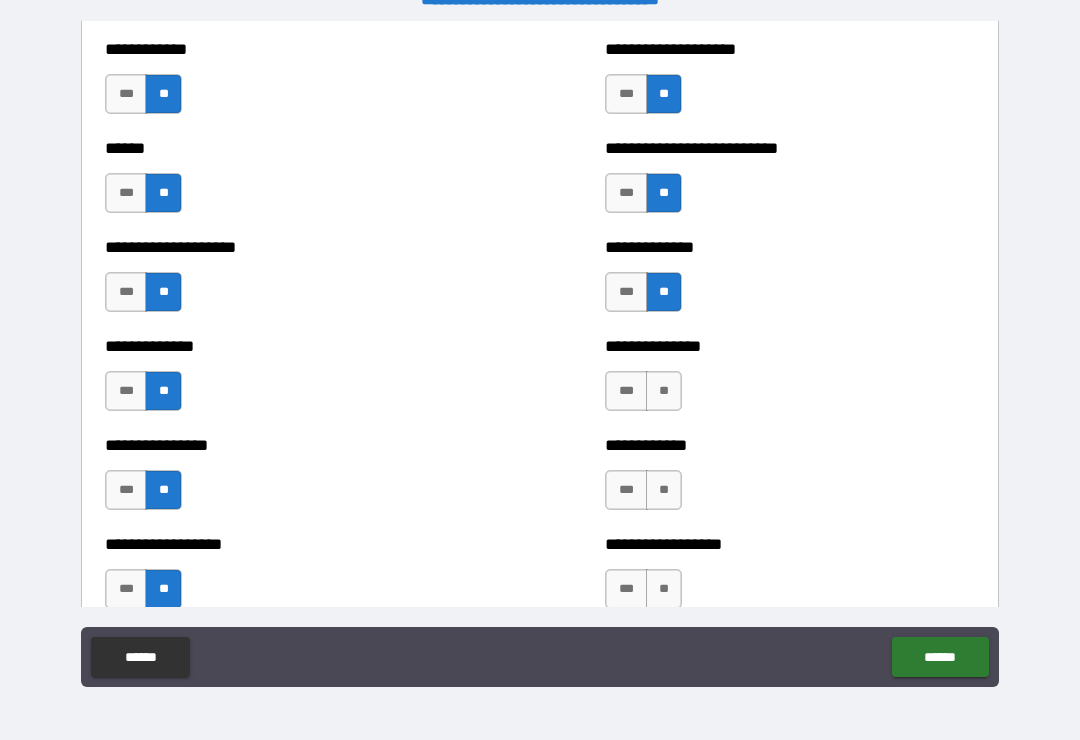 click on "**" at bounding box center (664, 391) 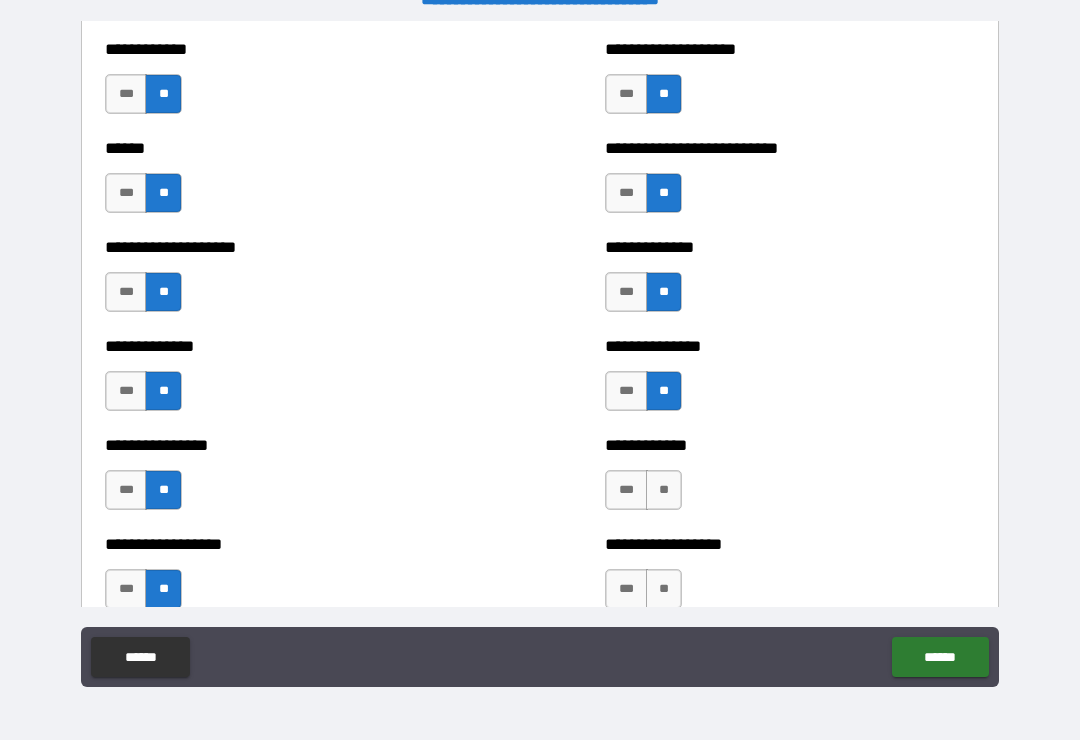 click on "**" at bounding box center [664, 490] 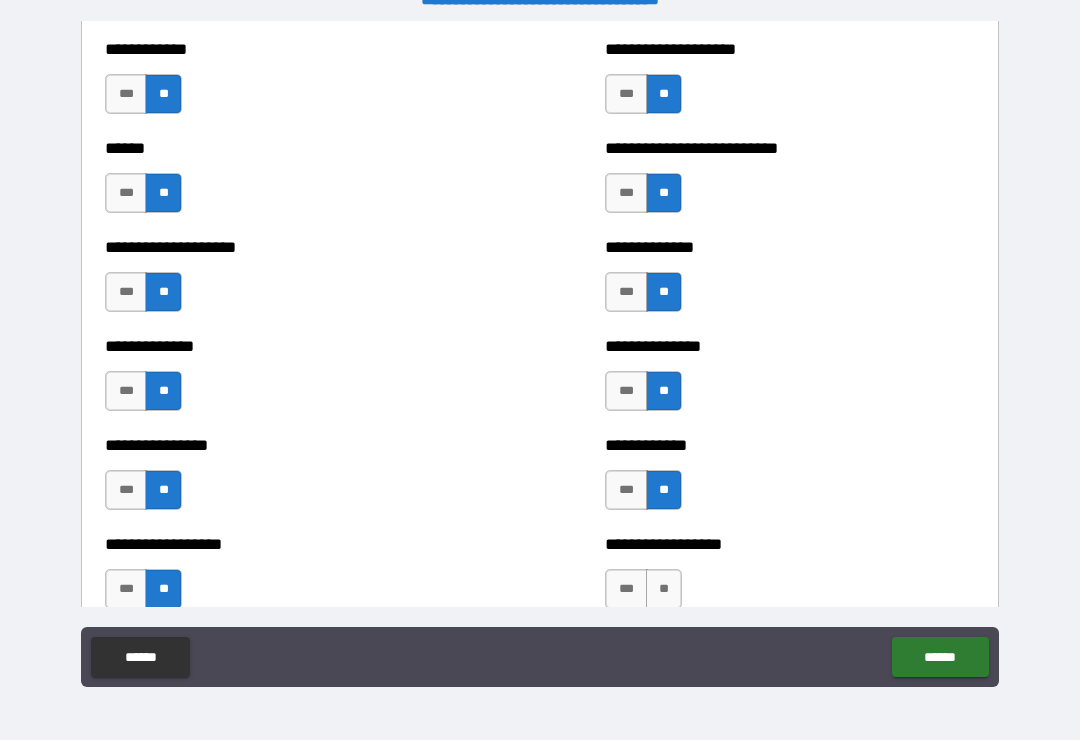 click on "**" at bounding box center [664, 589] 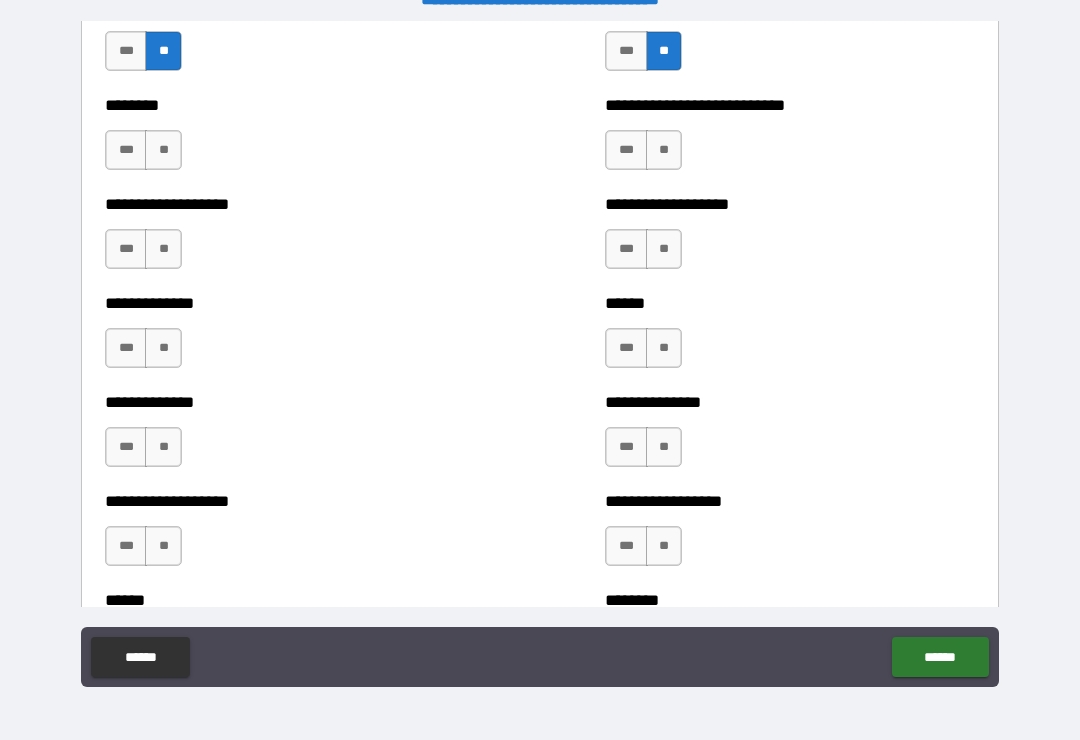 scroll, scrollTop: 4437, scrollLeft: 0, axis: vertical 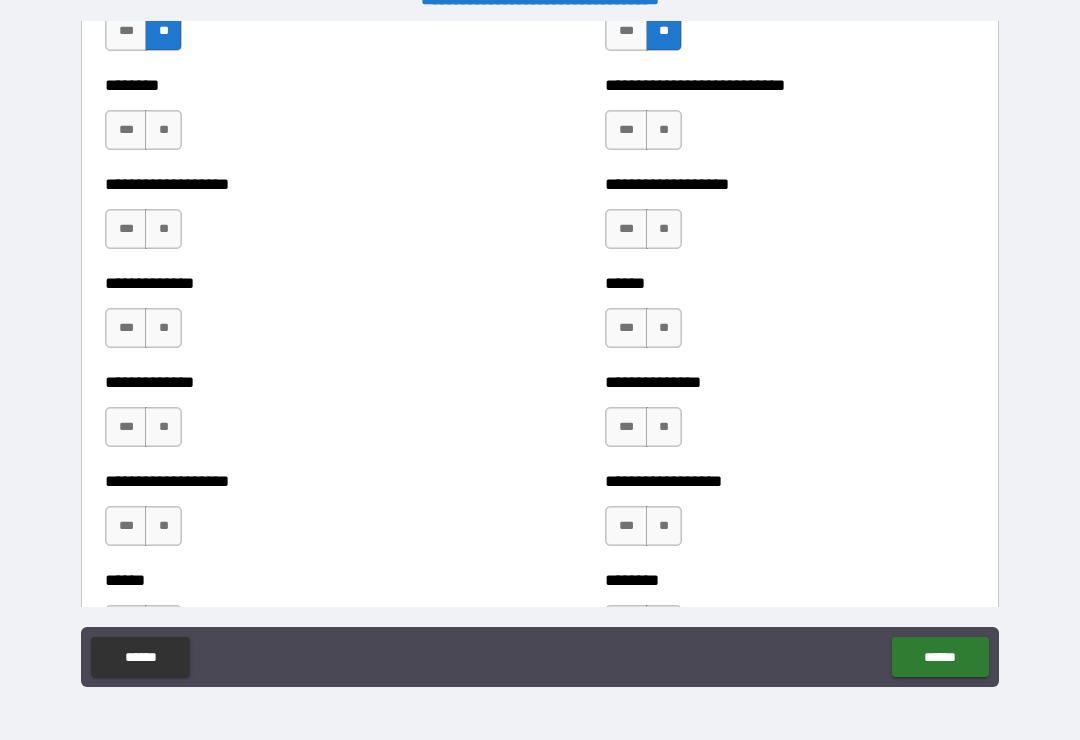 click on "**" at bounding box center (163, 130) 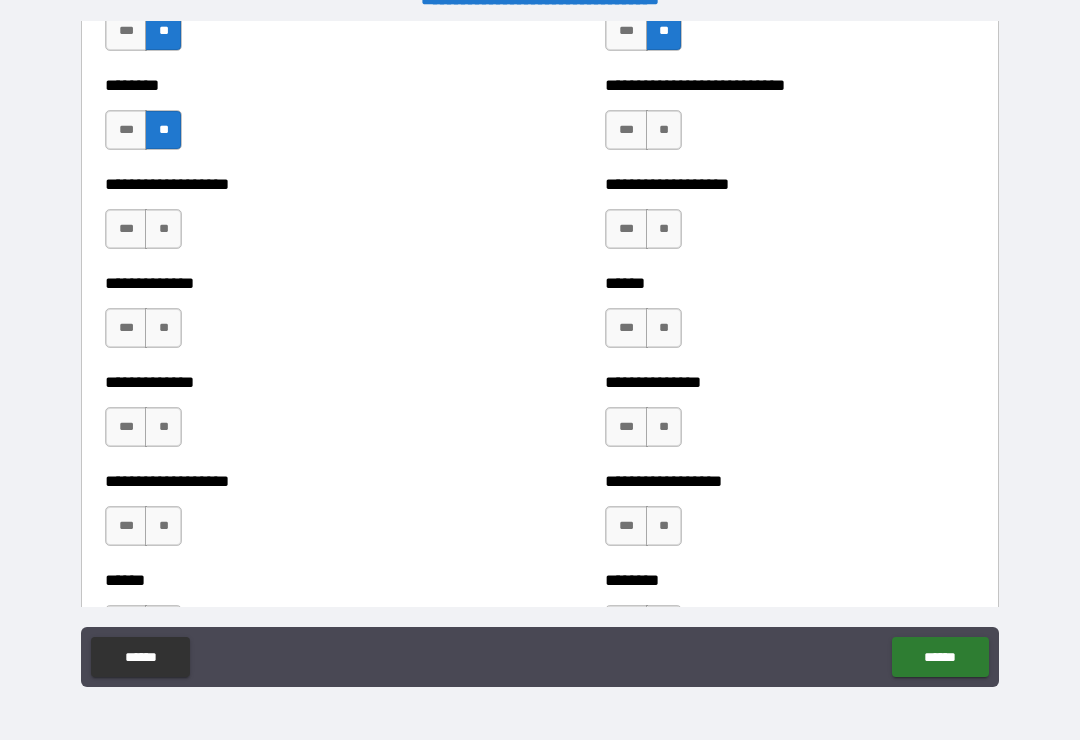 click on "**" at bounding box center [664, 130] 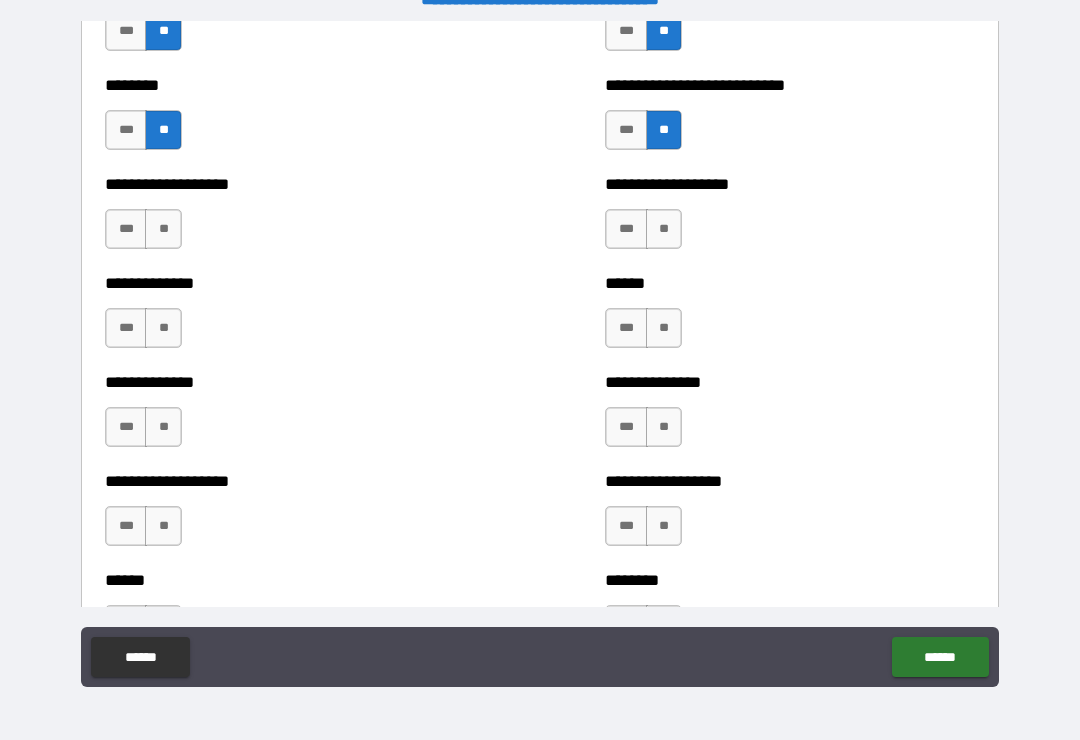 click on "**" at bounding box center (163, 229) 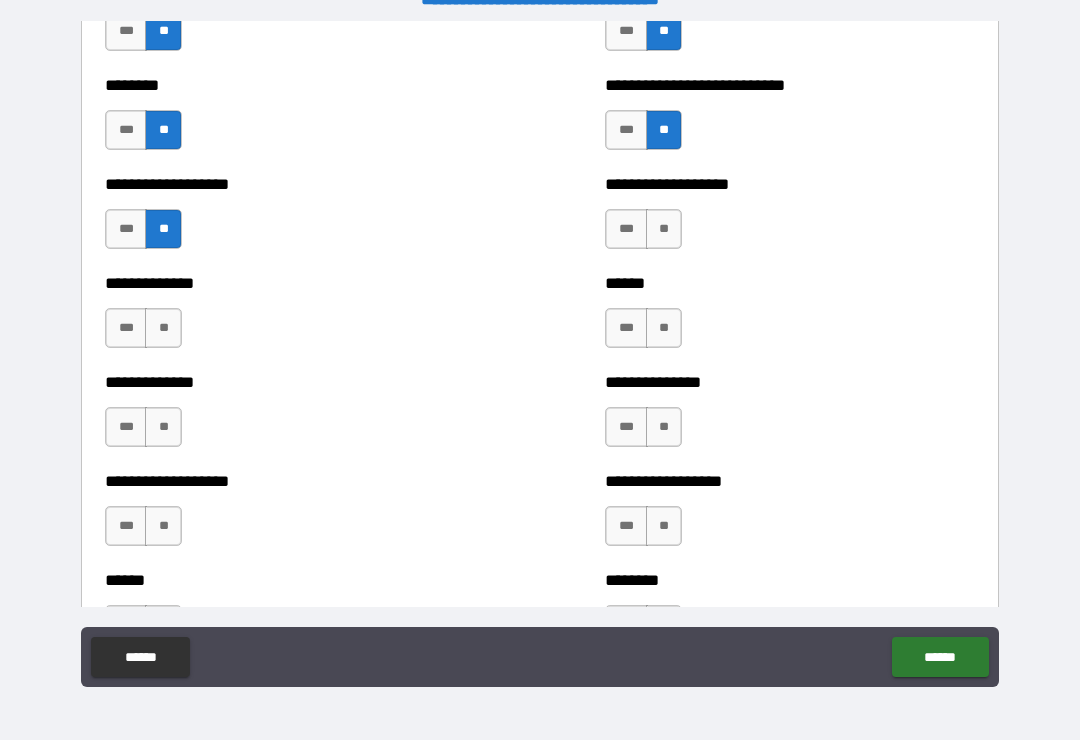 click on "**" at bounding box center (664, 229) 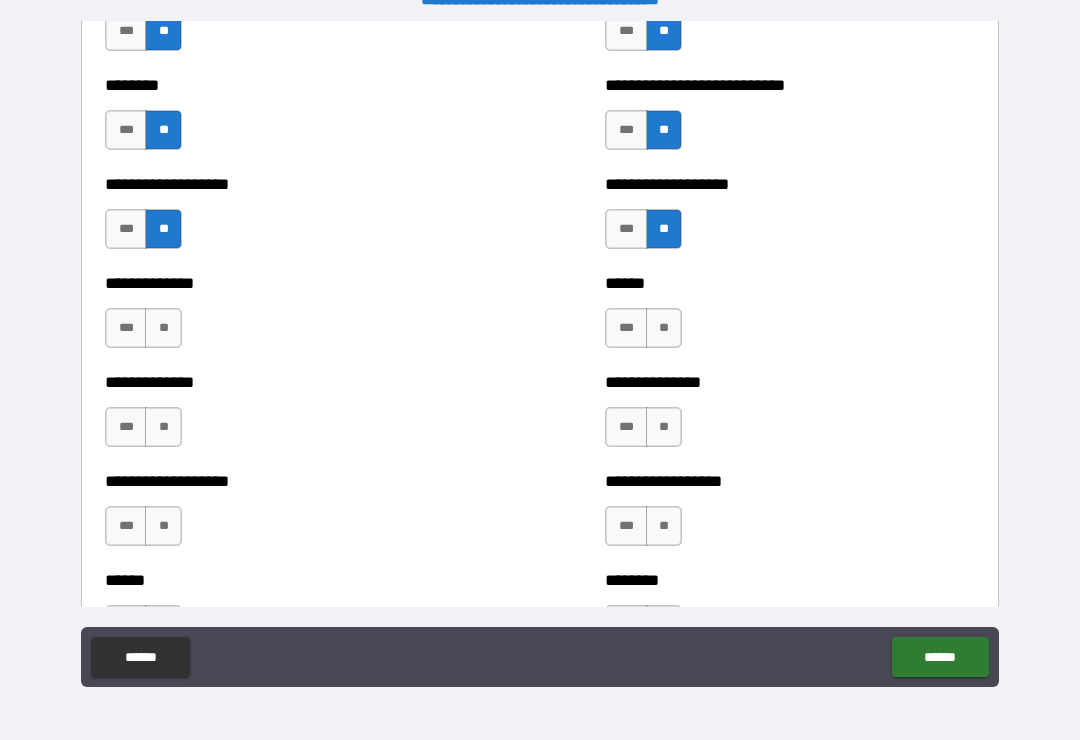 click on "**" at bounding box center [163, 526] 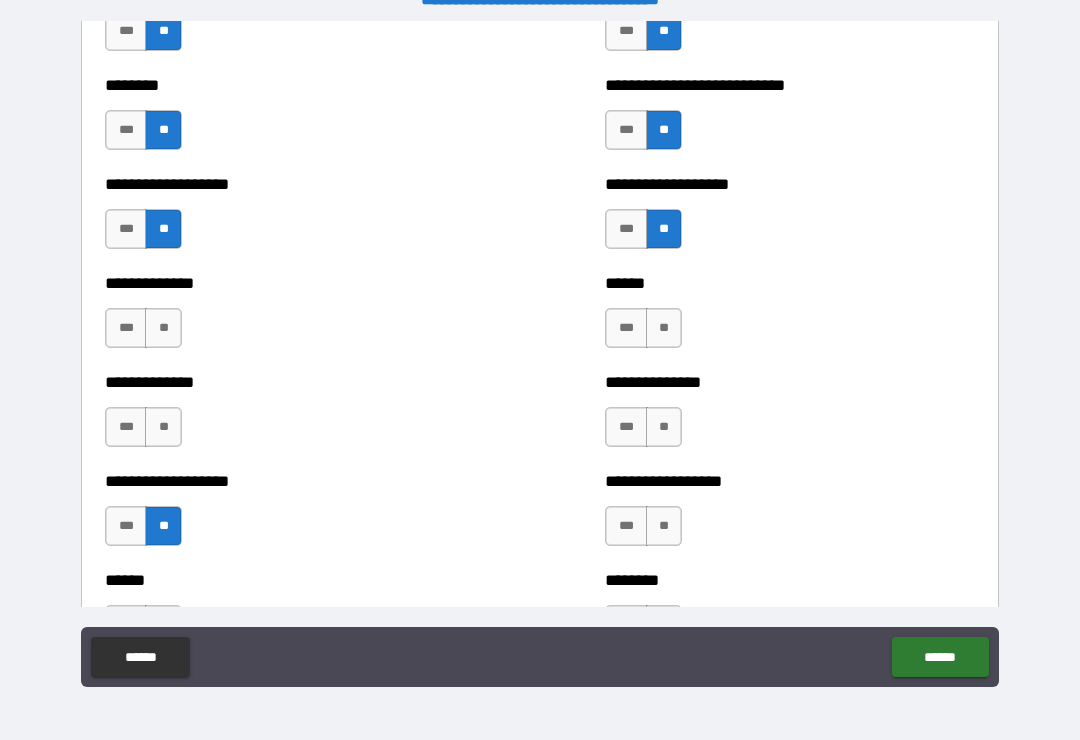 click on "**" at bounding box center (163, 427) 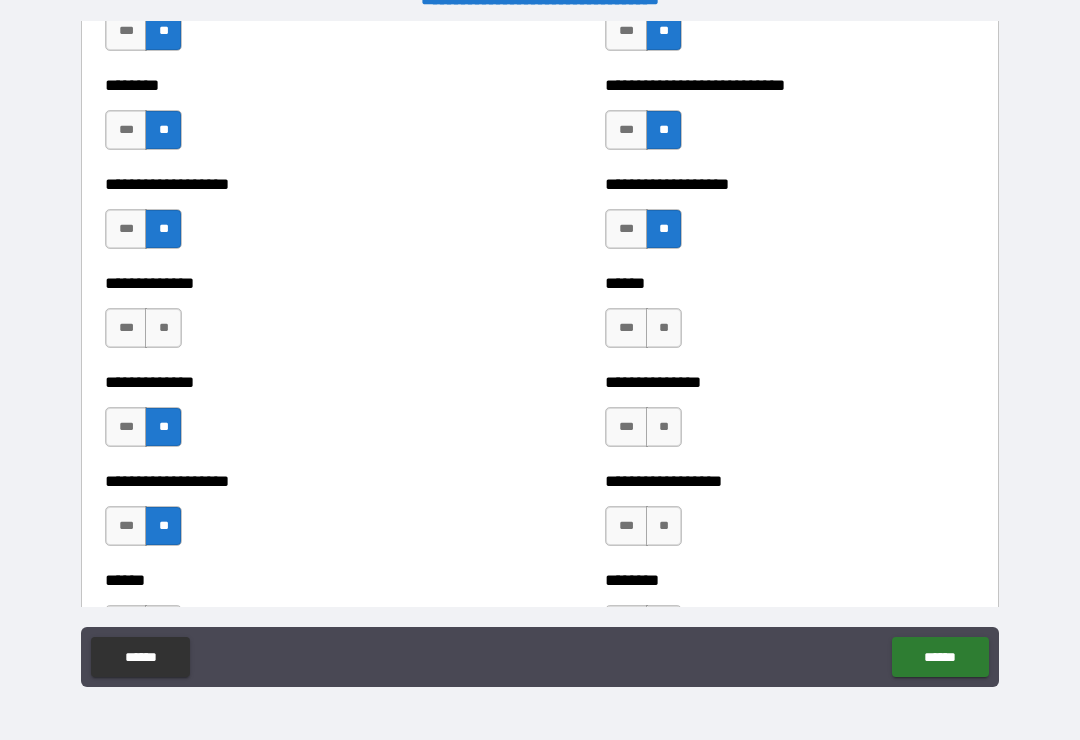 click on "**" at bounding box center (163, 328) 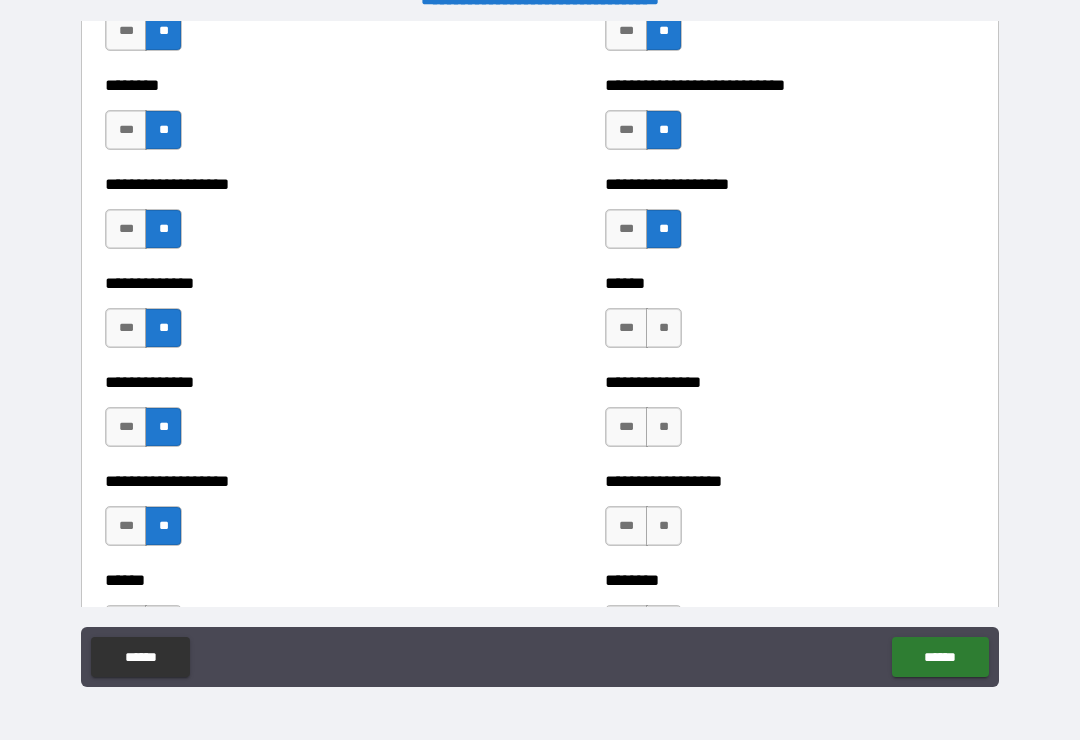 click on "**" at bounding box center [664, 328] 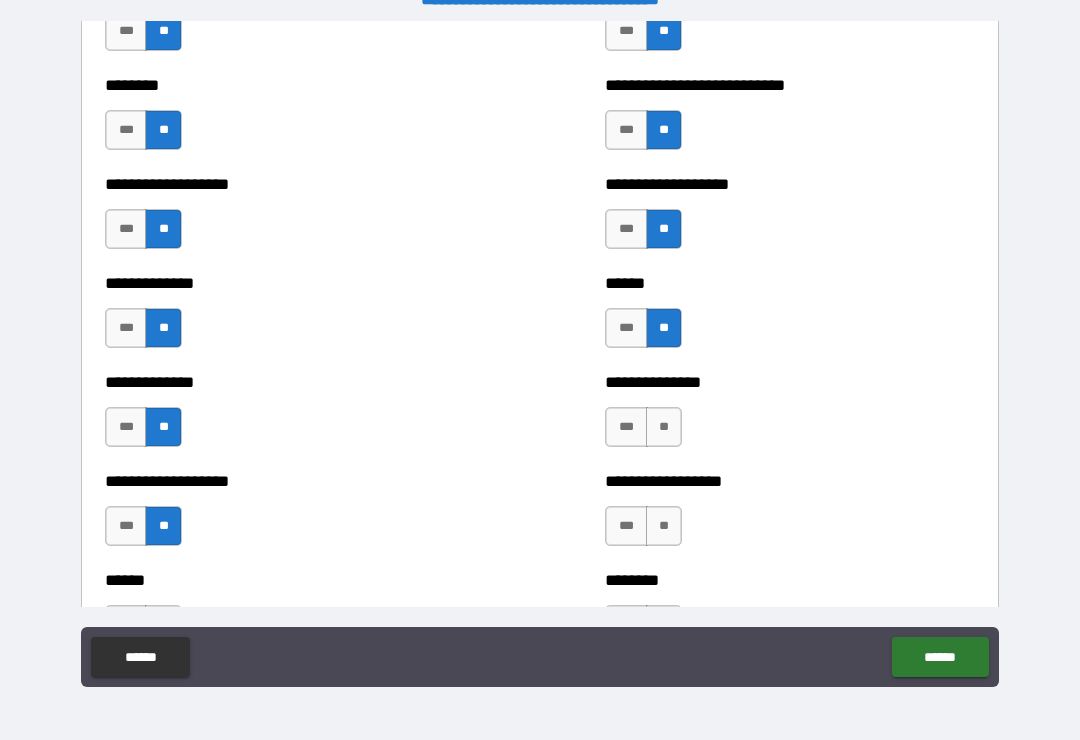 click on "**********" at bounding box center [790, 417] 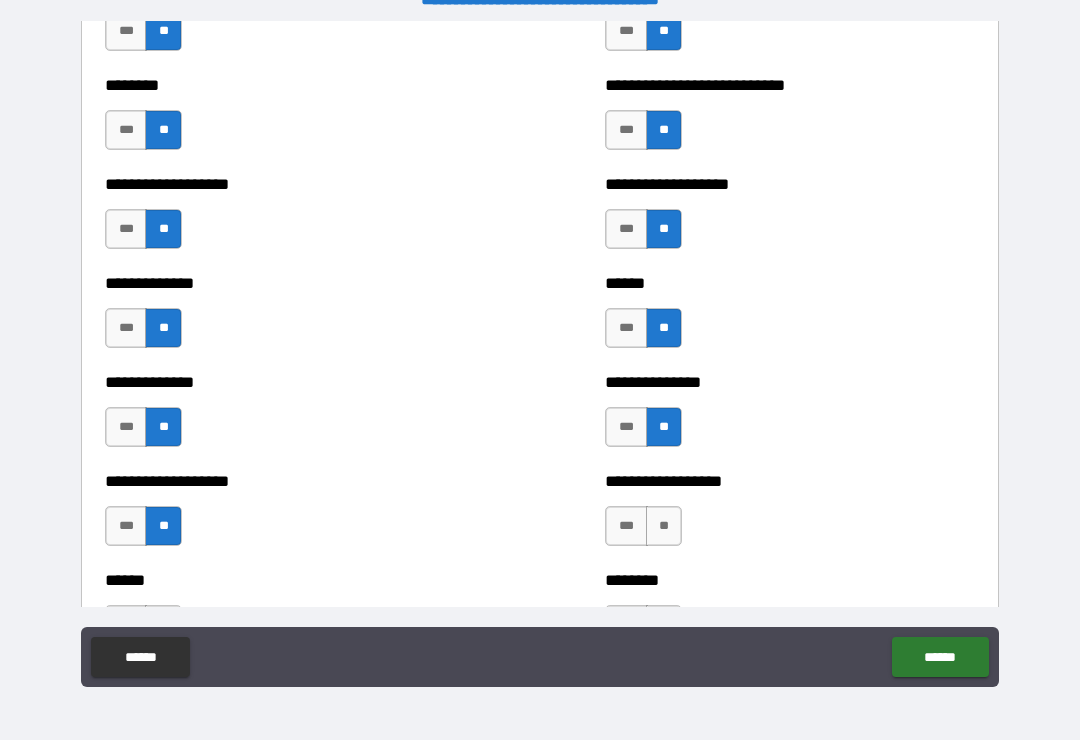click on "**" at bounding box center (664, 526) 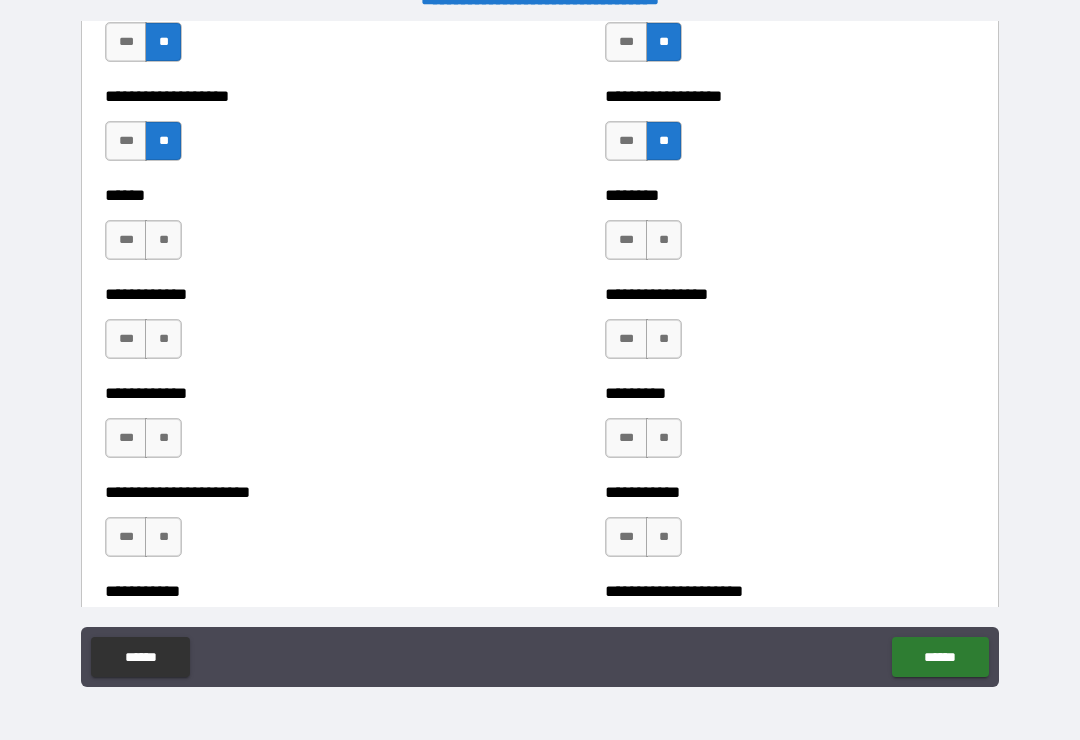 scroll, scrollTop: 4830, scrollLeft: 0, axis: vertical 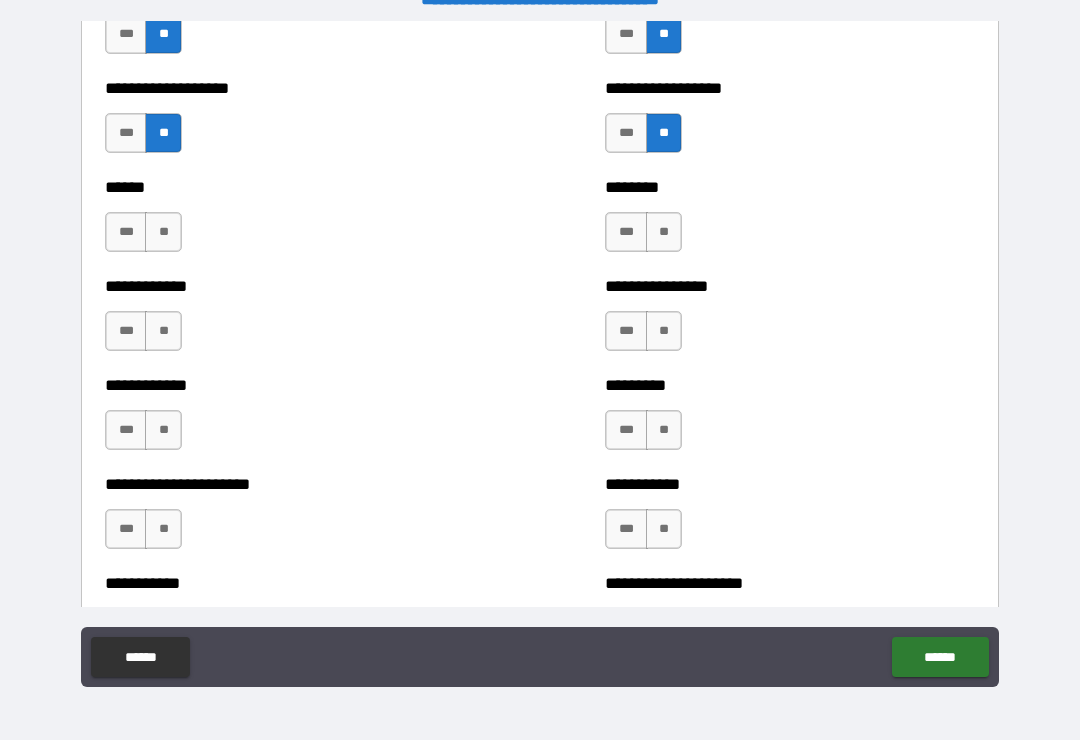 click on "**" at bounding box center [163, 232] 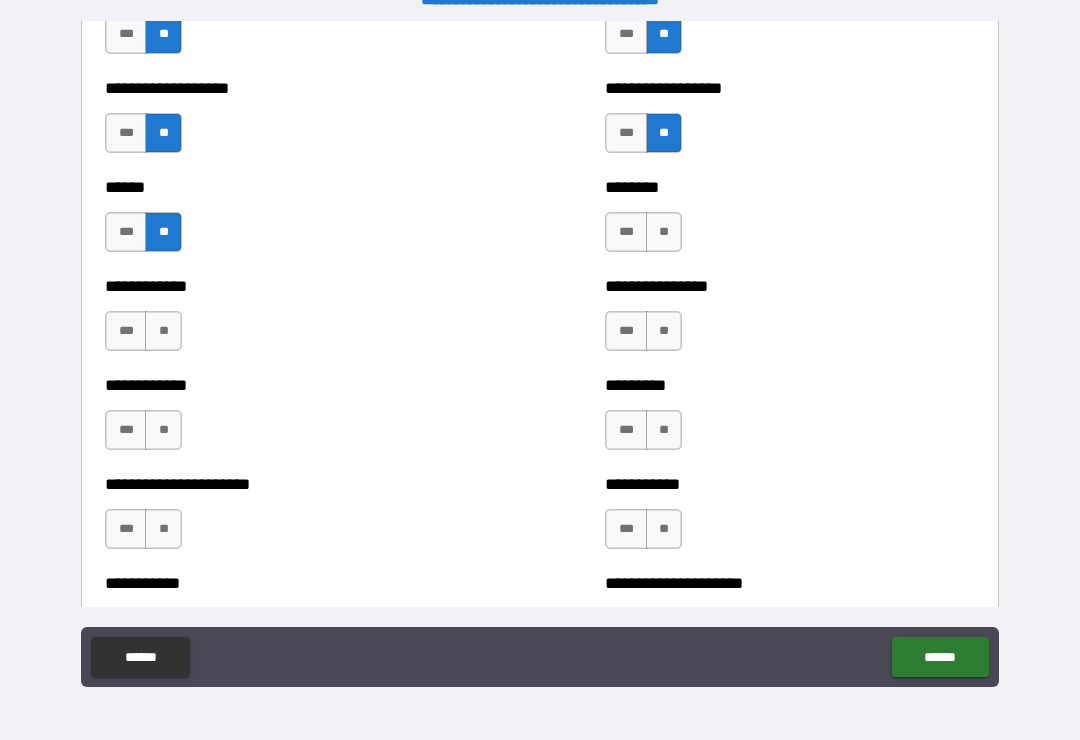 click on "**" at bounding box center [163, 331] 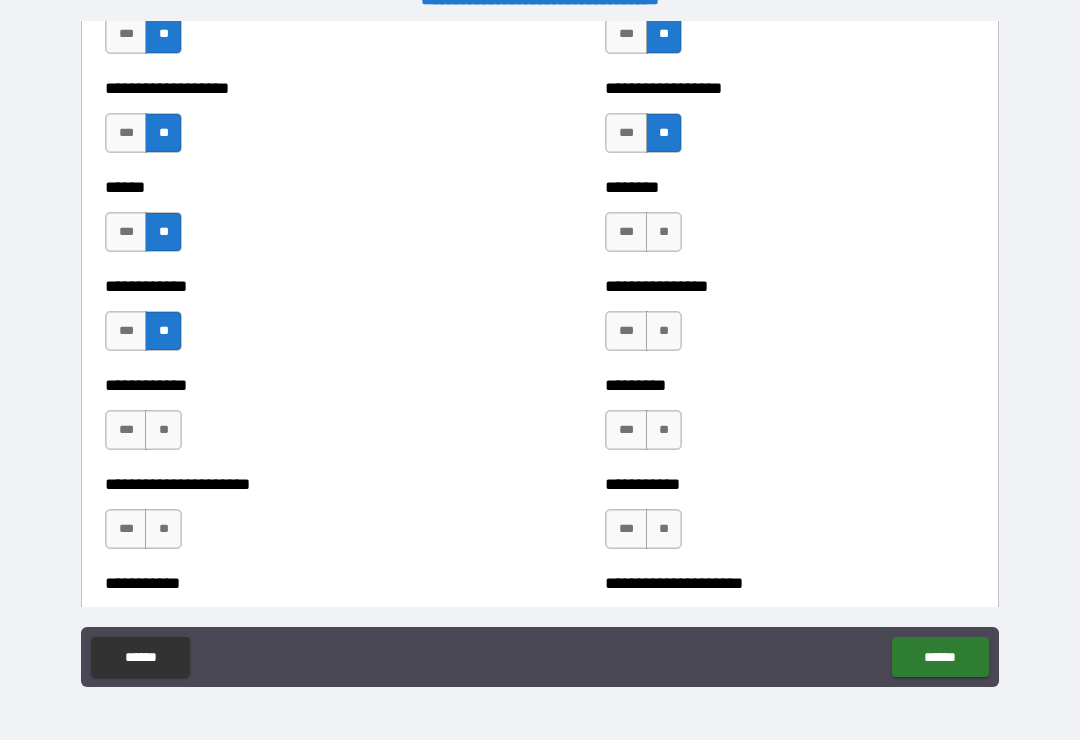click on "**" at bounding box center [163, 430] 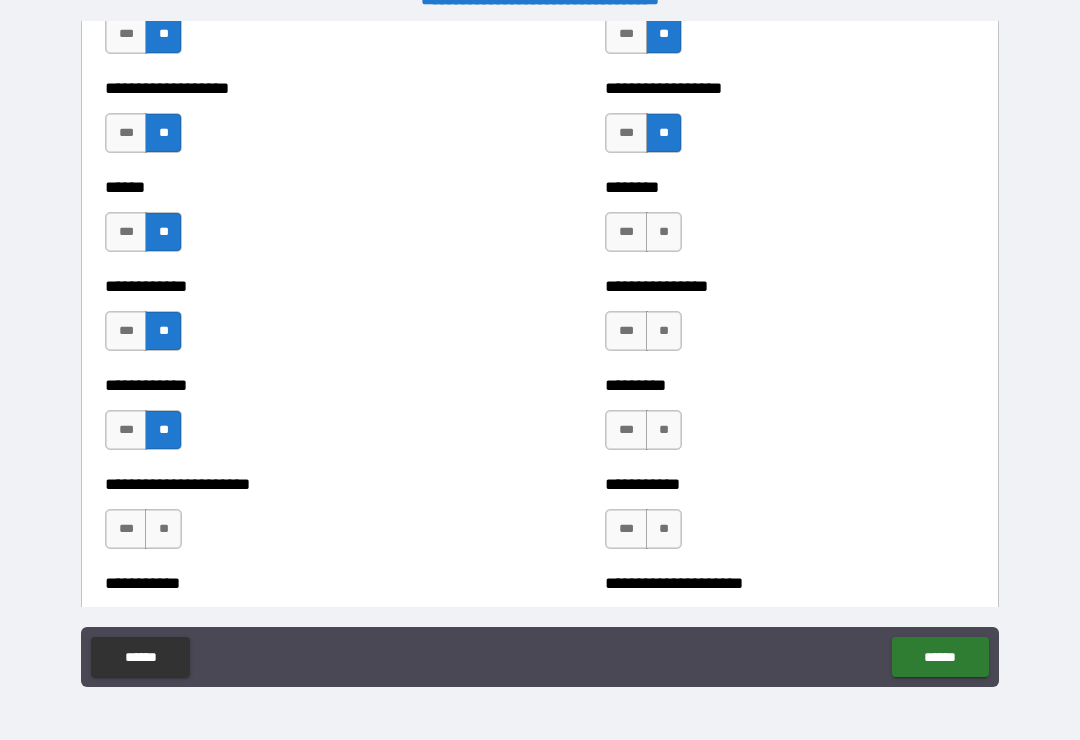 click on "**" at bounding box center (163, 529) 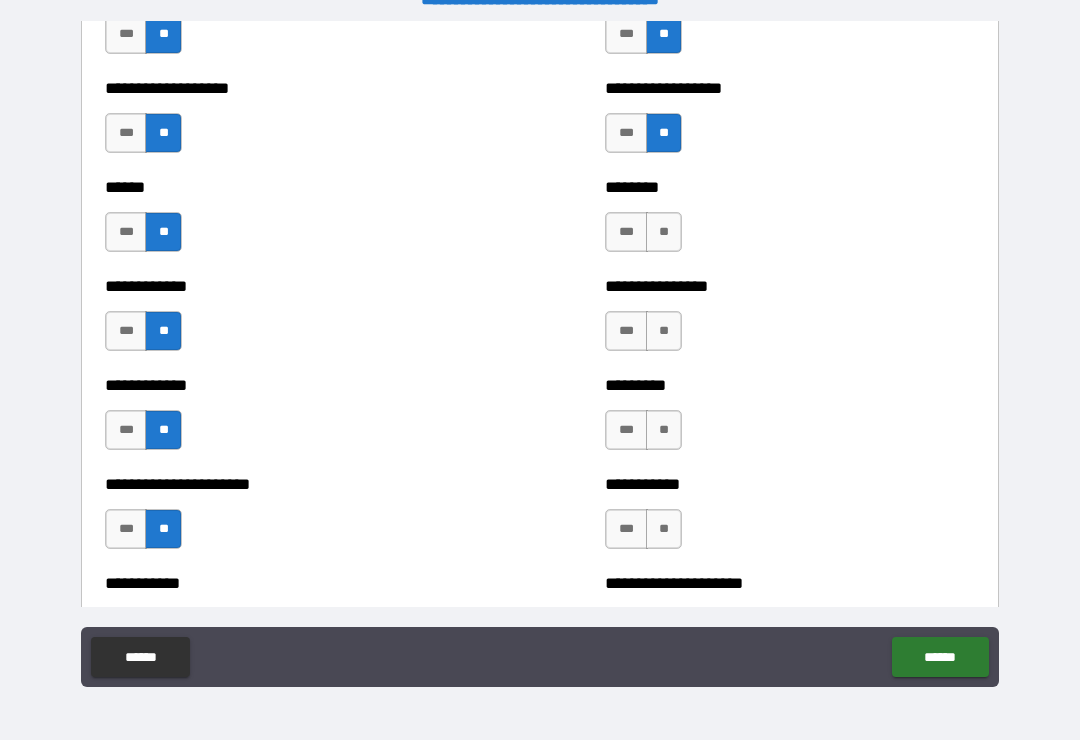 click on "**" at bounding box center [664, 529] 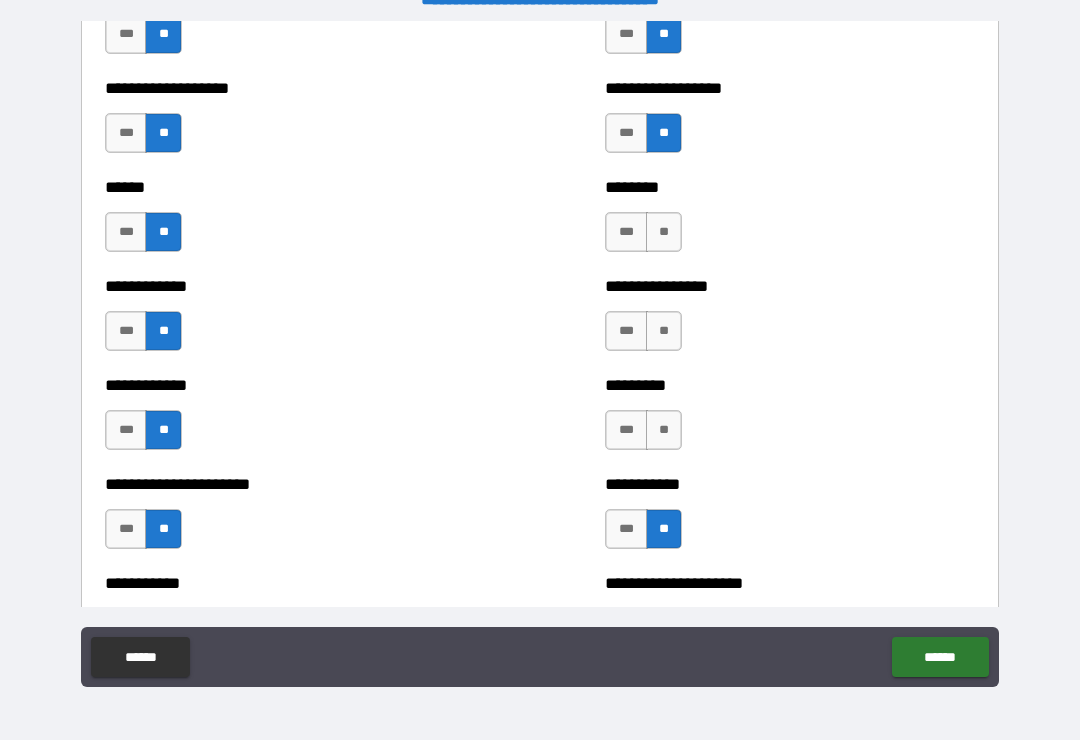 click on "**" at bounding box center [664, 430] 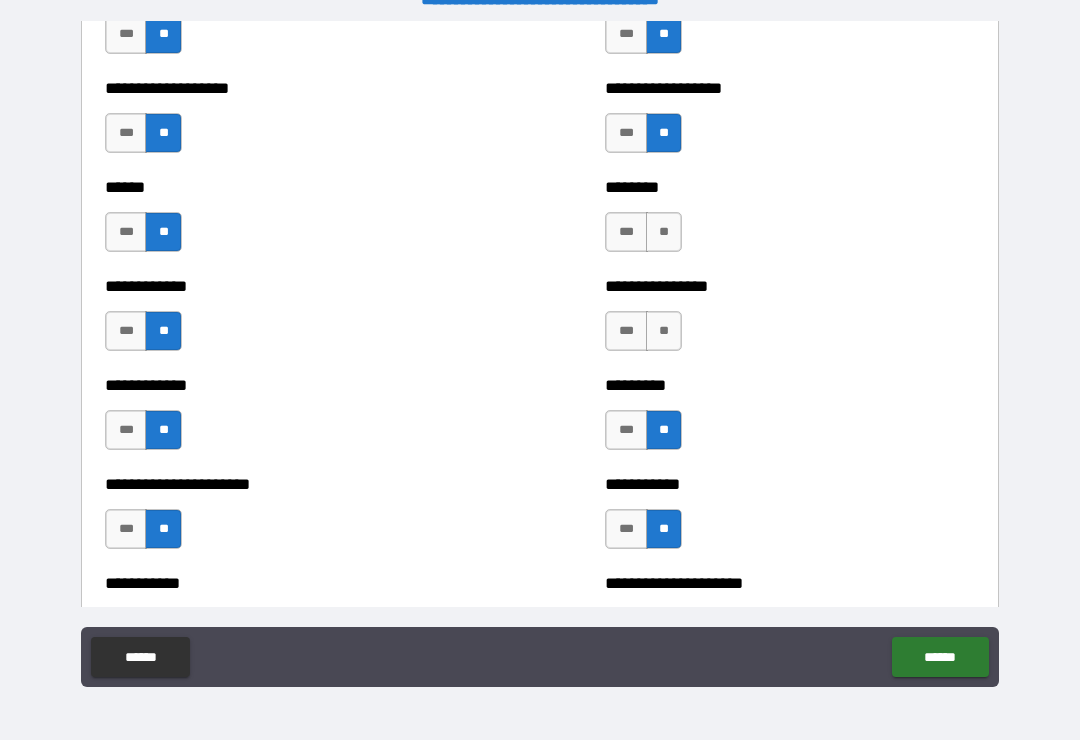 click on "**" at bounding box center [664, 331] 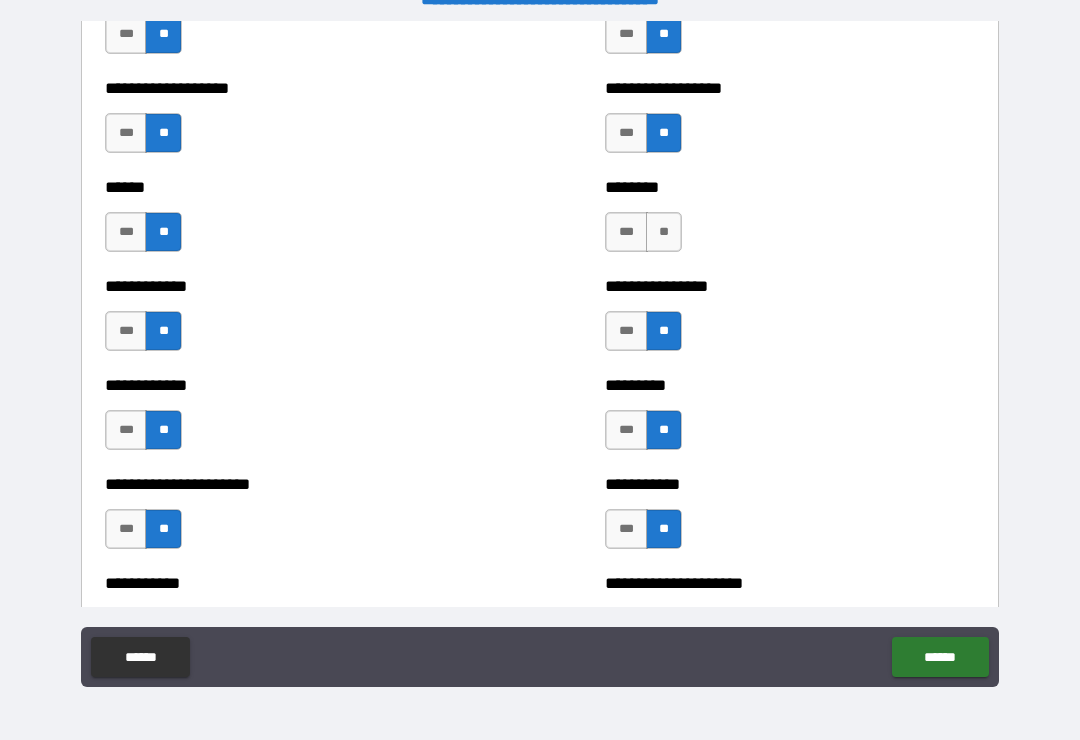 click on "**" at bounding box center (664, 232) 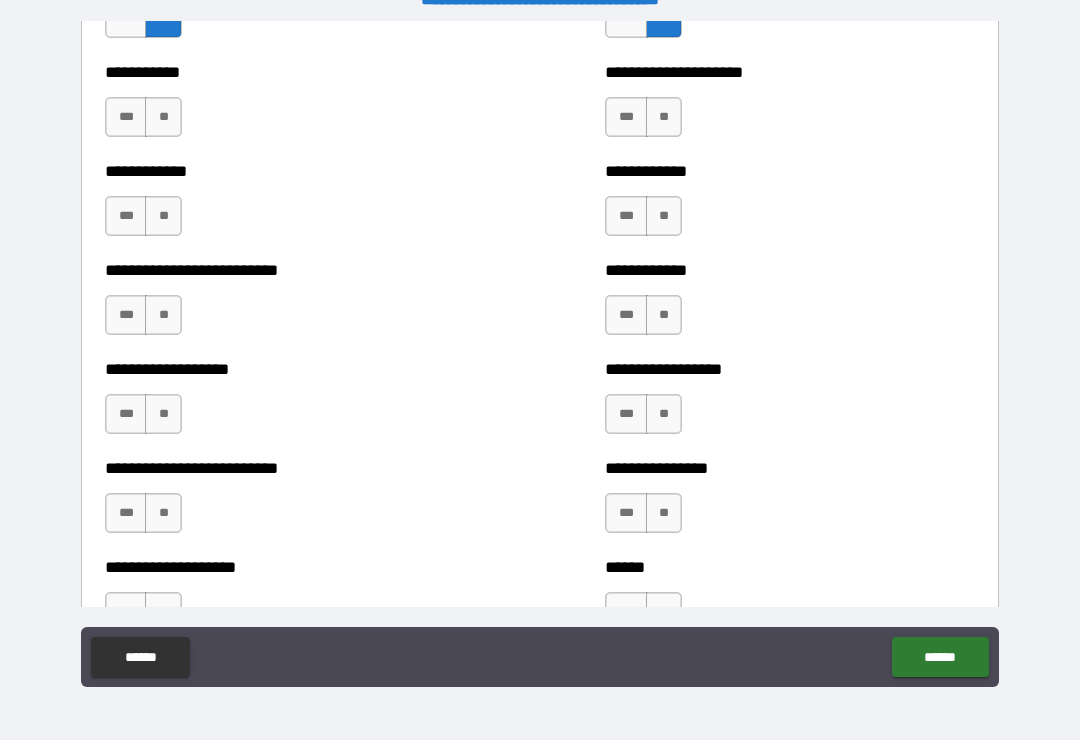 scroll, scrollTop: 5368, scrollLeft: 0, axis: vertical 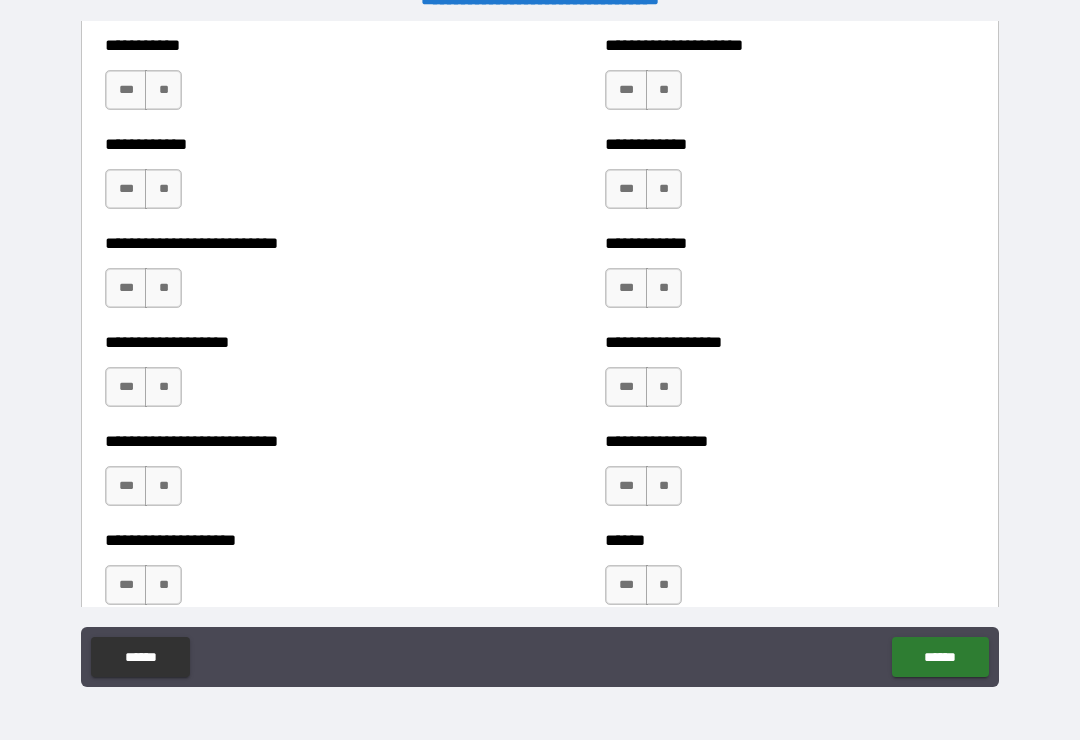 click on "**" at bounding box center [163, 90] 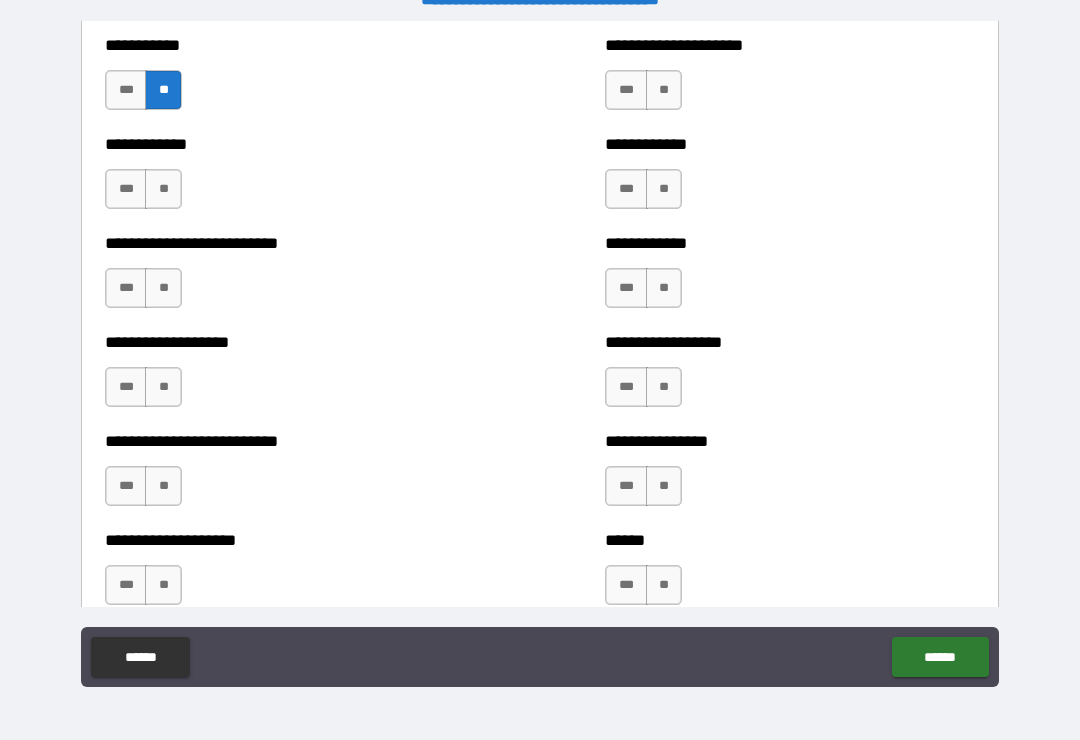 click on "**" at bounding box center [664, 90] 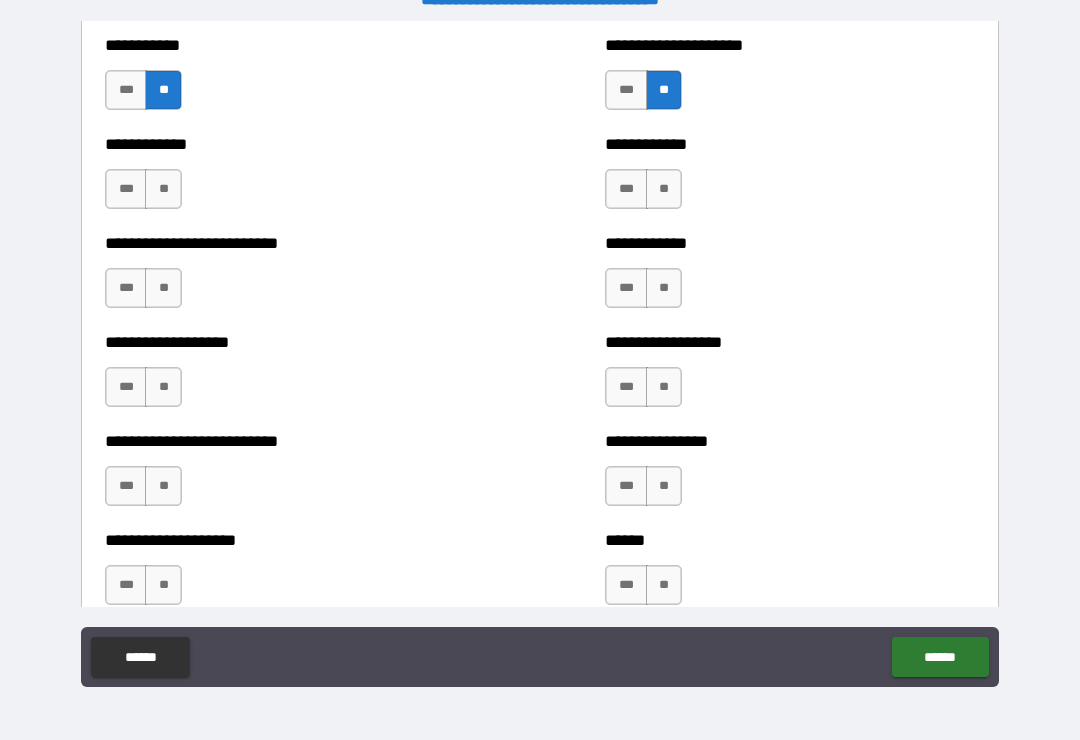 click on "**" at bounding box center (163, 585) 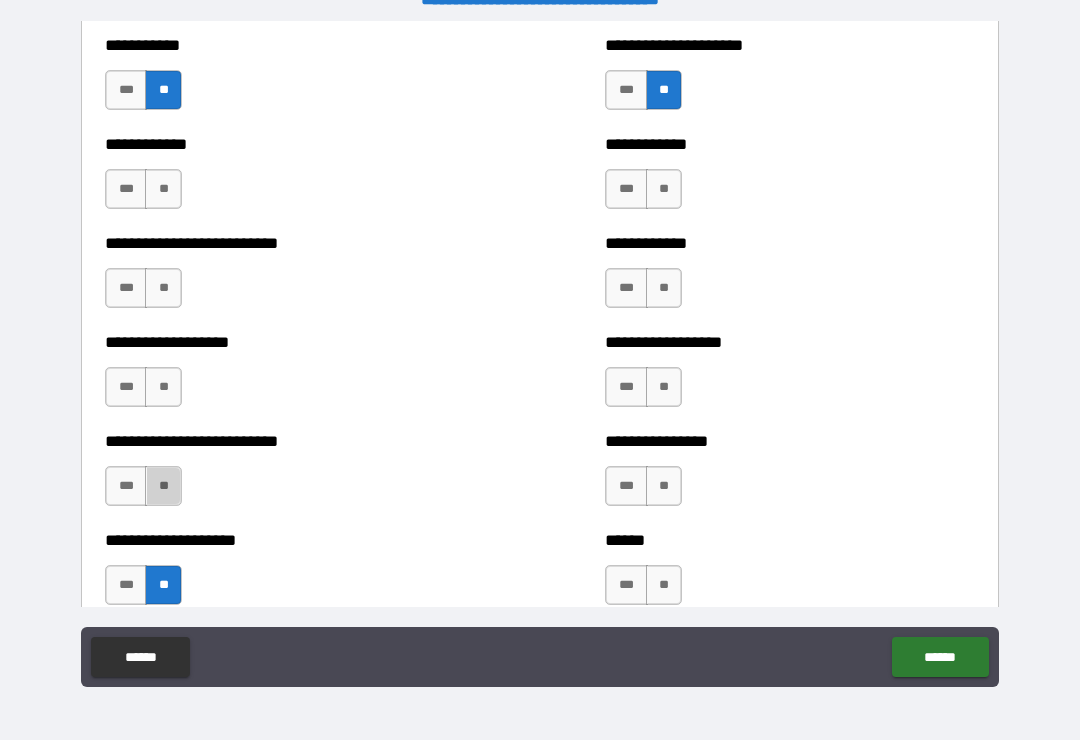 click on "**" at bounding box center (163, 486) 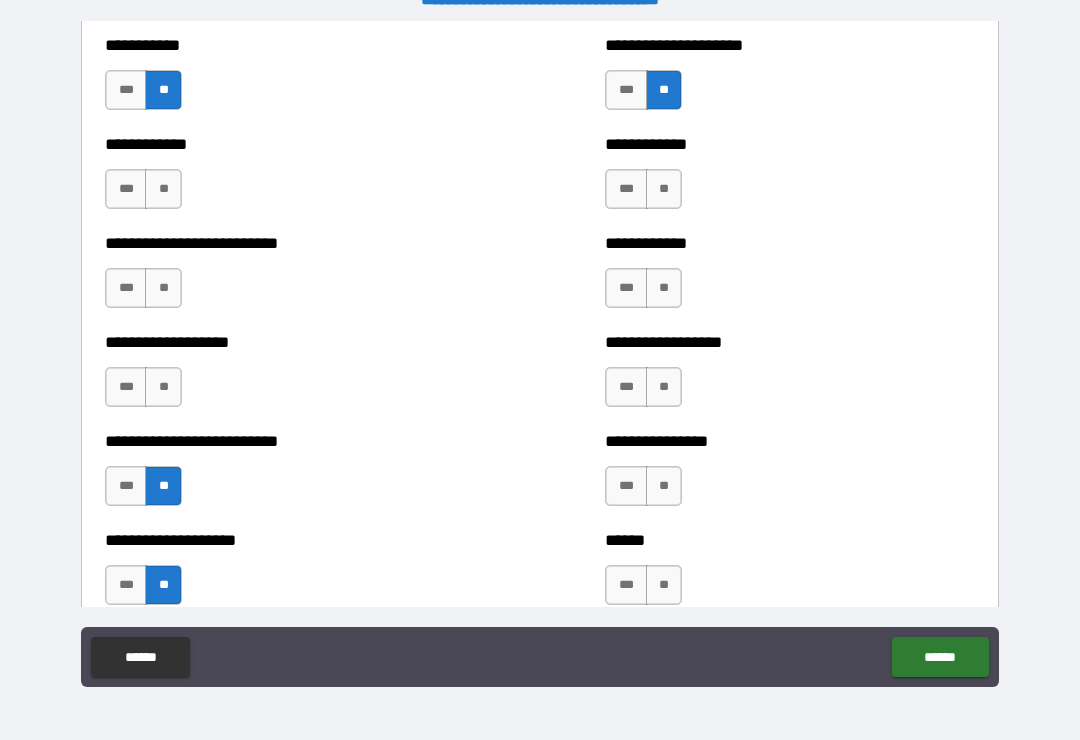 click on "**" at bounding box center (163, 387) 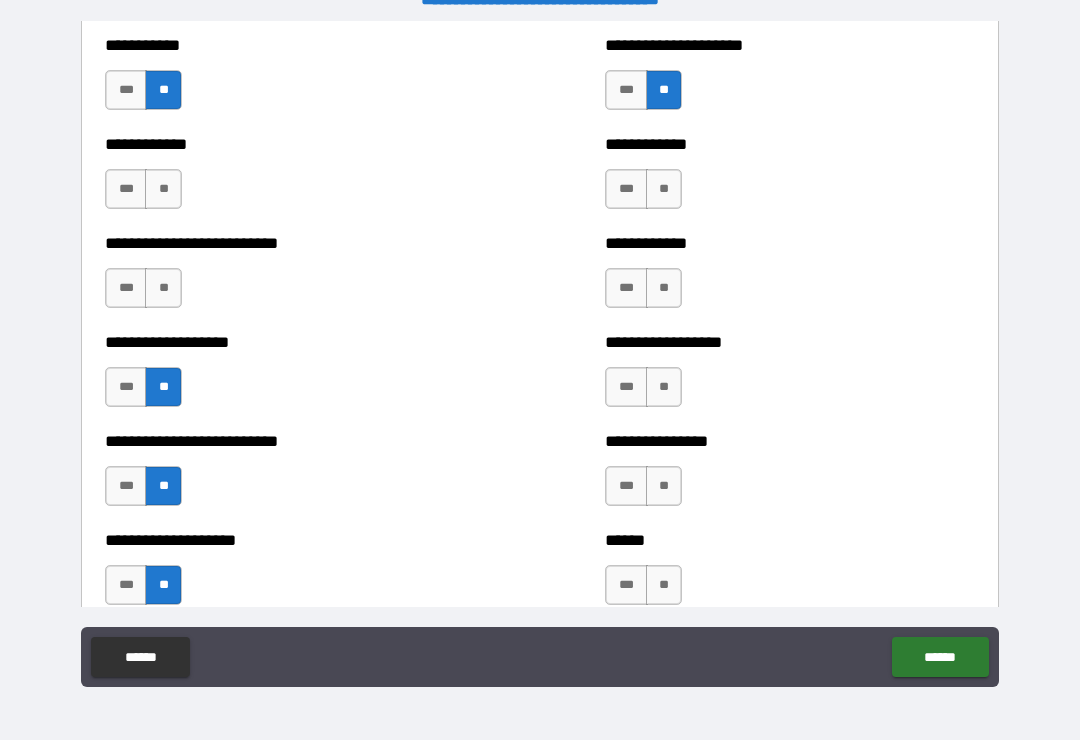 click on "**" at bounding box center (163, 288) 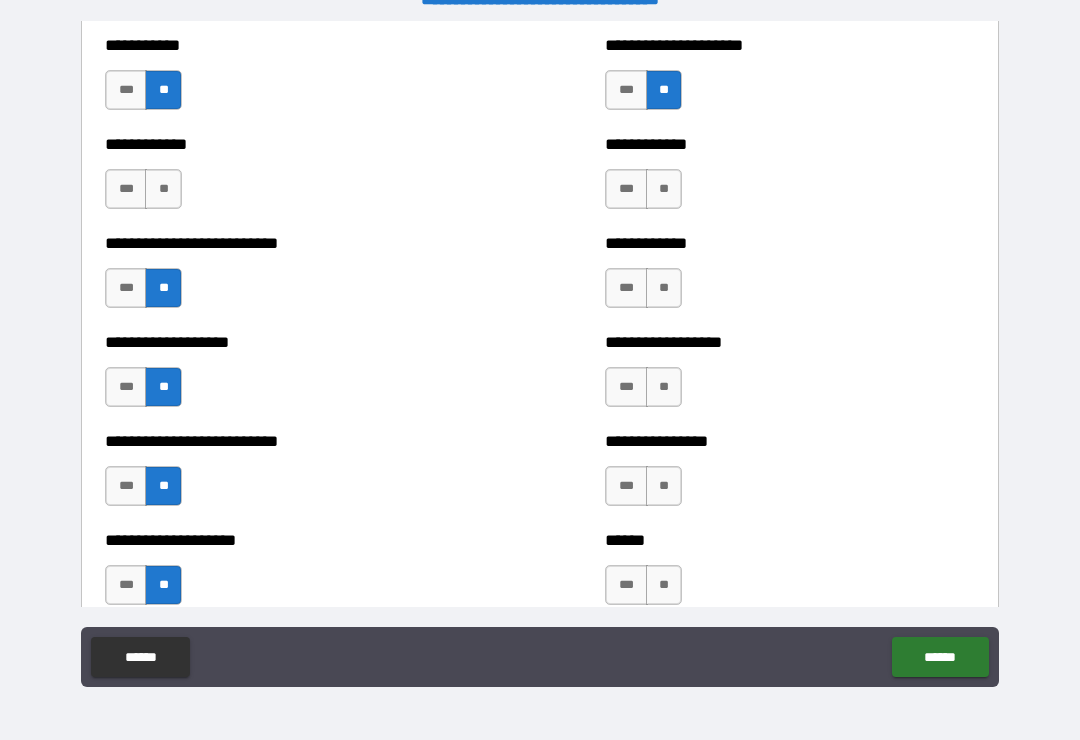 click on "**" at bounding box center (163, 189) 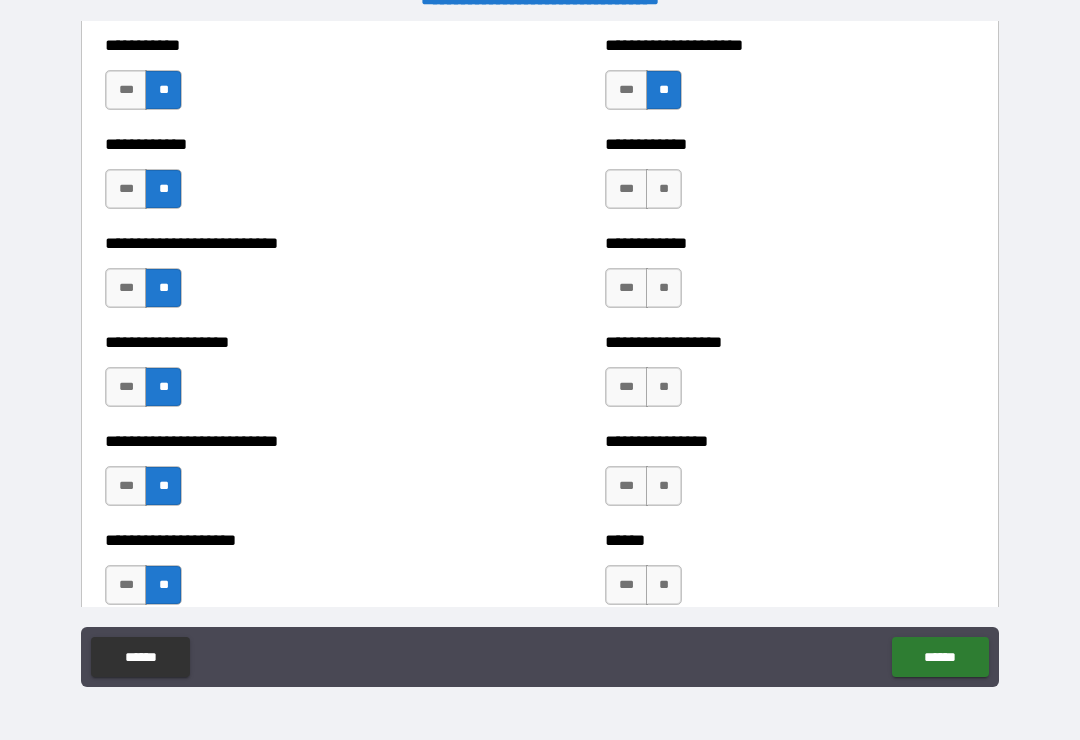 click on "**" at bounding box center [664, 189] 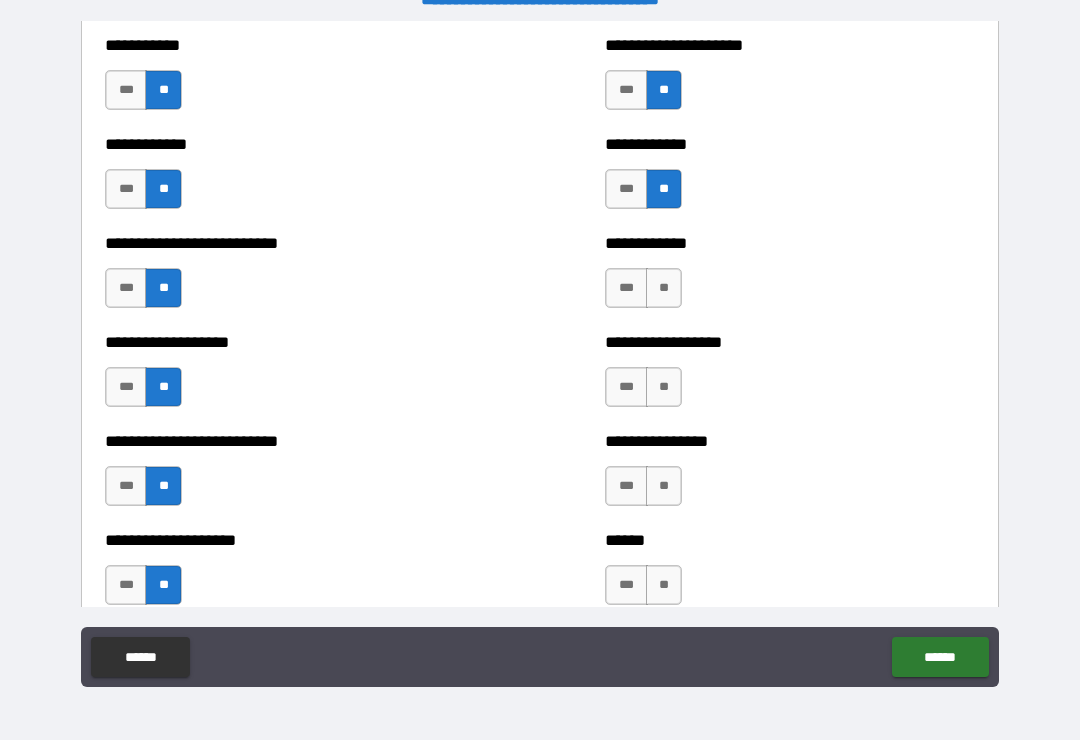 click on "**" at bounding box center [664, 288] 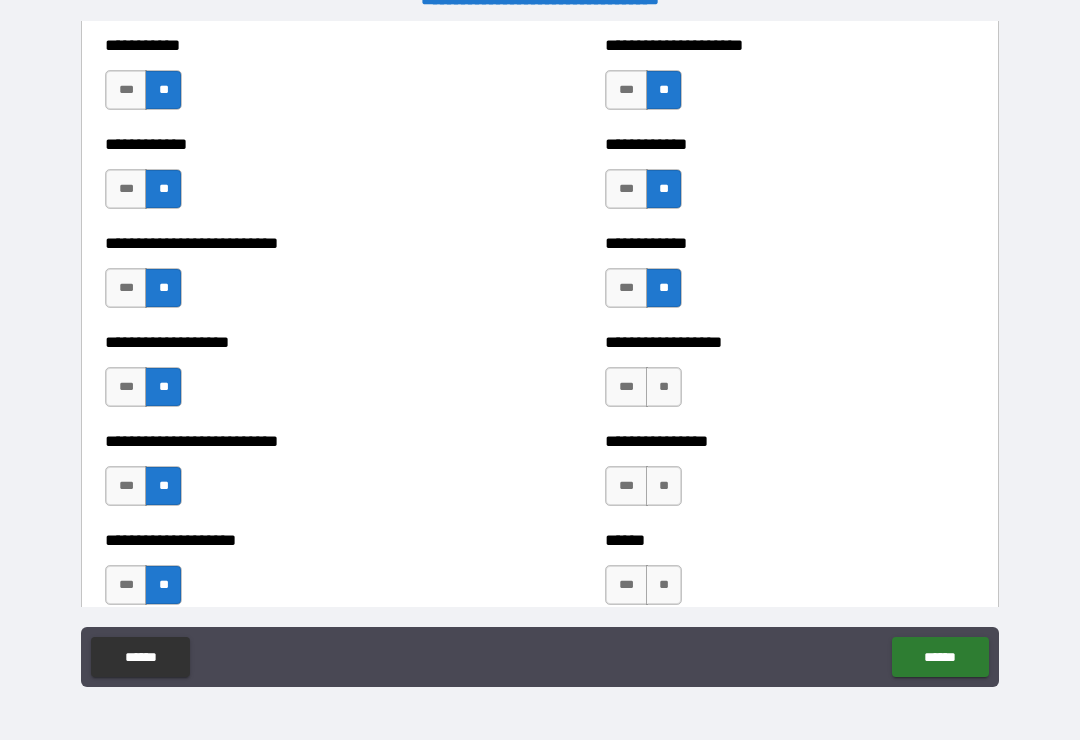 click on "**" at bounding box center (664, 387) 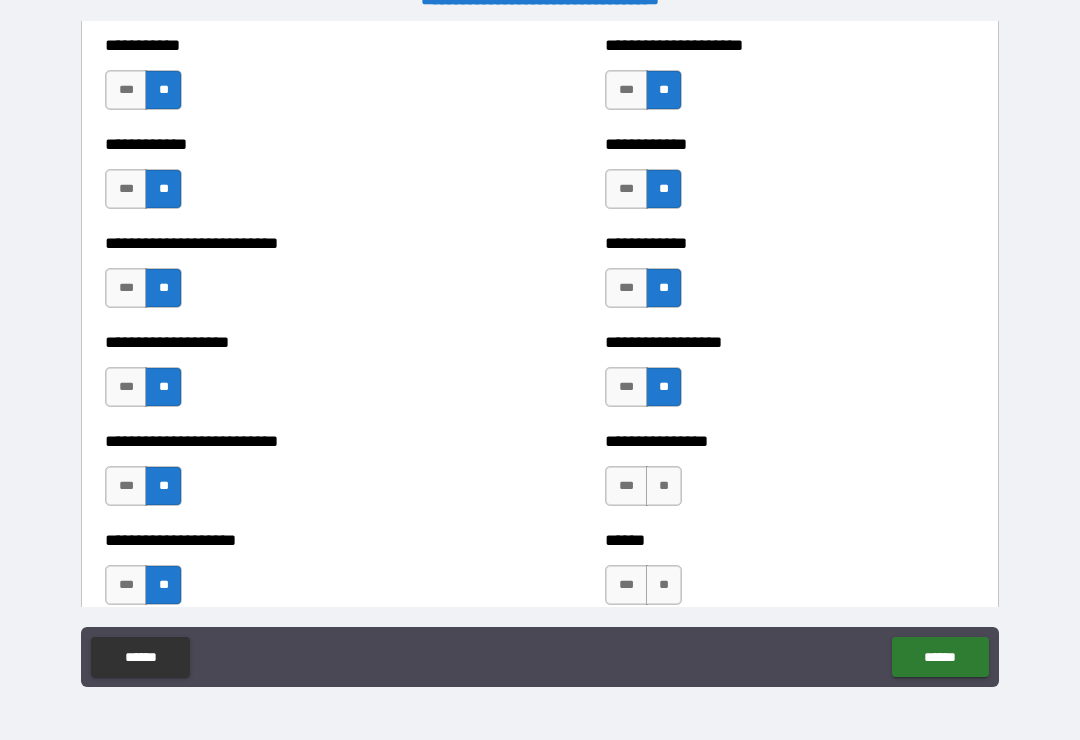 click on "**" at bounding box center (664, 486) 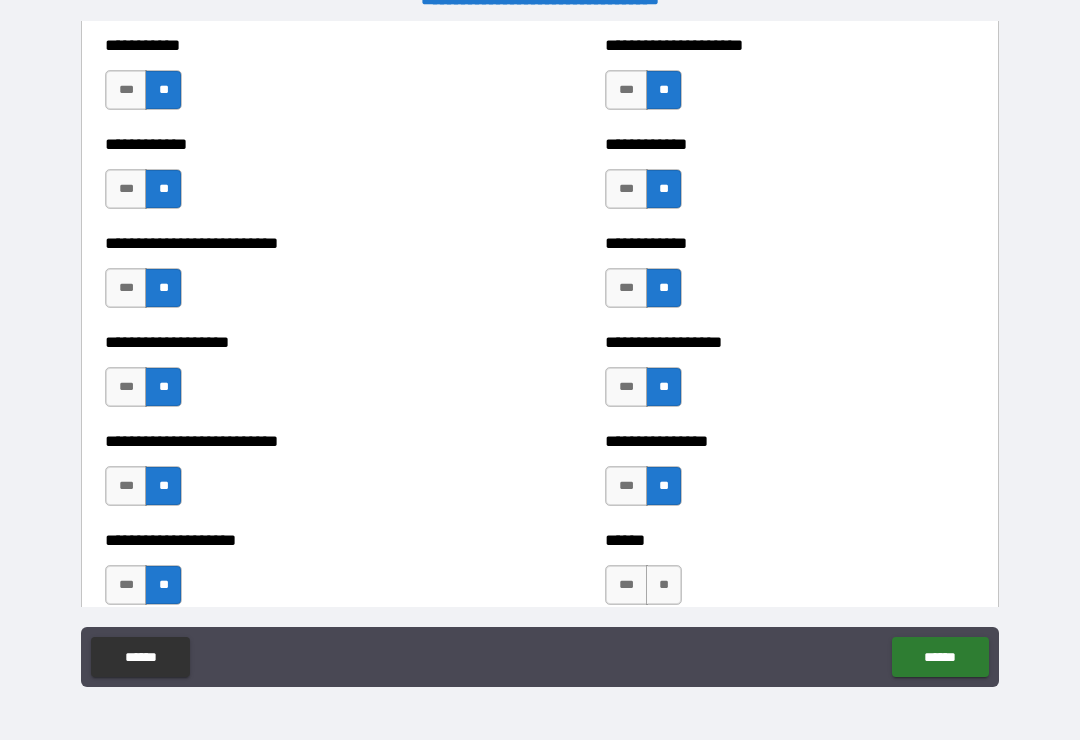 click on "**" at bounding box center (664, 585) 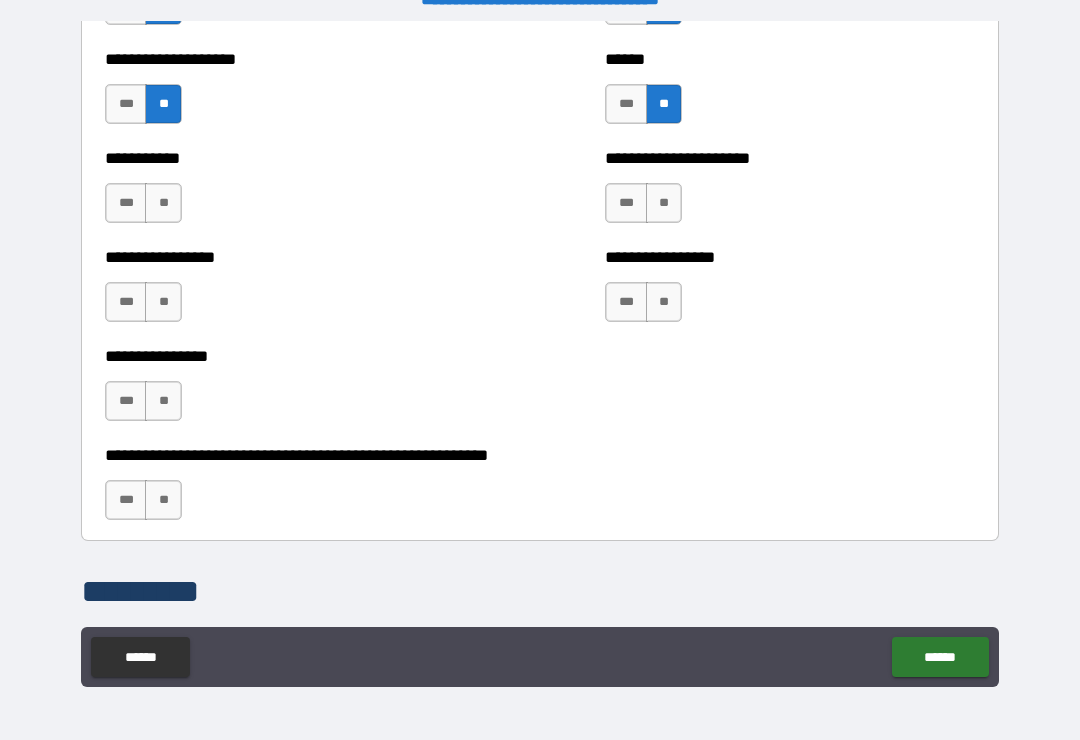 scroll, scrollTop: 5865, scrollLeft: 0, axis: vertical 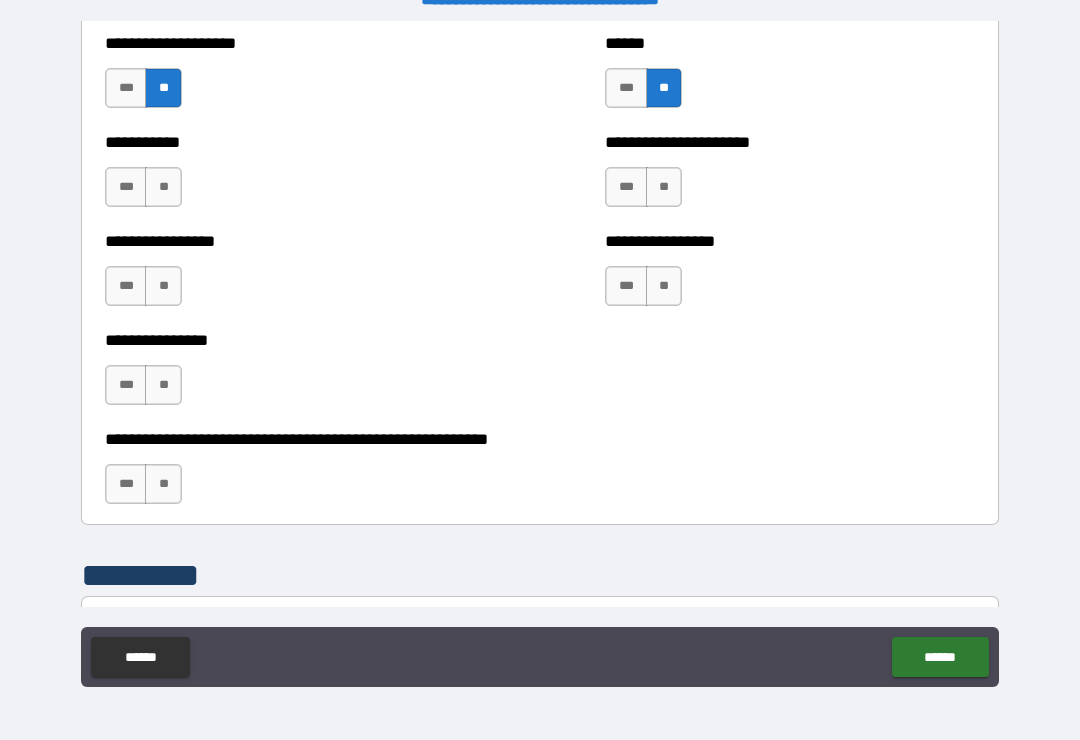 click on "**" at bounding box center [163, 187] 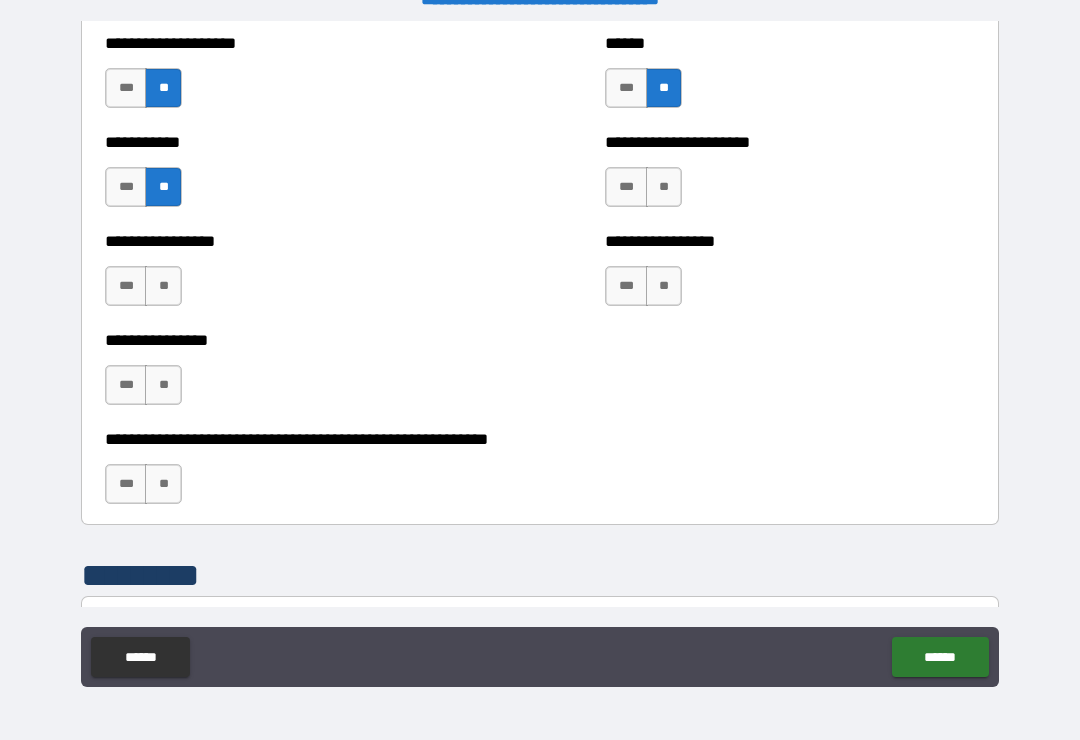 click on "**" at bounding box center (664, 187) 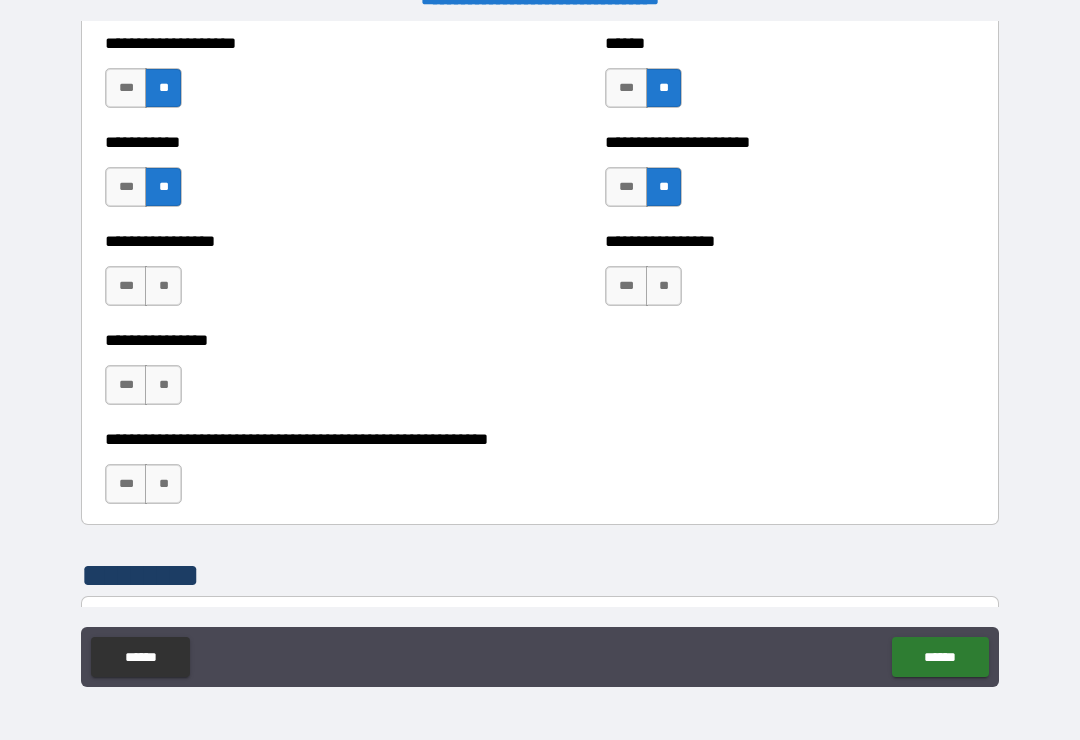 click on "**" at bounding box center (163, 286) 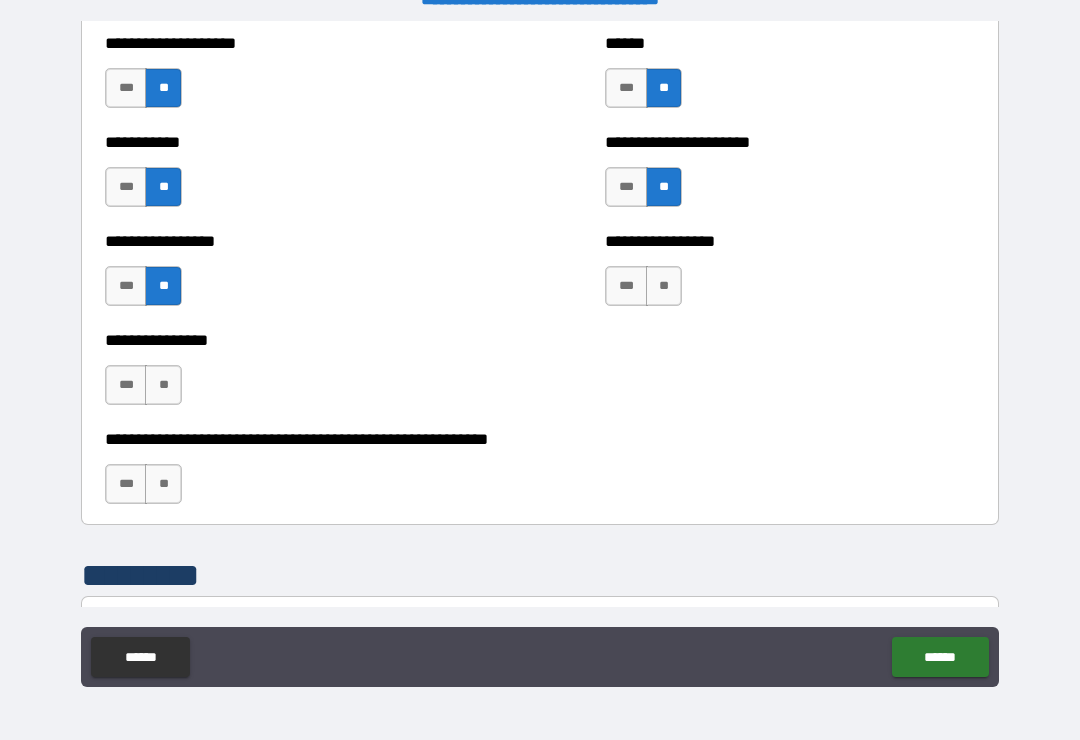 click on "**" at bounding box center [664, 286] 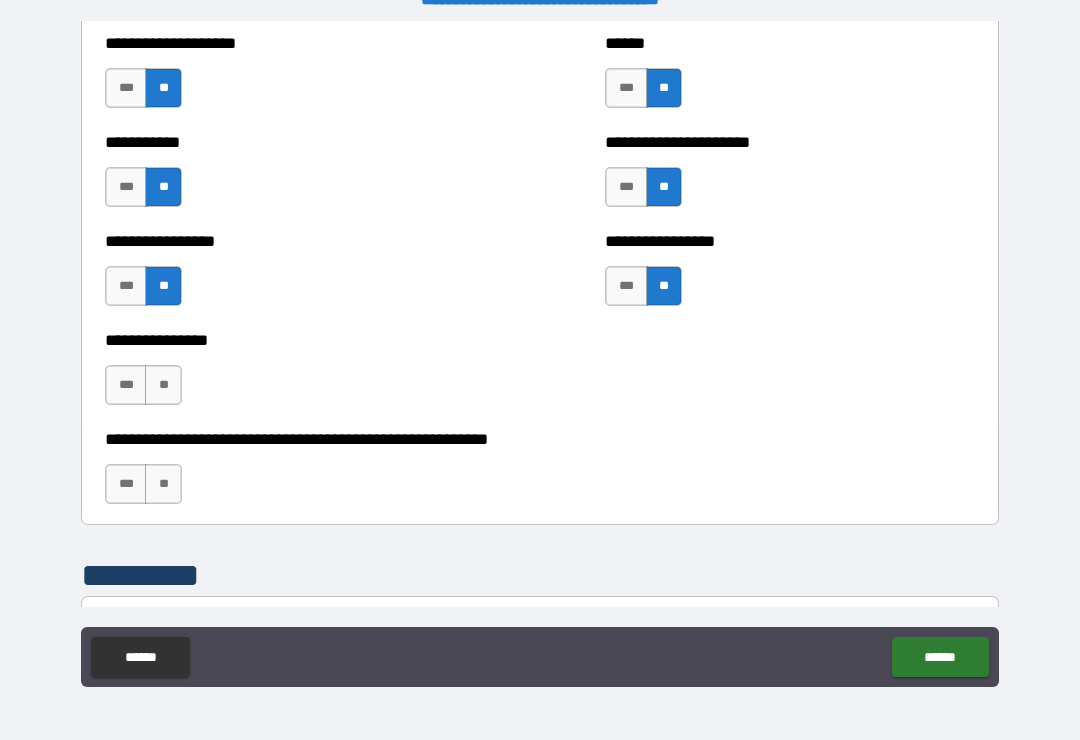 click on "**" at bounding box center [163, 385] 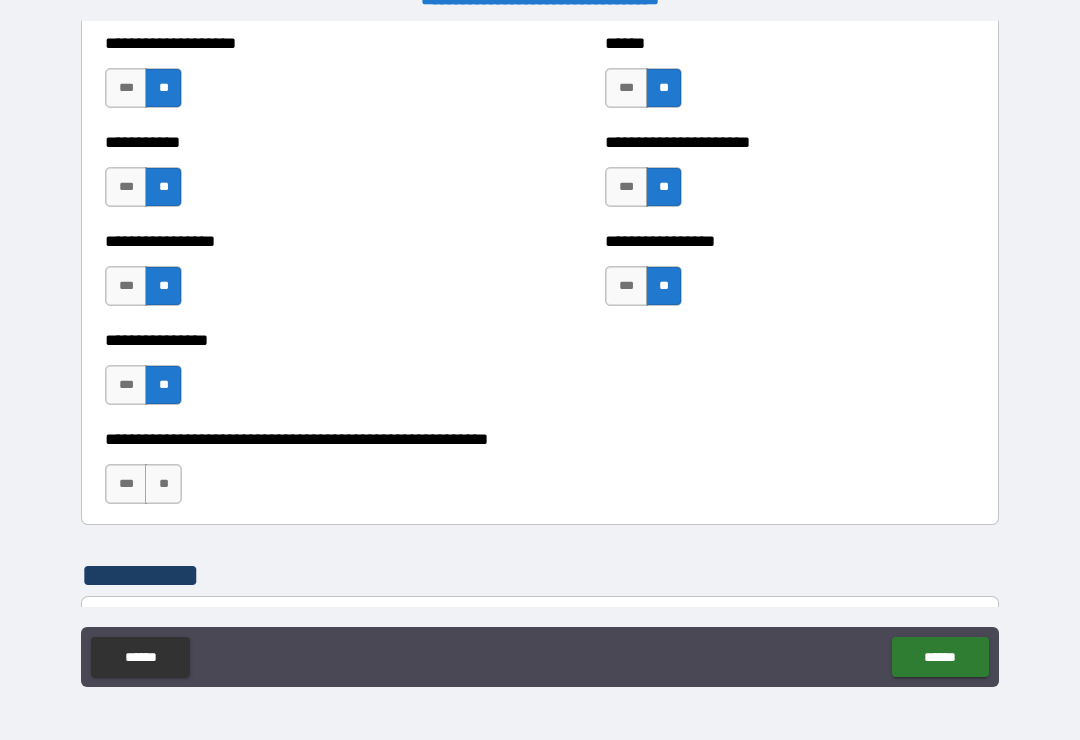 click on "**" at bounding box center [163, 484] 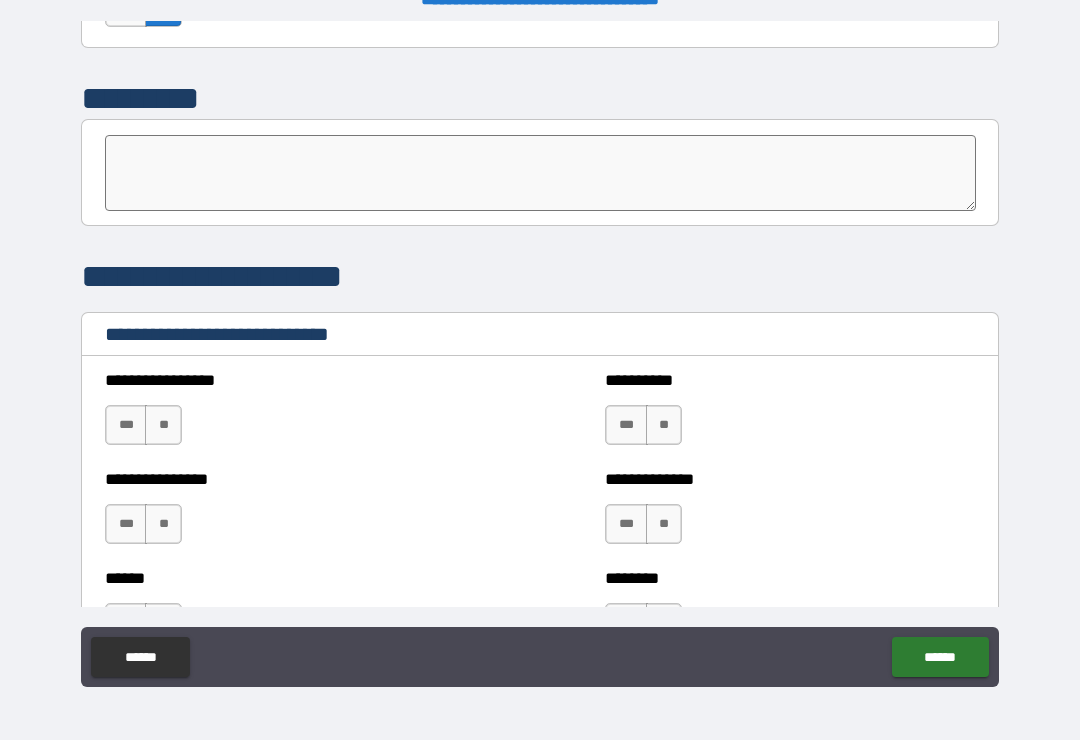 scroll, scrollTop: 6343, scrollLeft: 0, axis: vertical 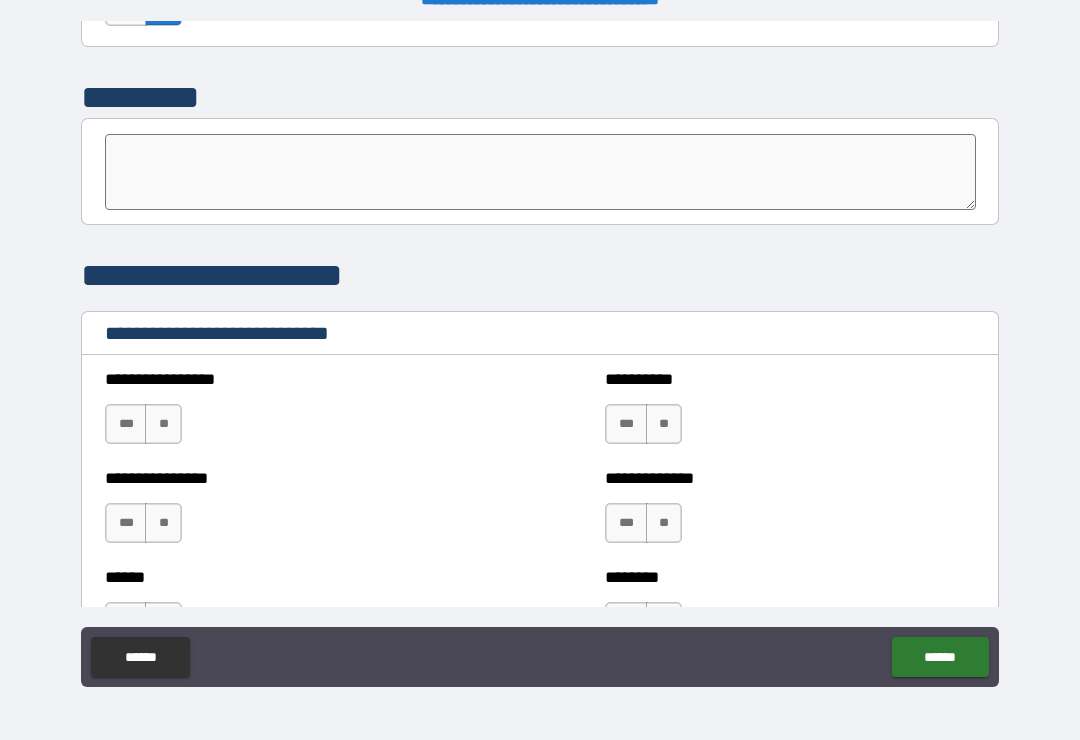 click on "**" at bounding box center [163, 424] 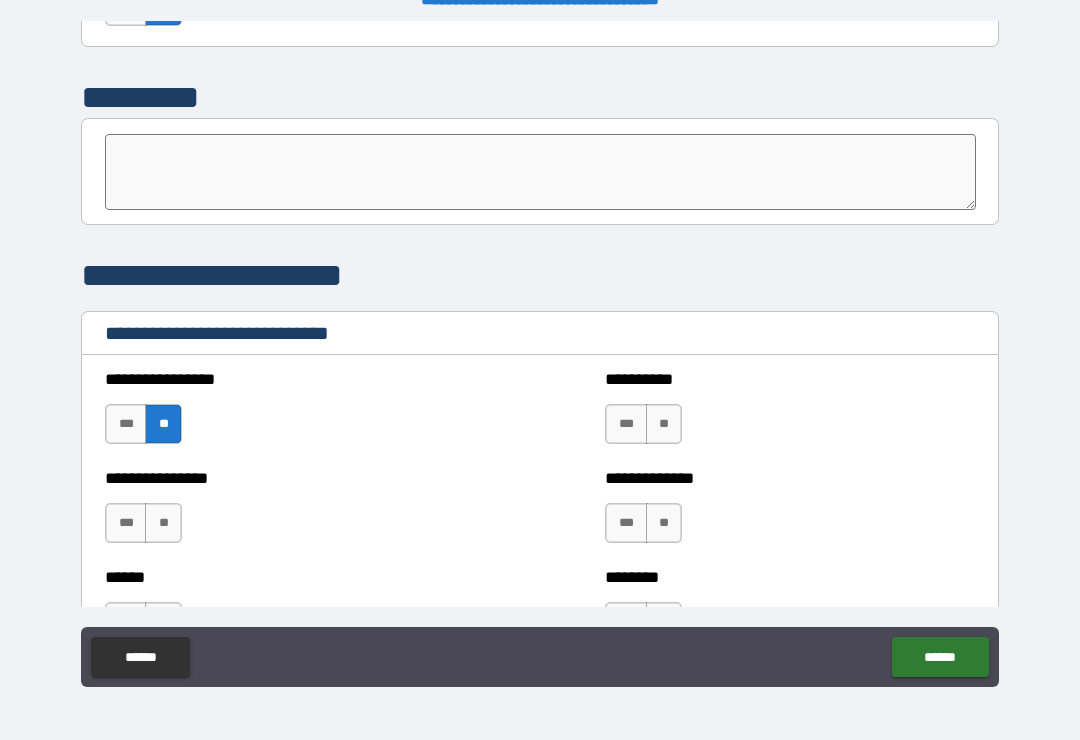click on "**" at bounding box center [664, 424] 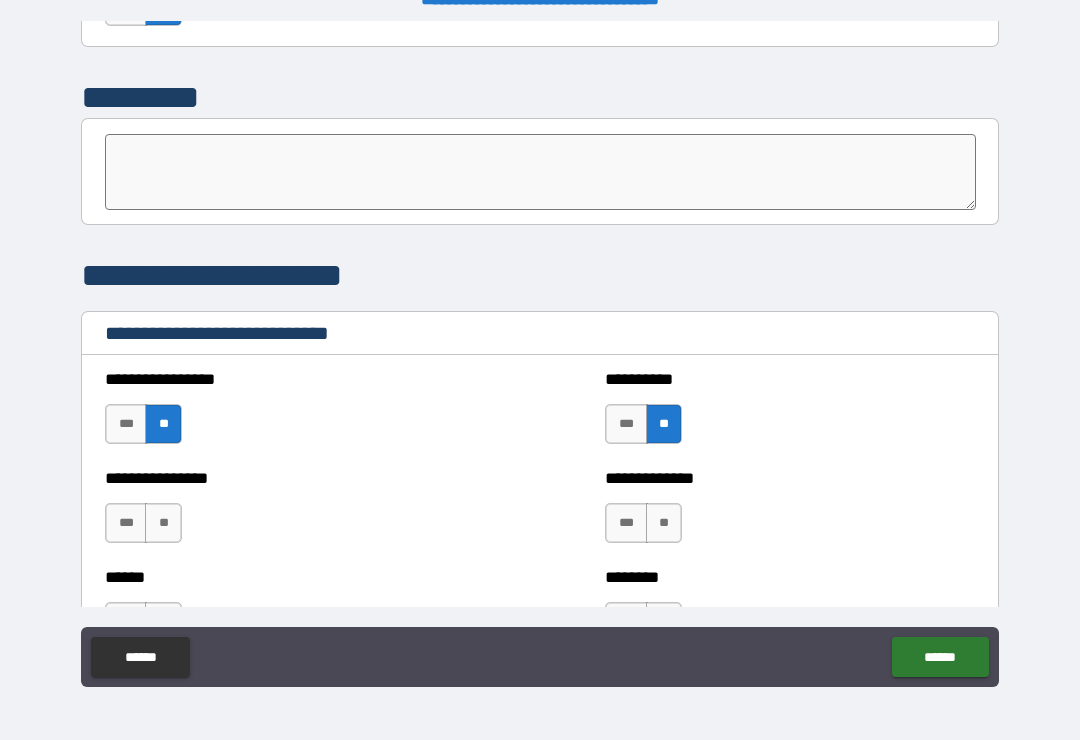 click on "**" at bounding box center [163, 523] 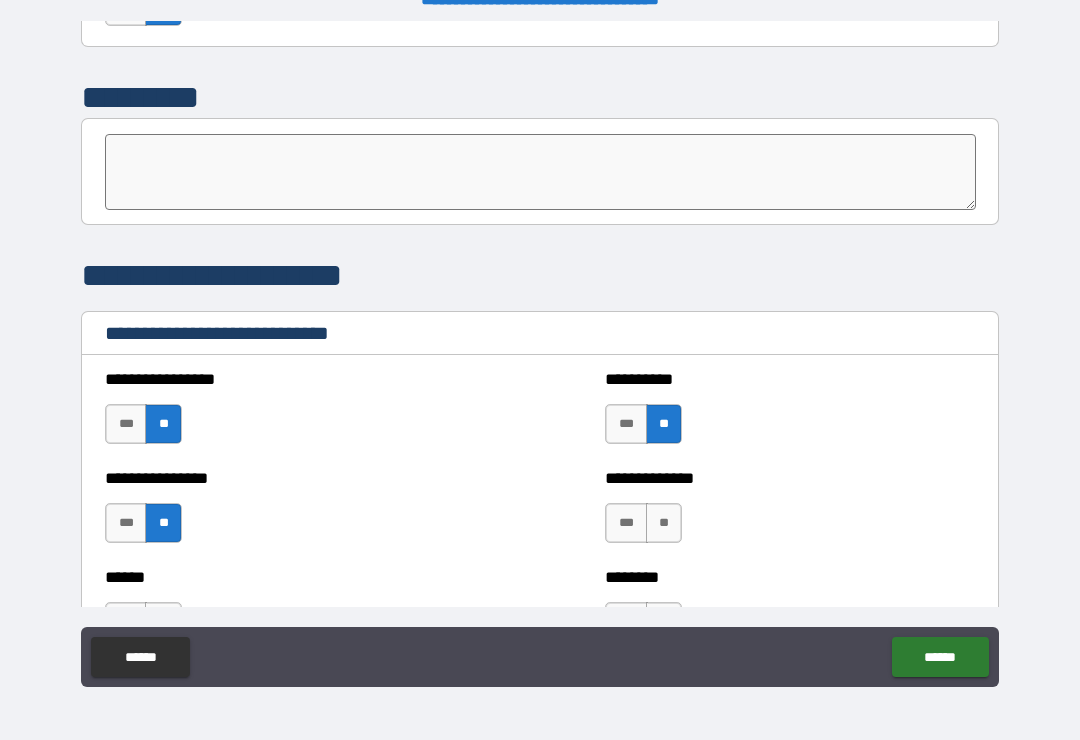 click on "**" at bounding box center [664, 523] 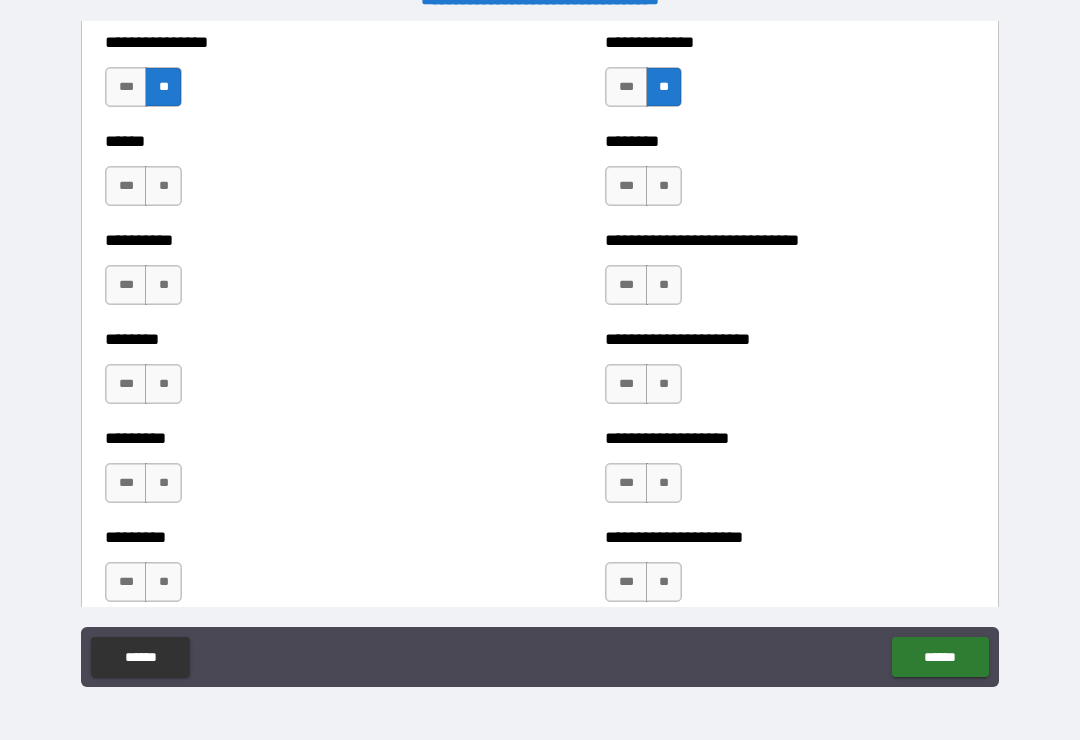 scroll, scrollTop: 6781, scrollLeft: 0, axis: vertical 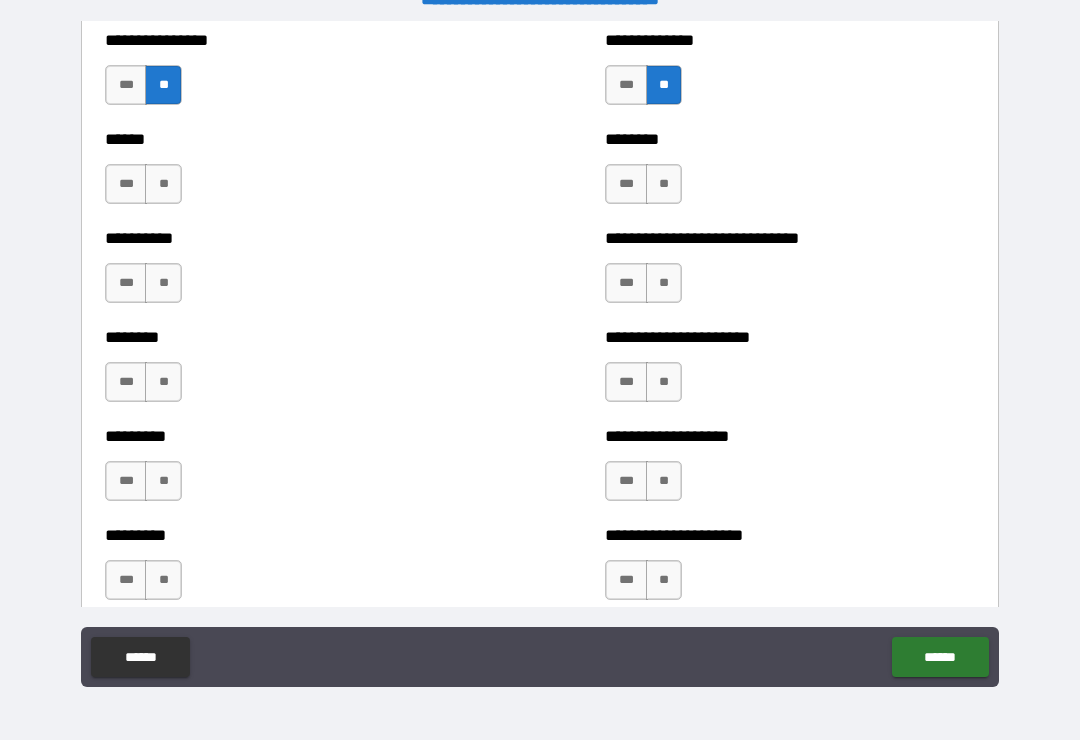 click on "**" at bounding box center (163, 184) 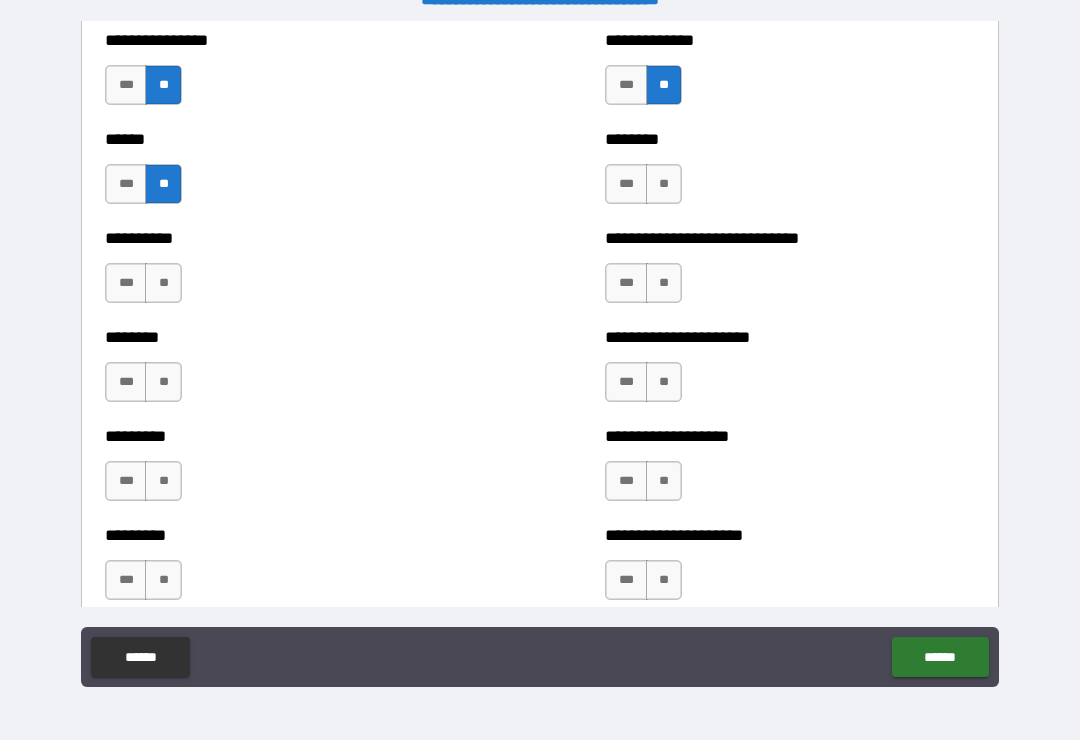 click on "**" at bounding box center (163, 283) 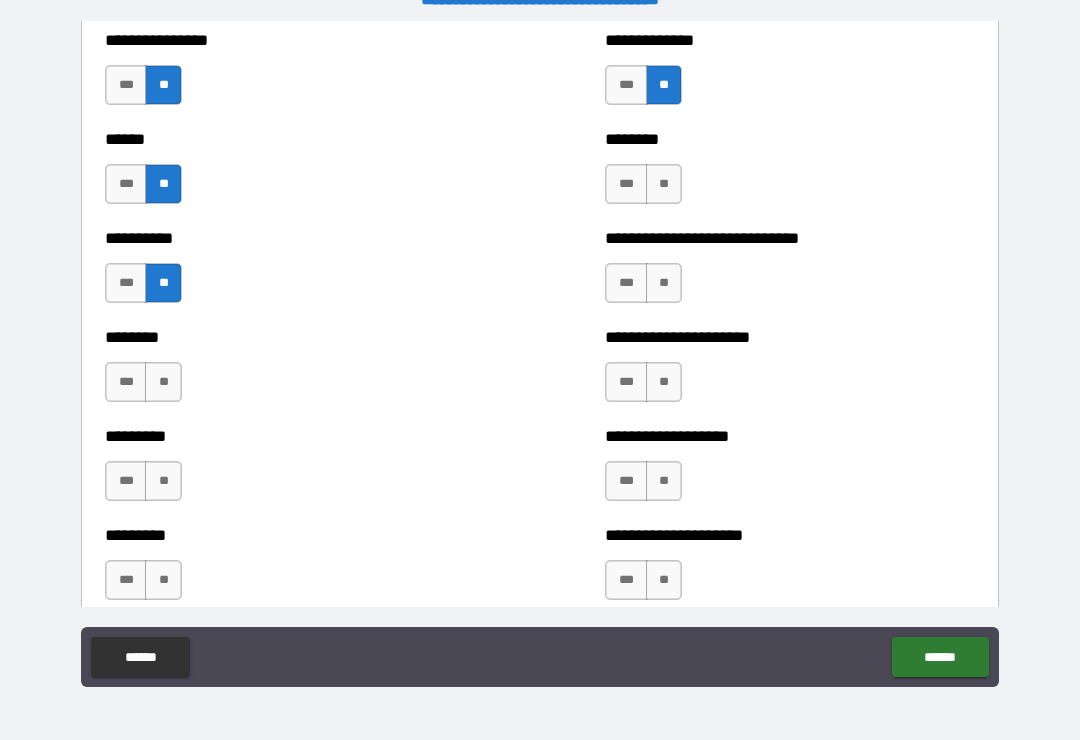 click on "**" at bounding box center (163, 382) 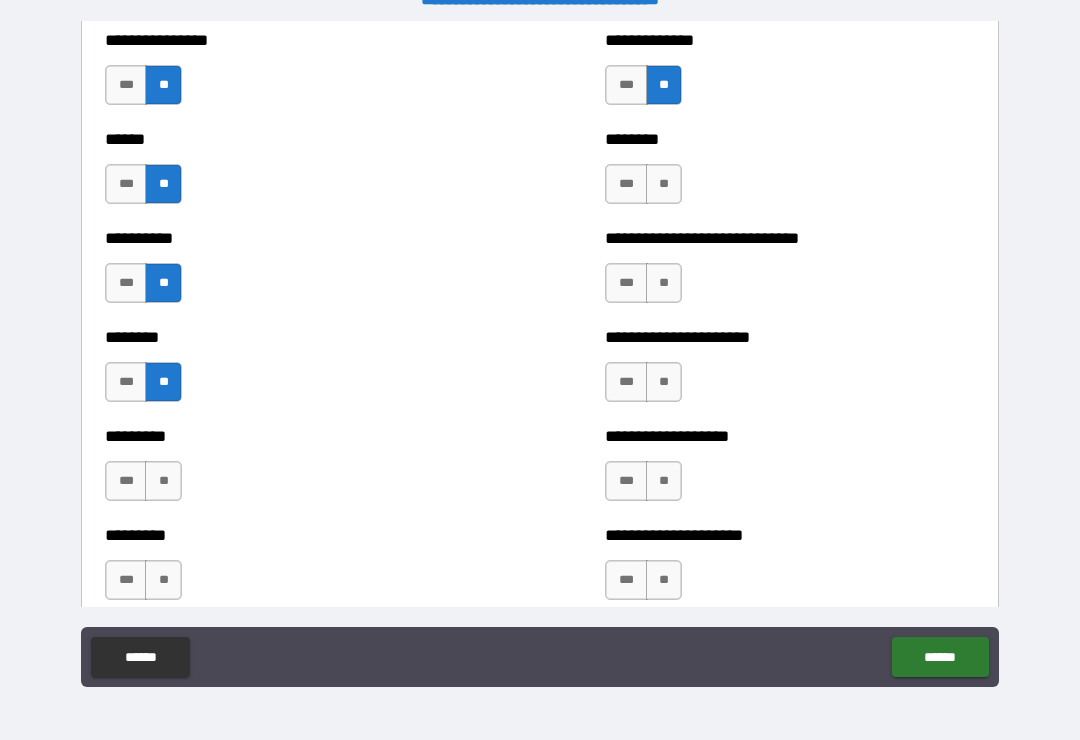 click on "**" at bounding box center [163, 481] 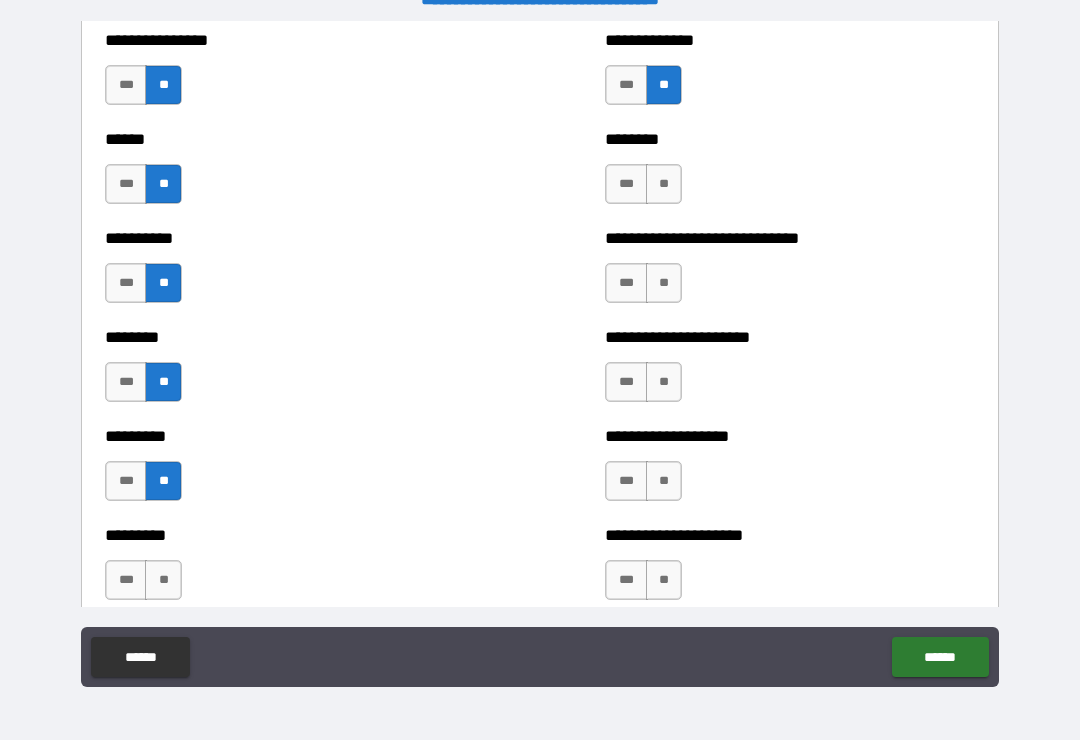 click on "**" at bounding box center (163, 580) 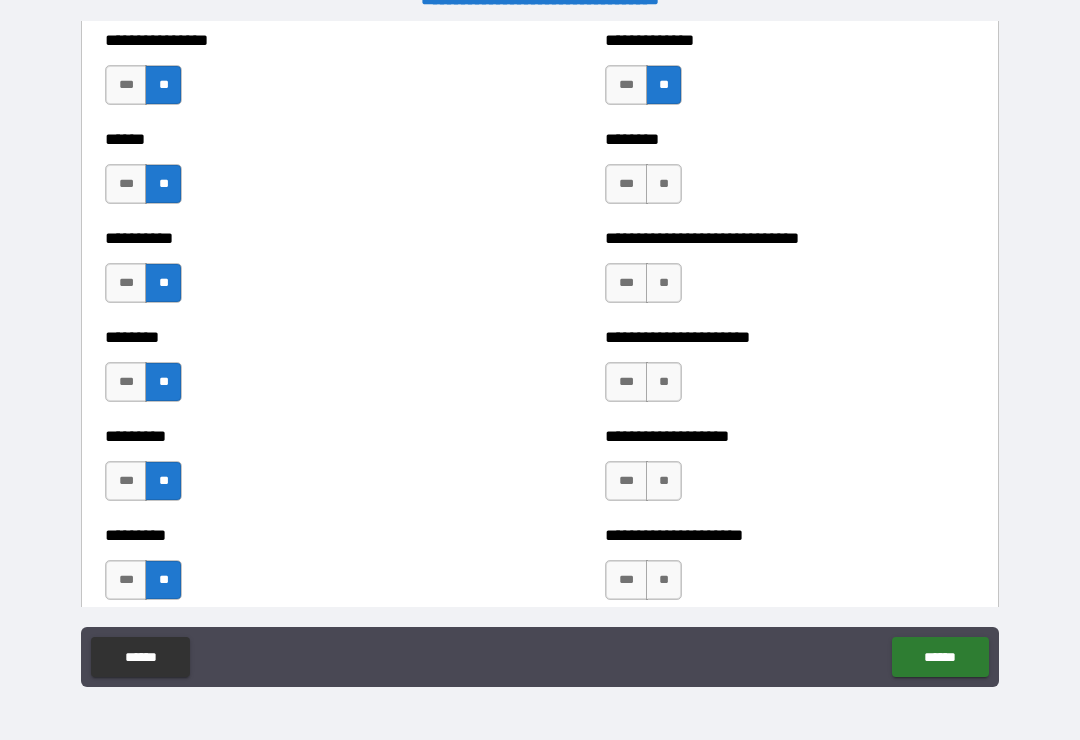 click on "**" at bounding box center (664, 580) 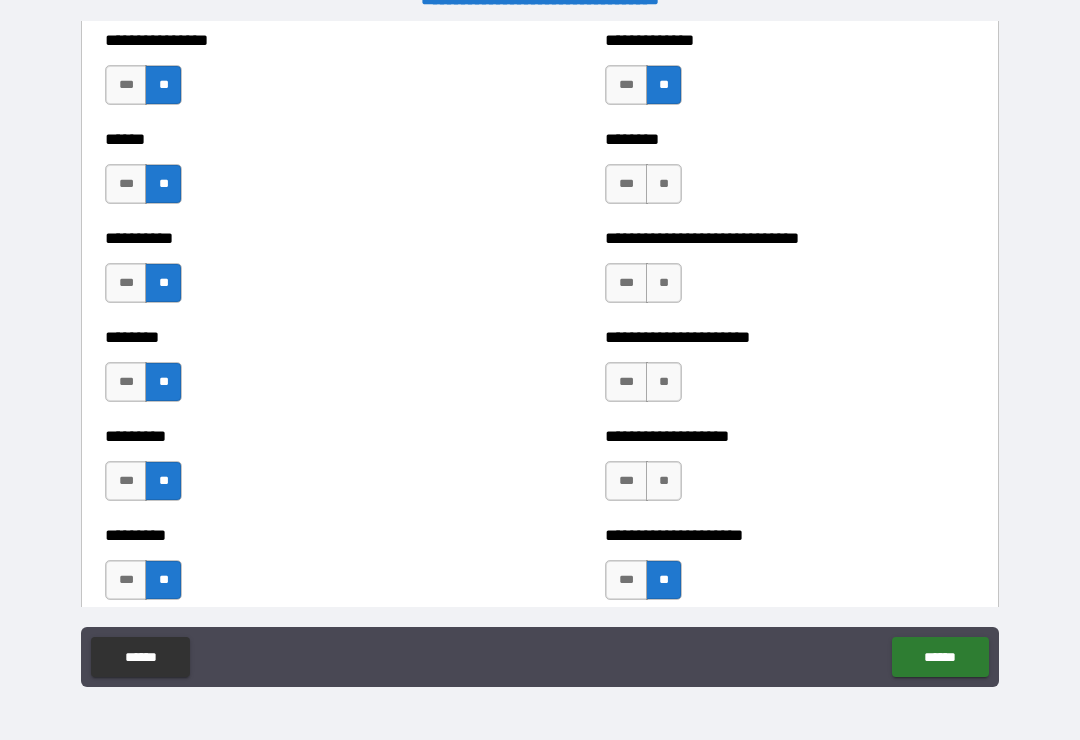 click on "**" at bounding box center [664, 481] 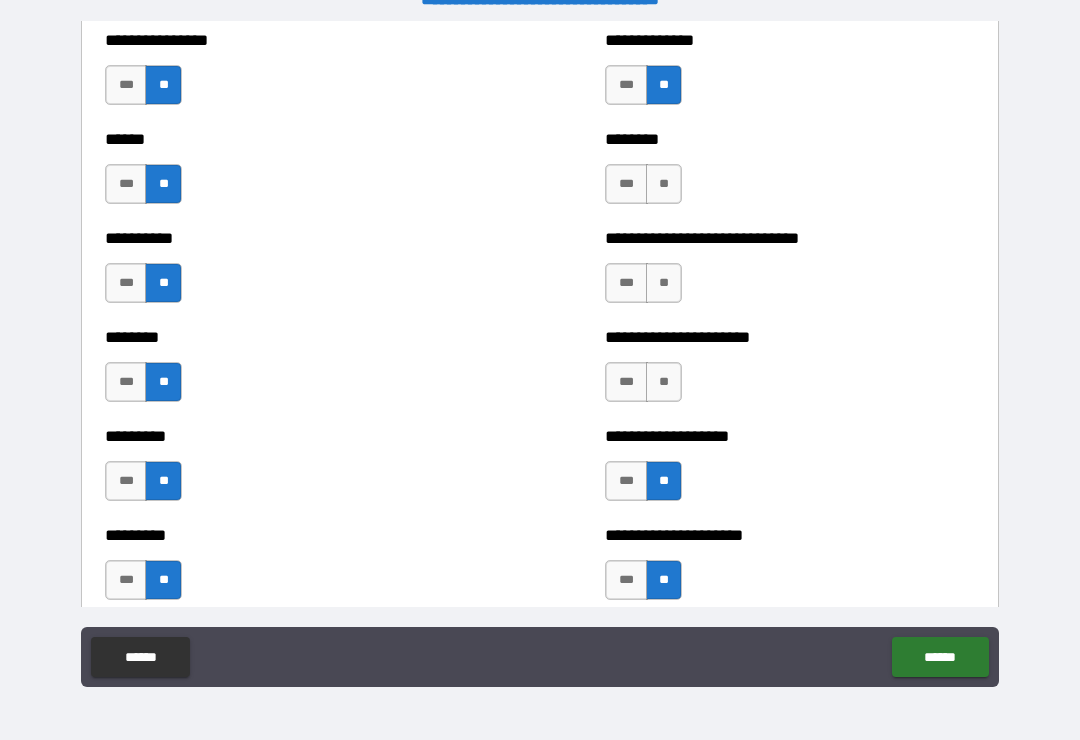 click on "**" at bounding box center [664, 382] 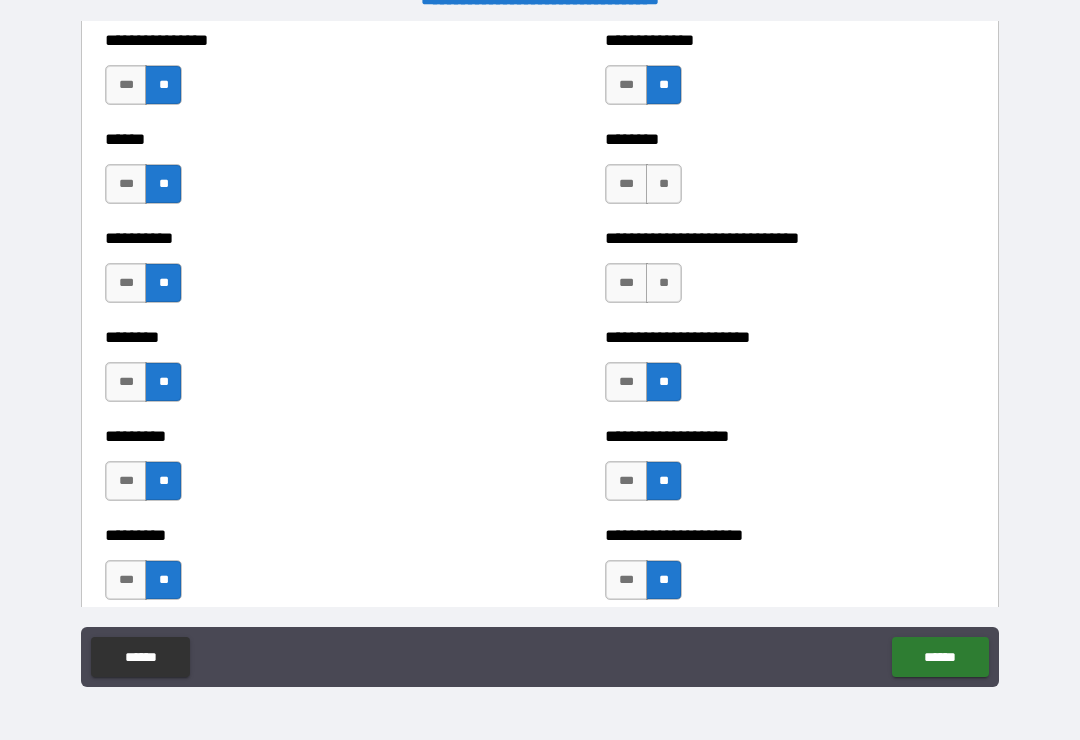 click on "**" at bounding box center (664, 283) 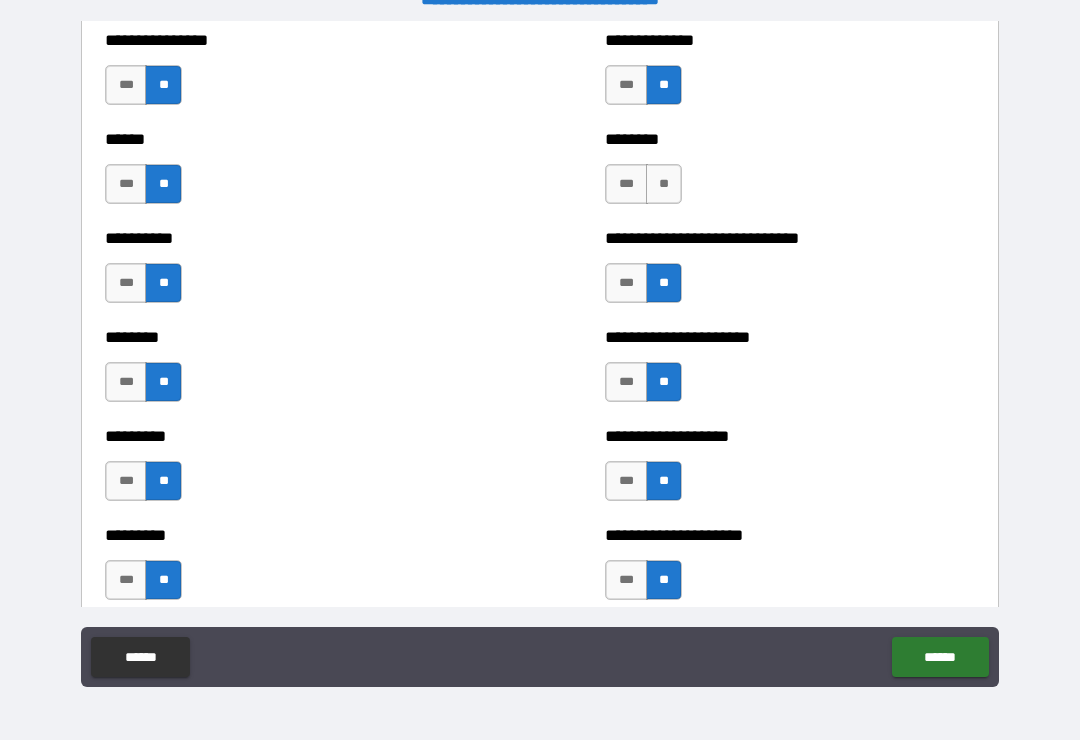 click on "**" at bounding box center (664, 184) 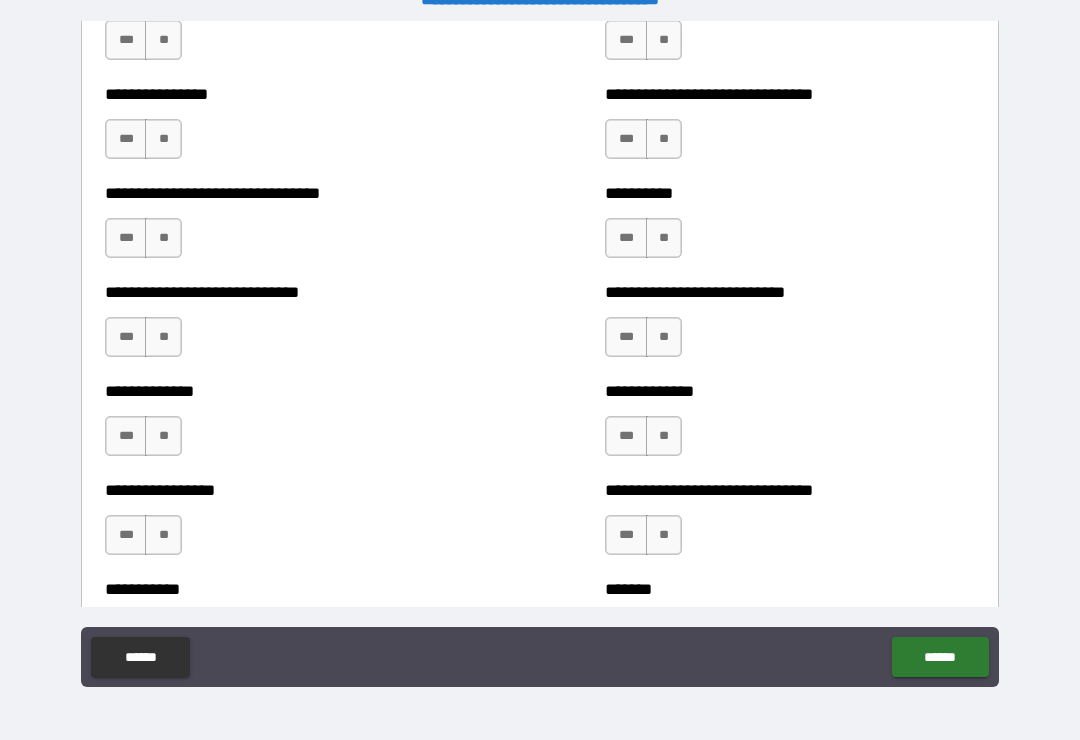 scroll, scrollTop: 7420, scrollLeft: 0, axis: vertical 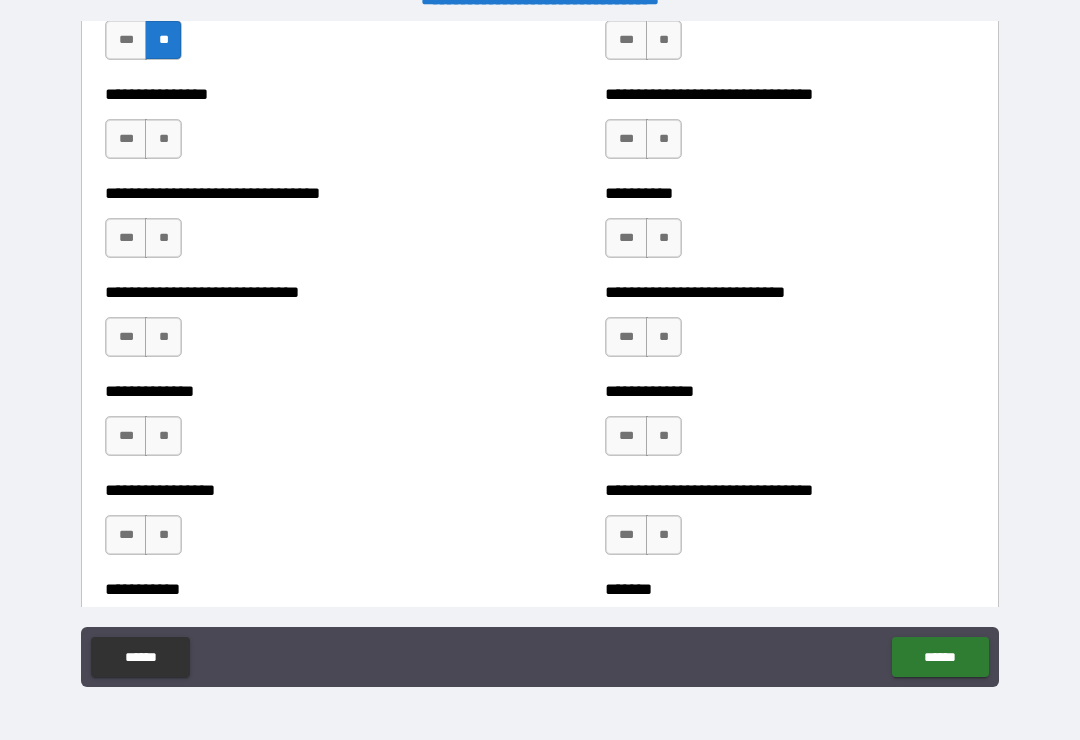 click on "**" at bounding box center (163, 139) 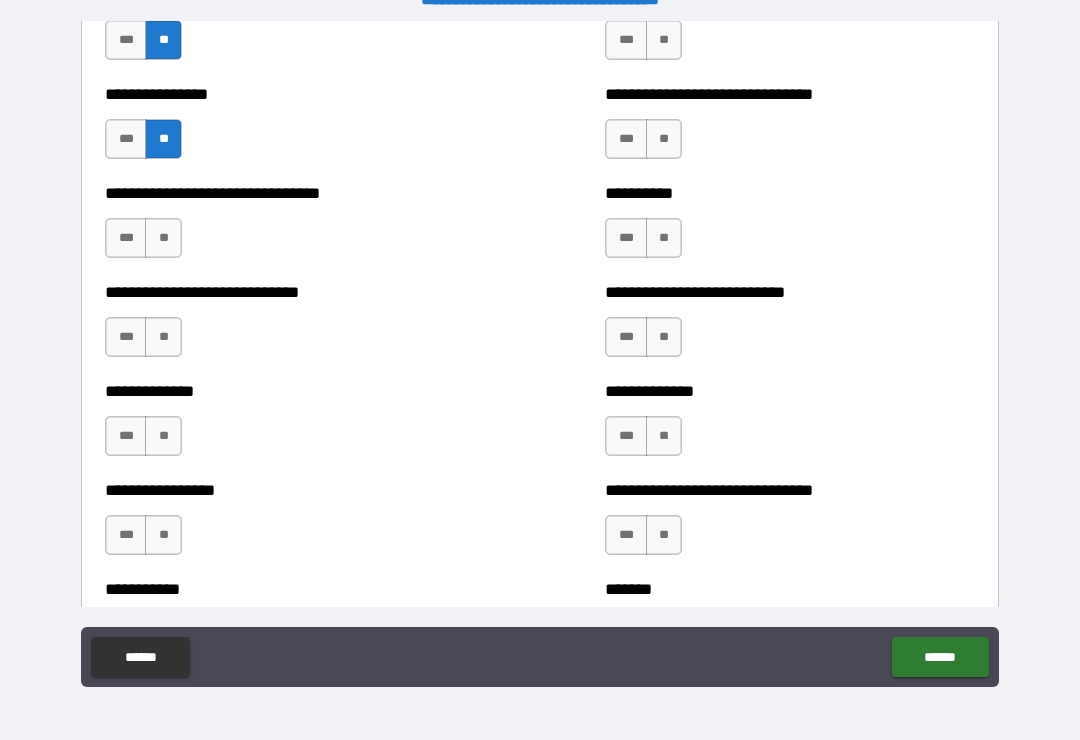 click on "**" at bounding box center (163, 535) 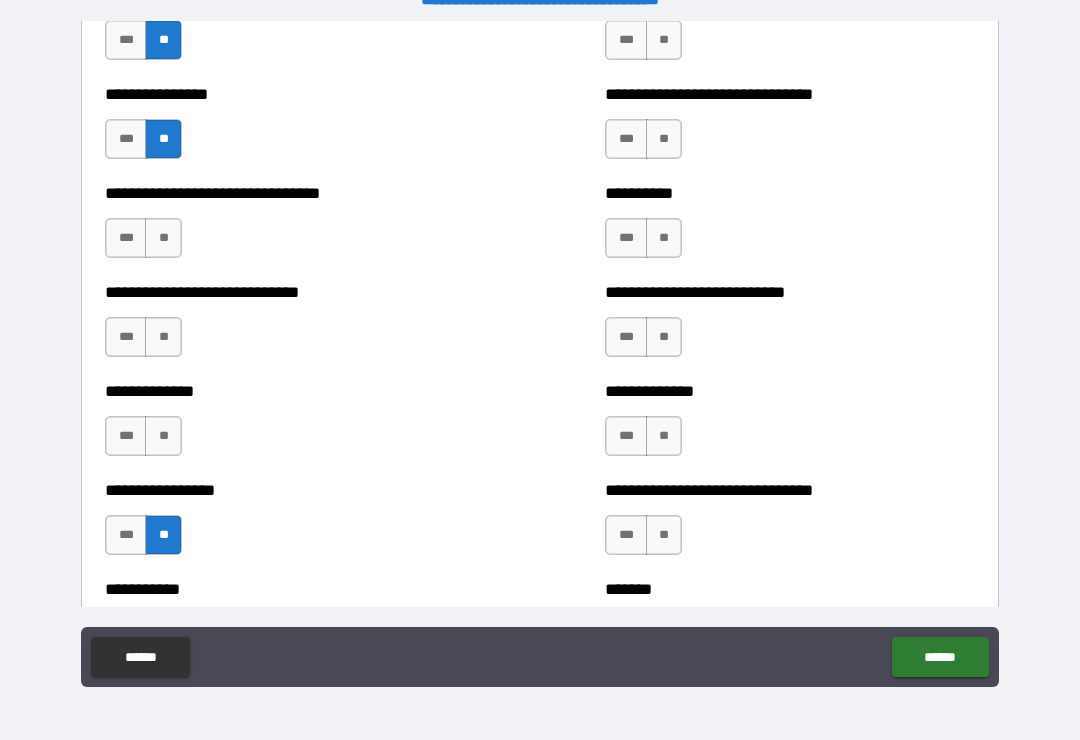 click on "**" at bounding box center [163, 436] 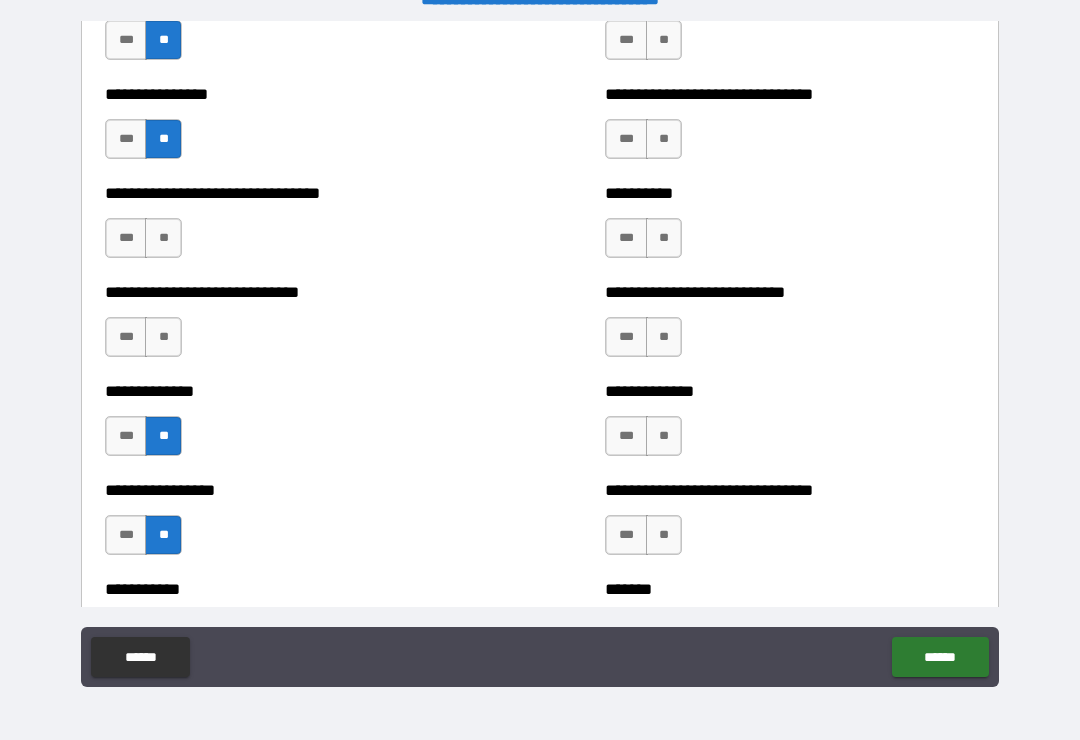 click on "**" at bounding box center (163, 337) 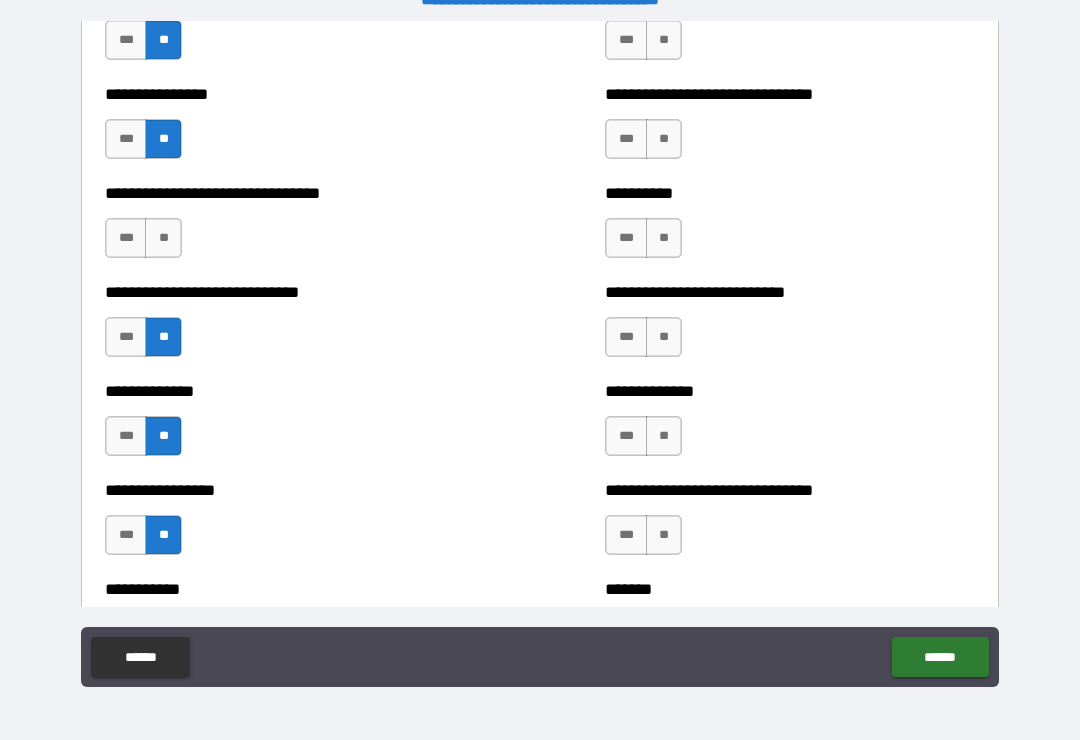 click on "**" at bounding box center [163, 238] 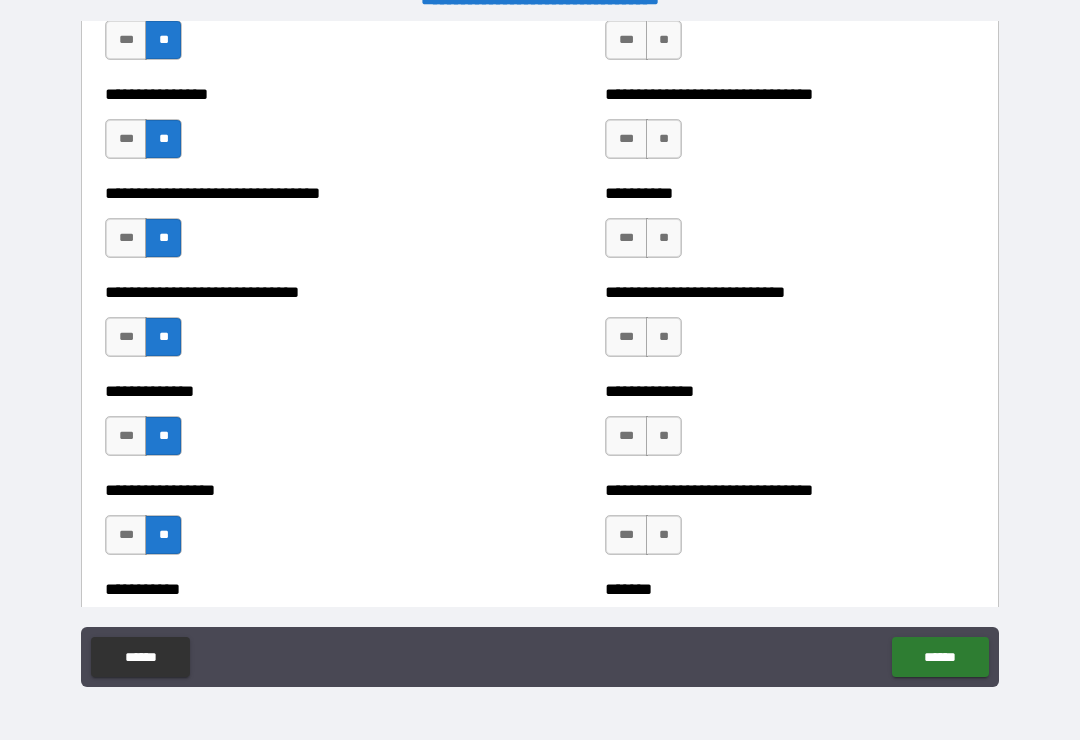 click on "**" at bounding box center (664, 139) 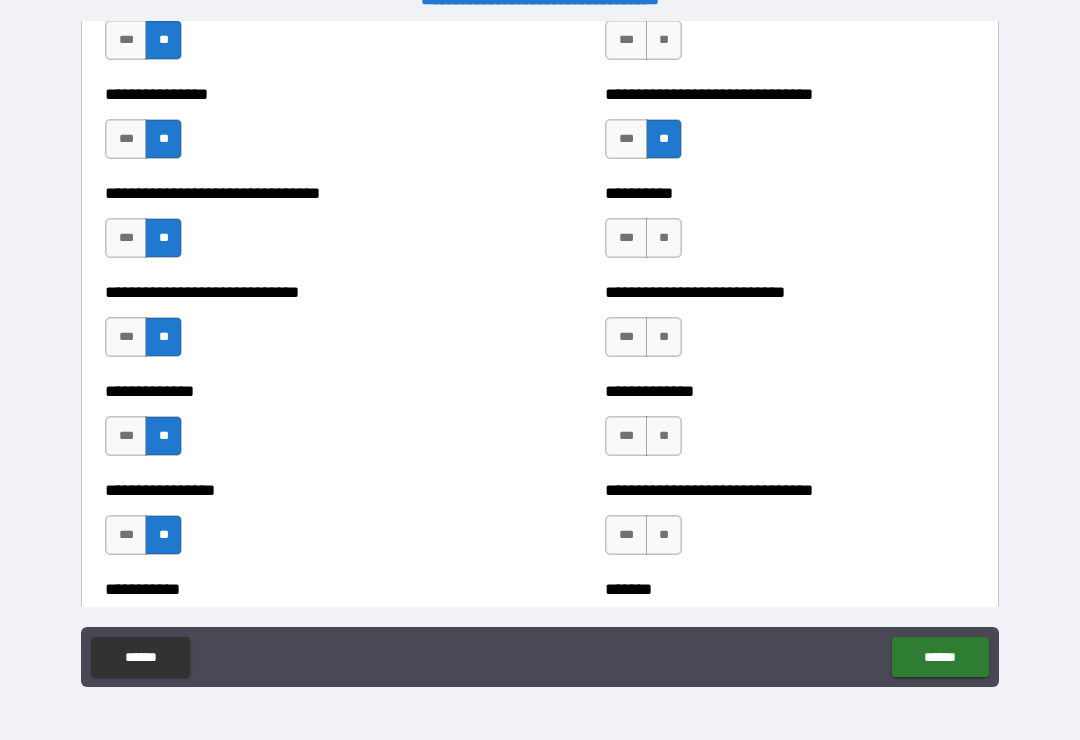 click on "**" at bounding box center (664, 40) 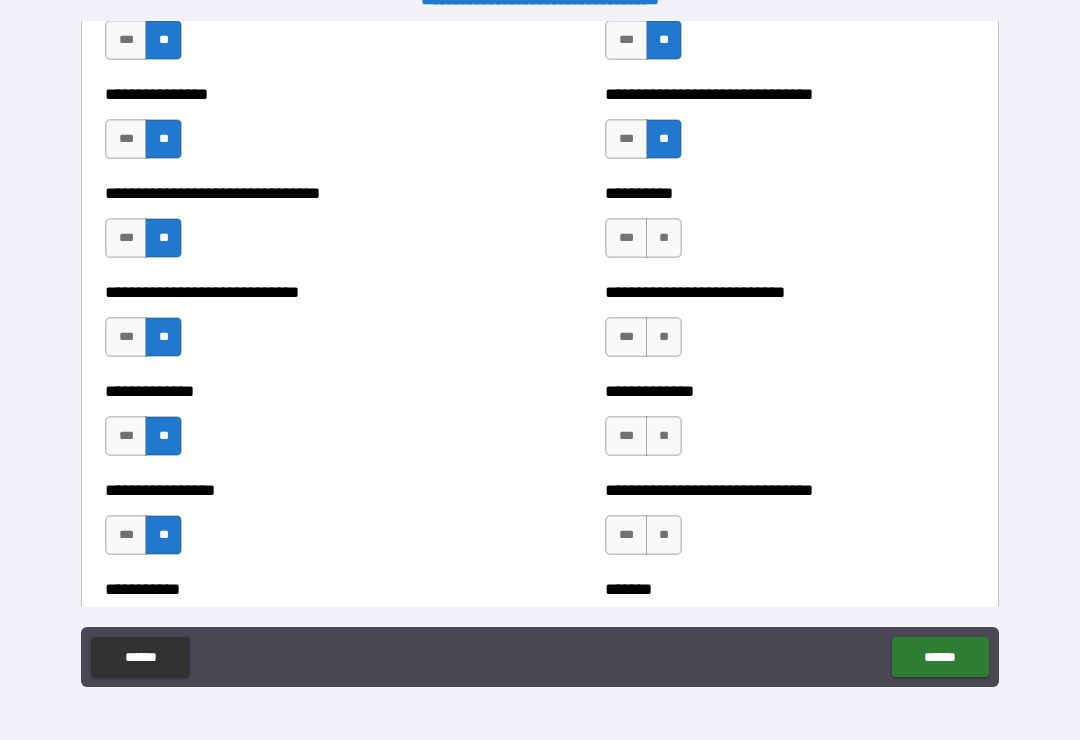 click on "**" at bounding box center (664, 238) 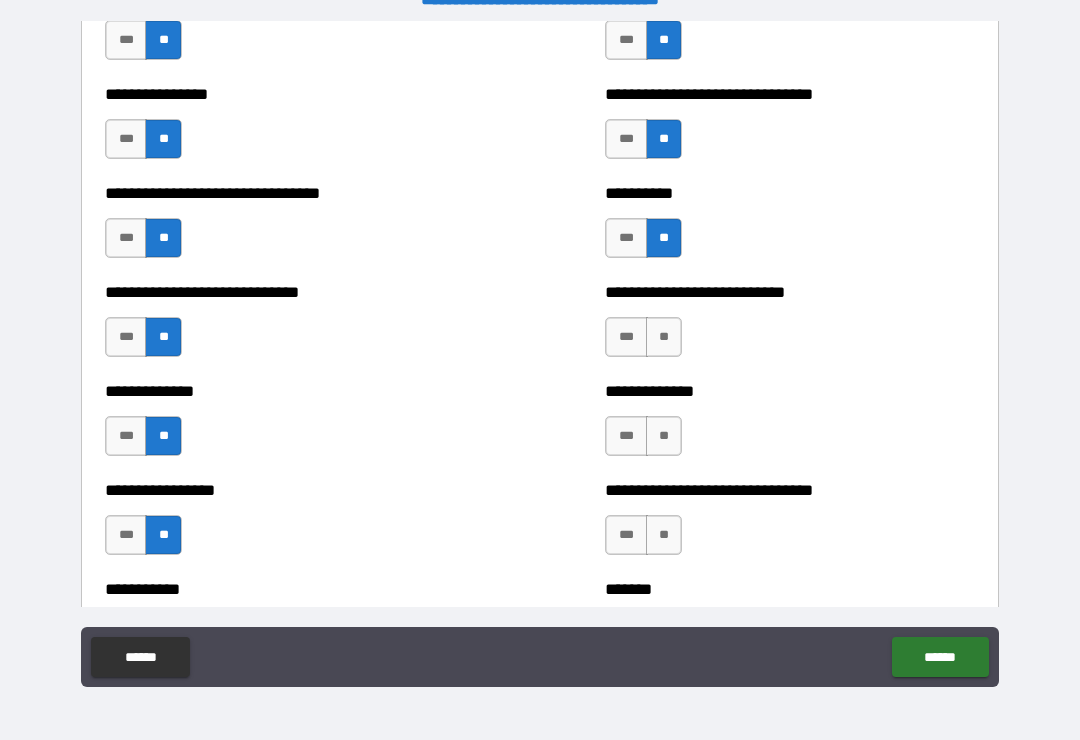 click on "**" at bounding box center (664, 337) 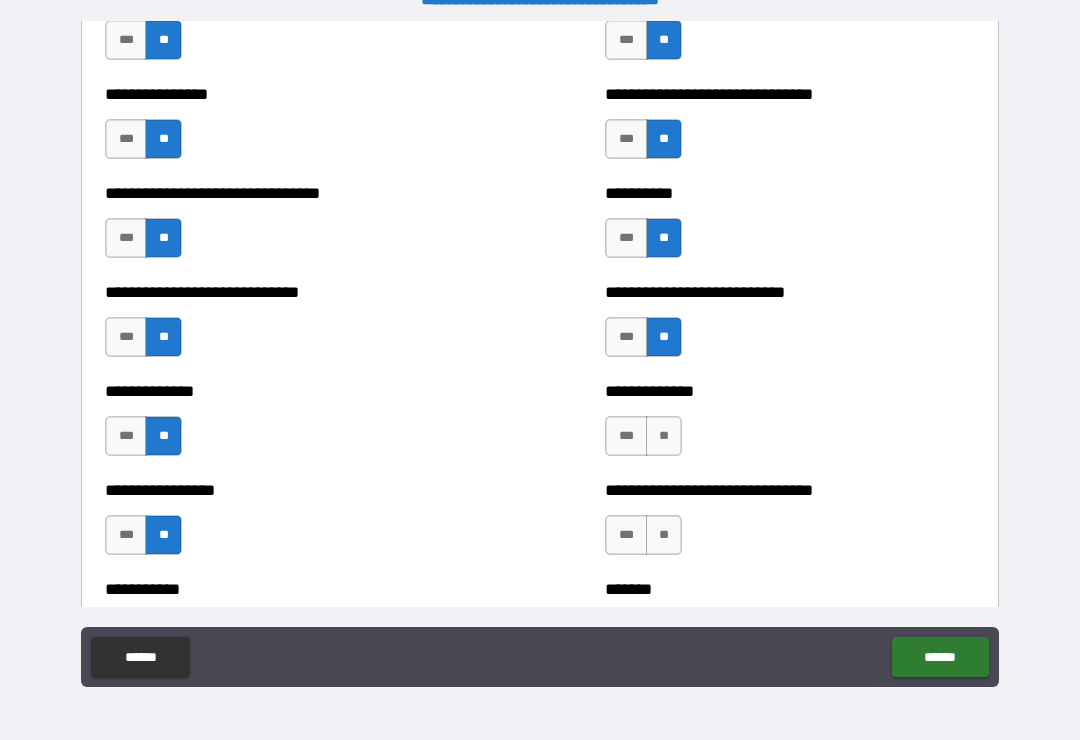 click on "**" at bounding box center (664, 436) 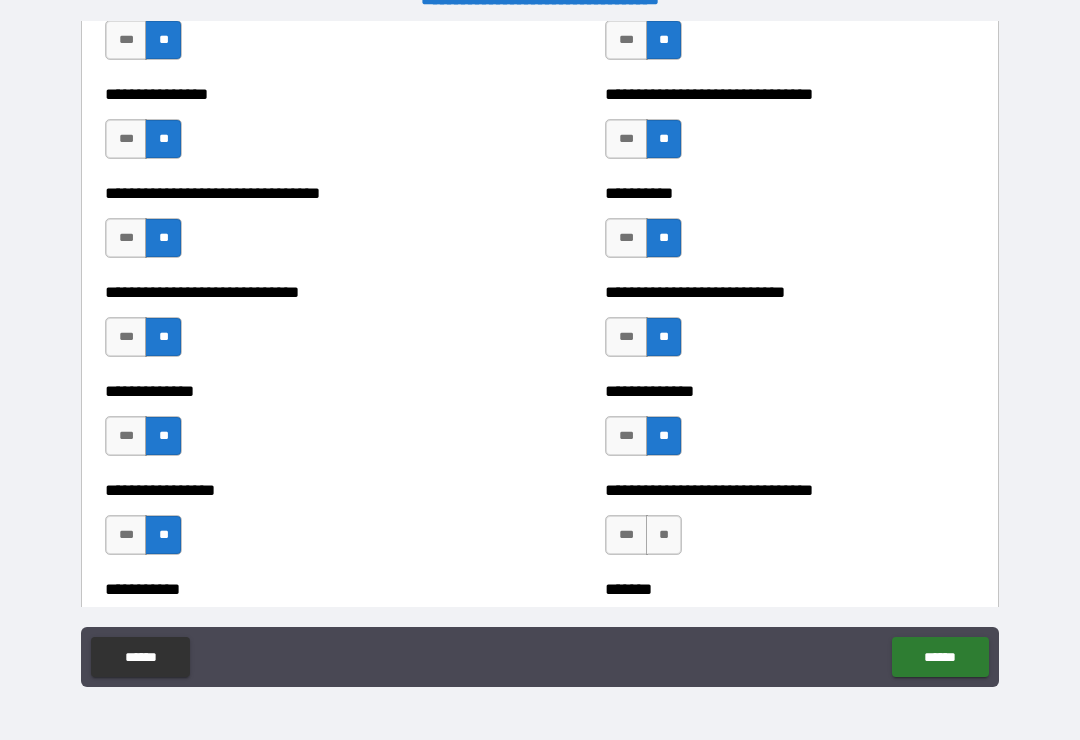 click on "**" at bounding box center [664, 535] 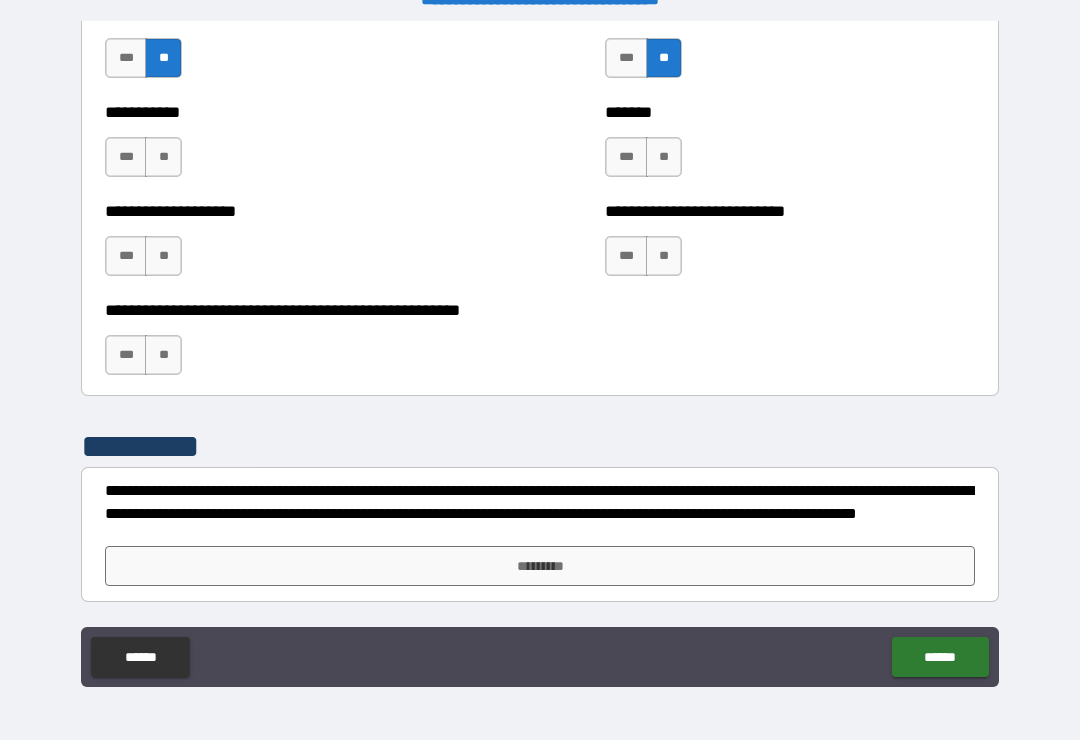 scroll, scrollTop: 7897, scrollLeft: 0, axis: vertical 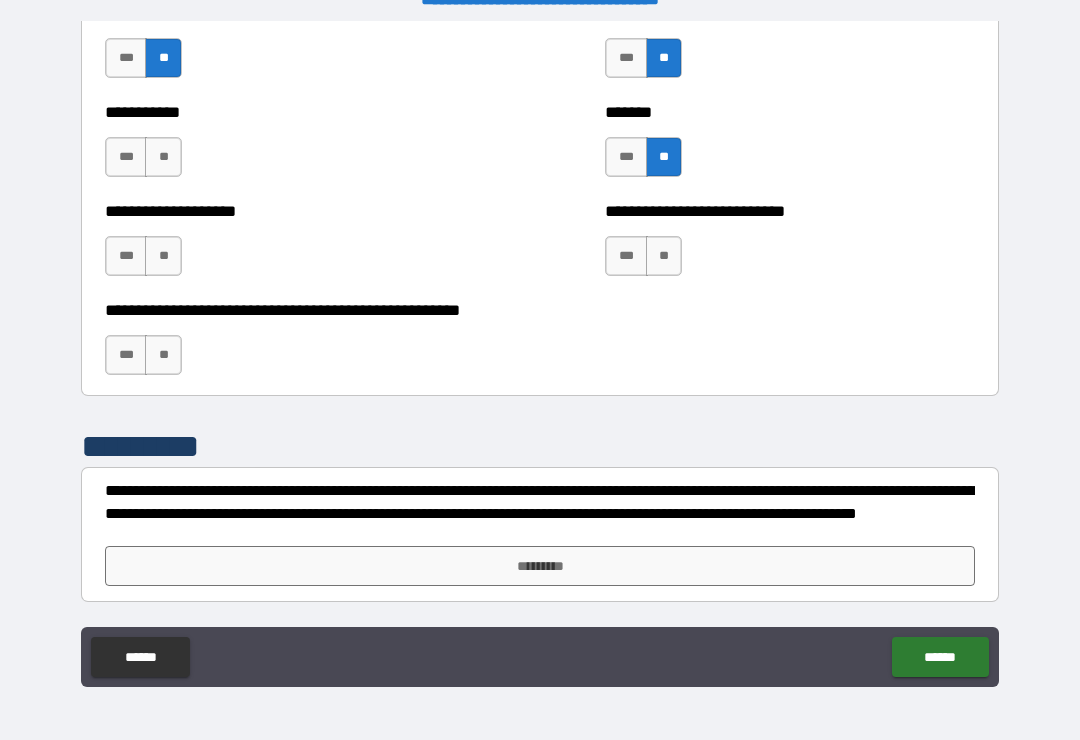 click on "**" at bounding box center (163, 157) 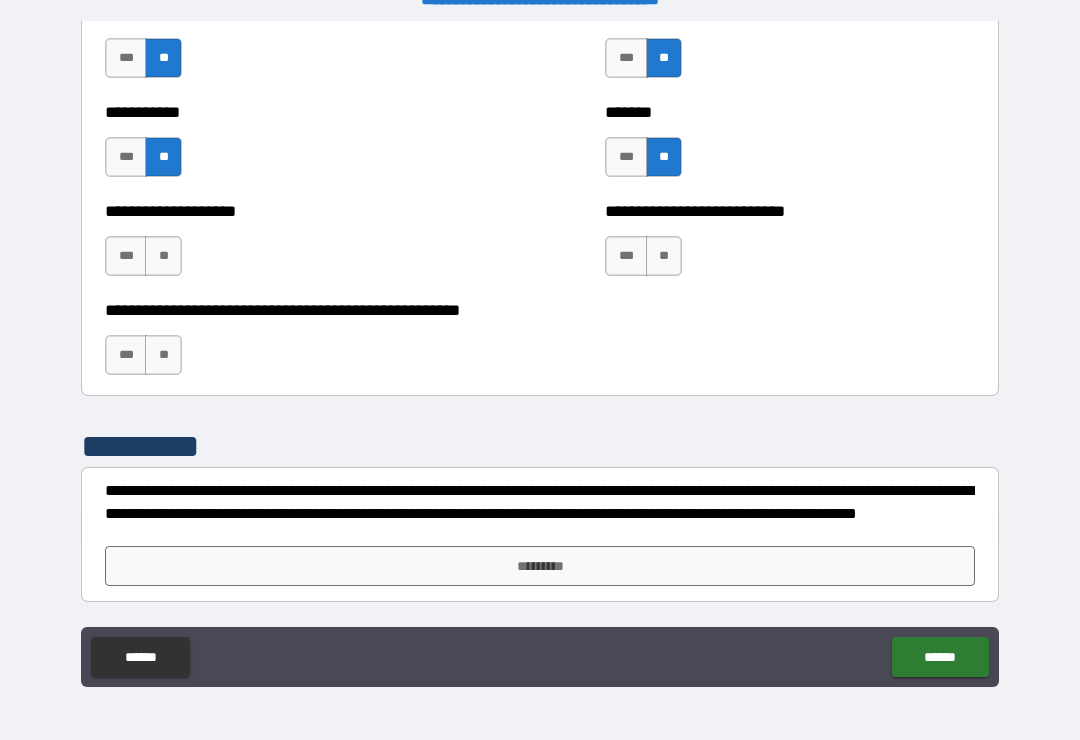 click on "**" at bounding box center (163, 256) 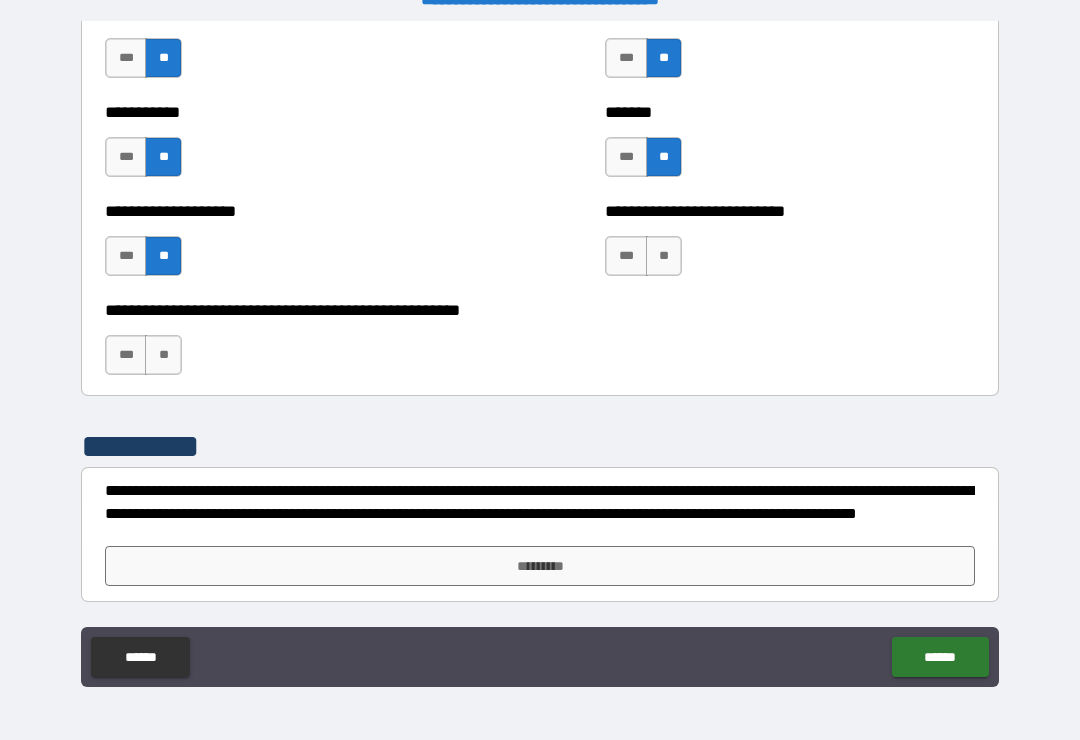 click on "**" at bounding box center [163, 355] 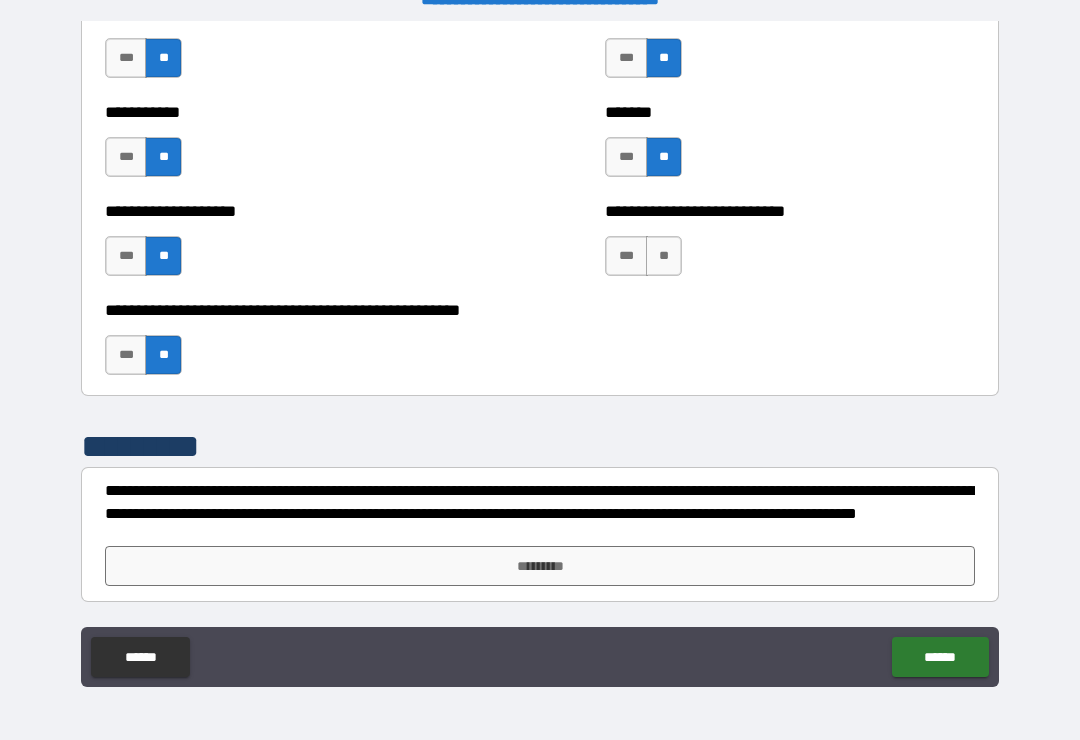 click on "**" at bounding box center [664, 256] 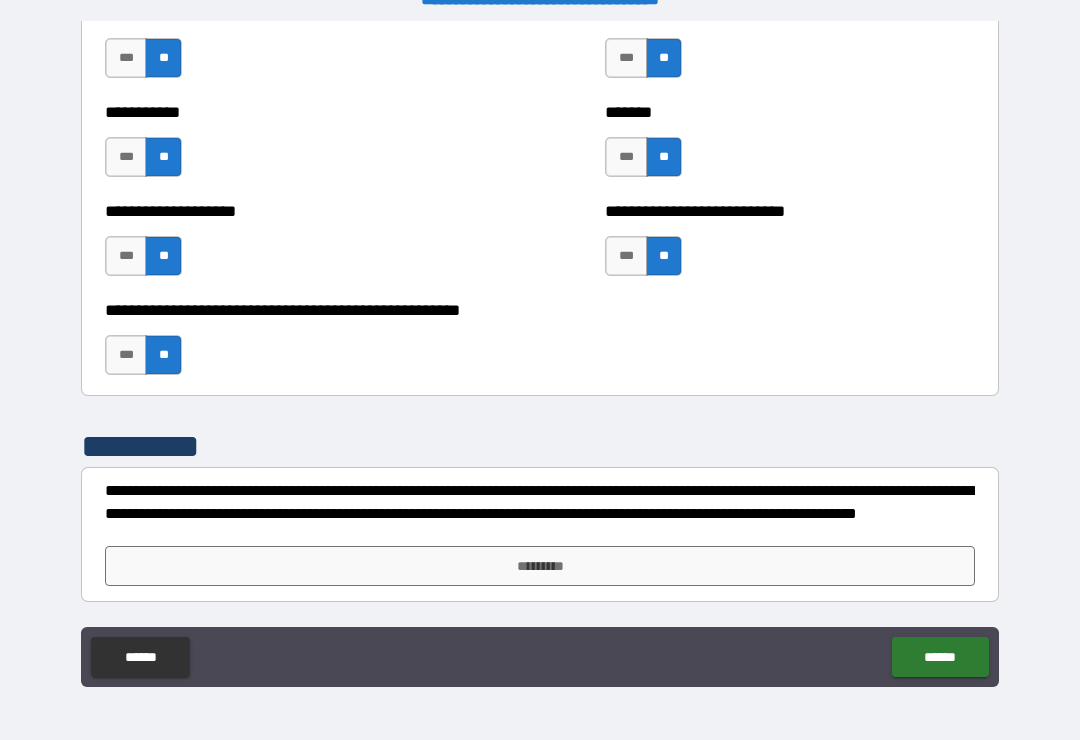 scroll, scrollTop: 7897, scrollLeft: 0, axis: vertical 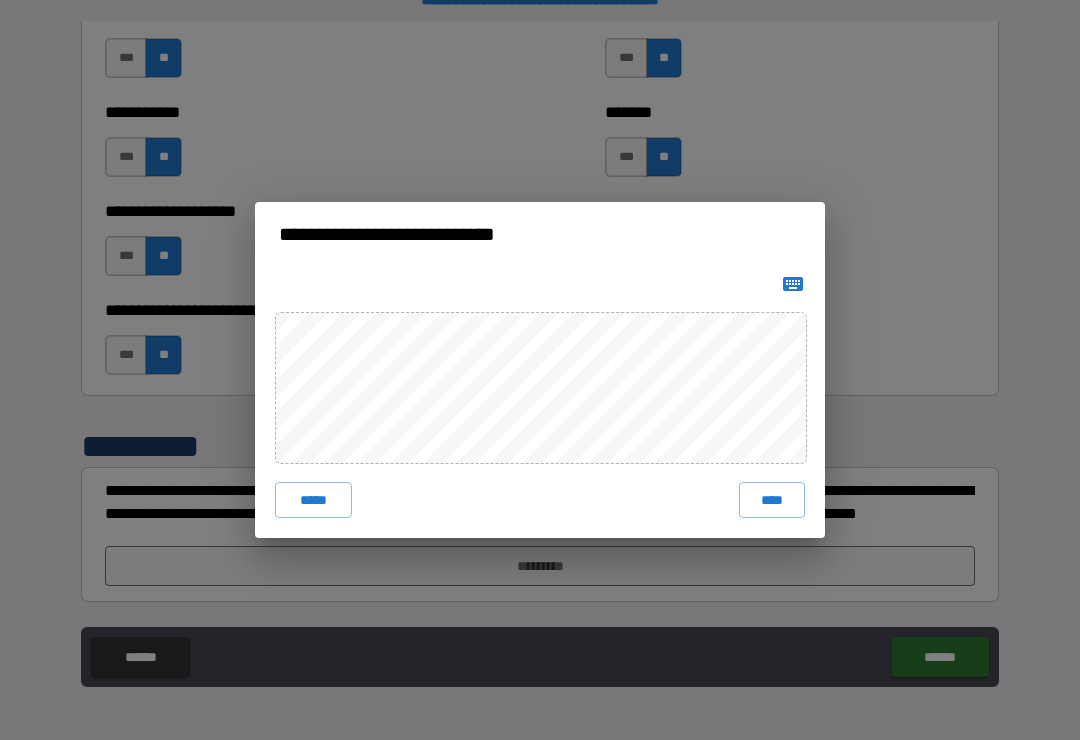 click on "****" at bounding box center [772, 500] 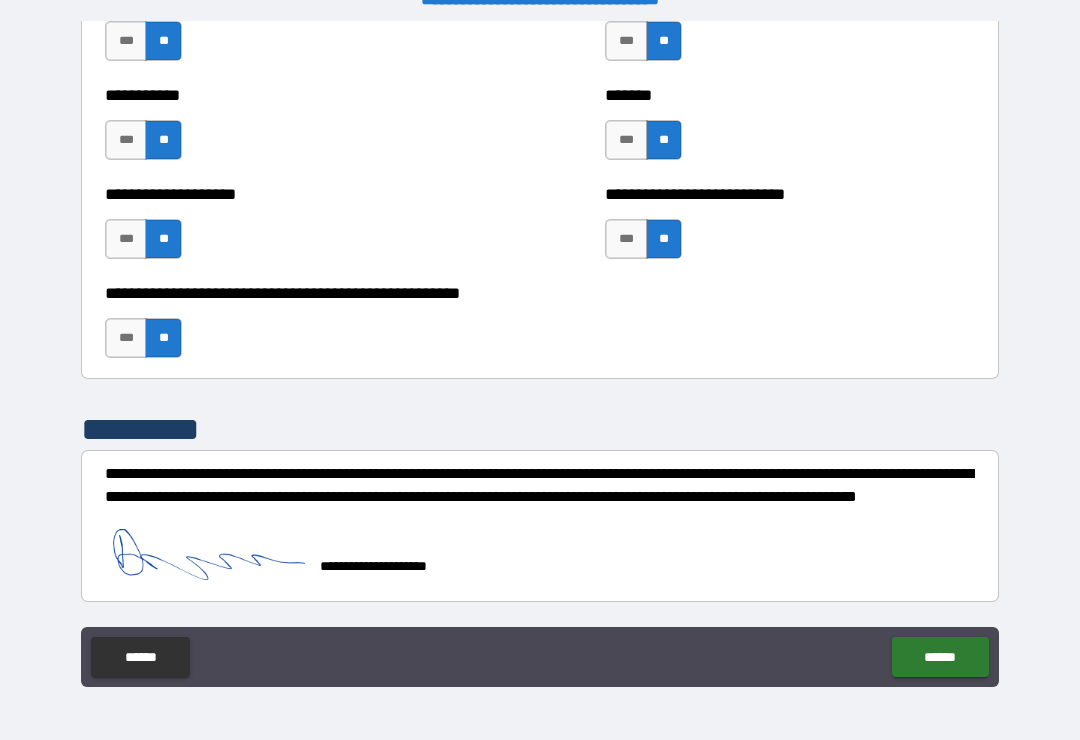 scroll, scrollTop: 7914, scrollLeft: 0, axis: vertical 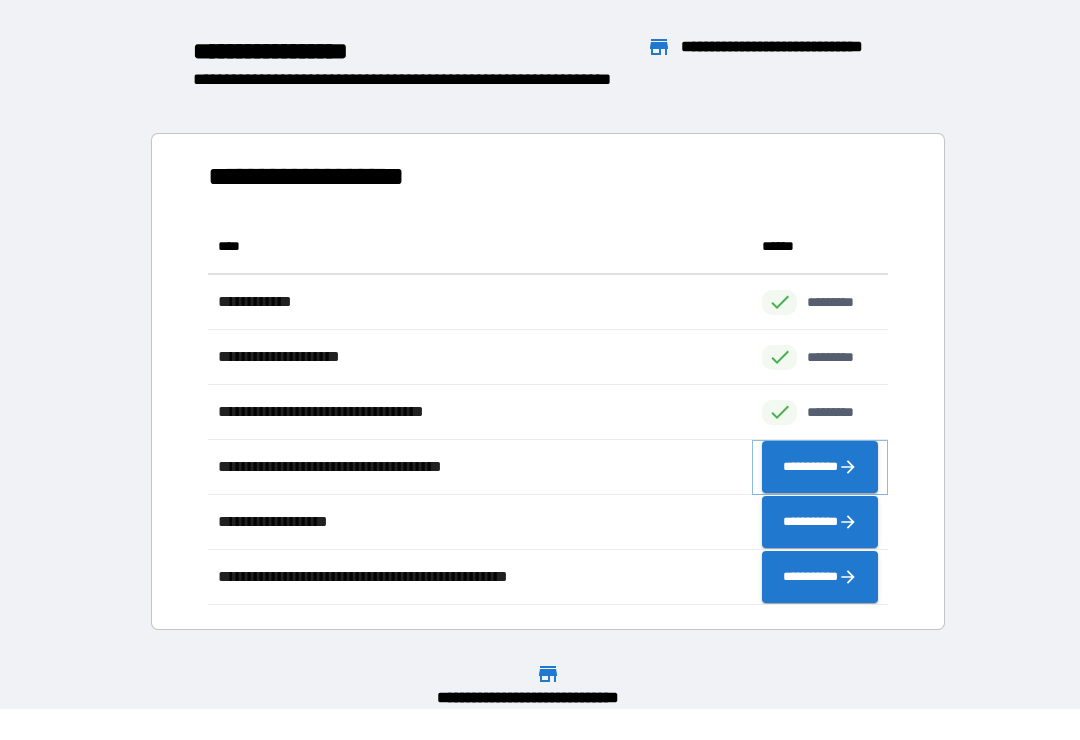 click on "**********" at bounding box center [820, 467] 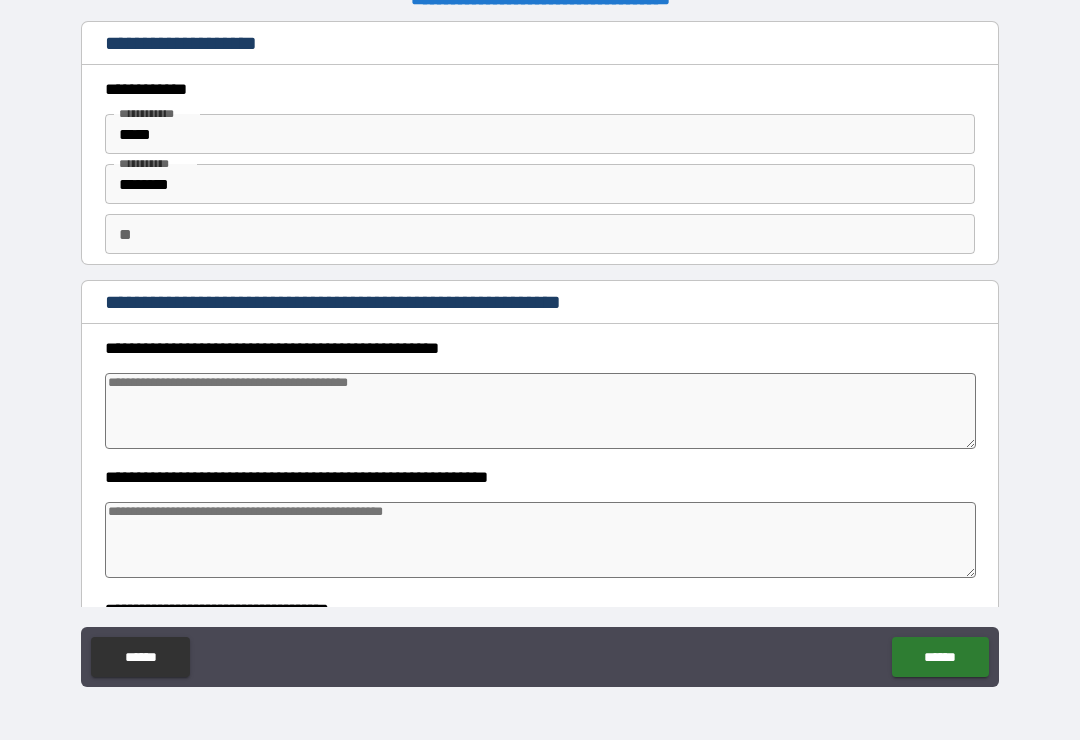 click at bounding box center (540, 411) 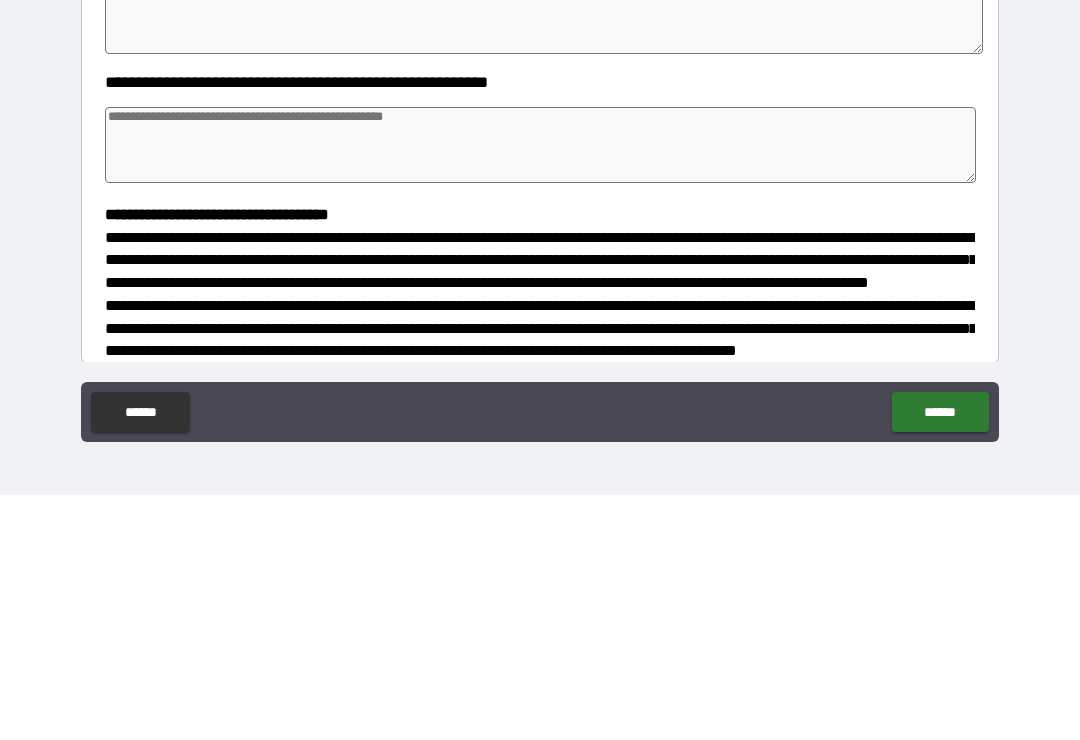 scroll, scrollTop: 158, scrollLeft: 0, axis: vertical 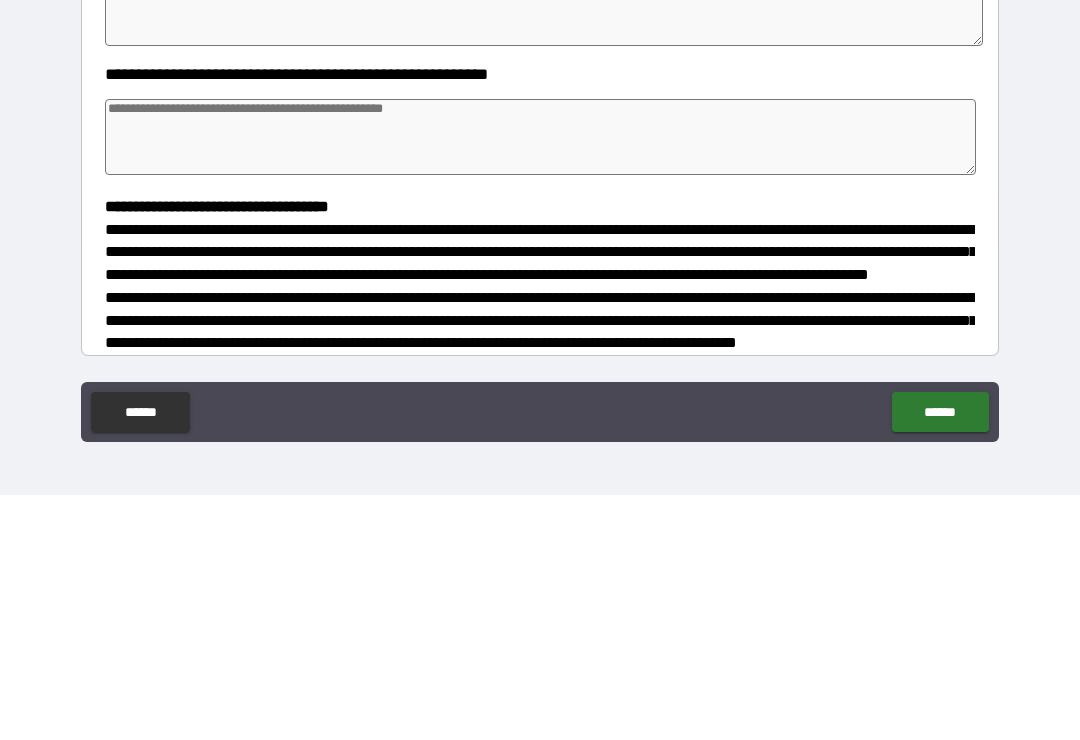 click at bounding box center [540, 382] 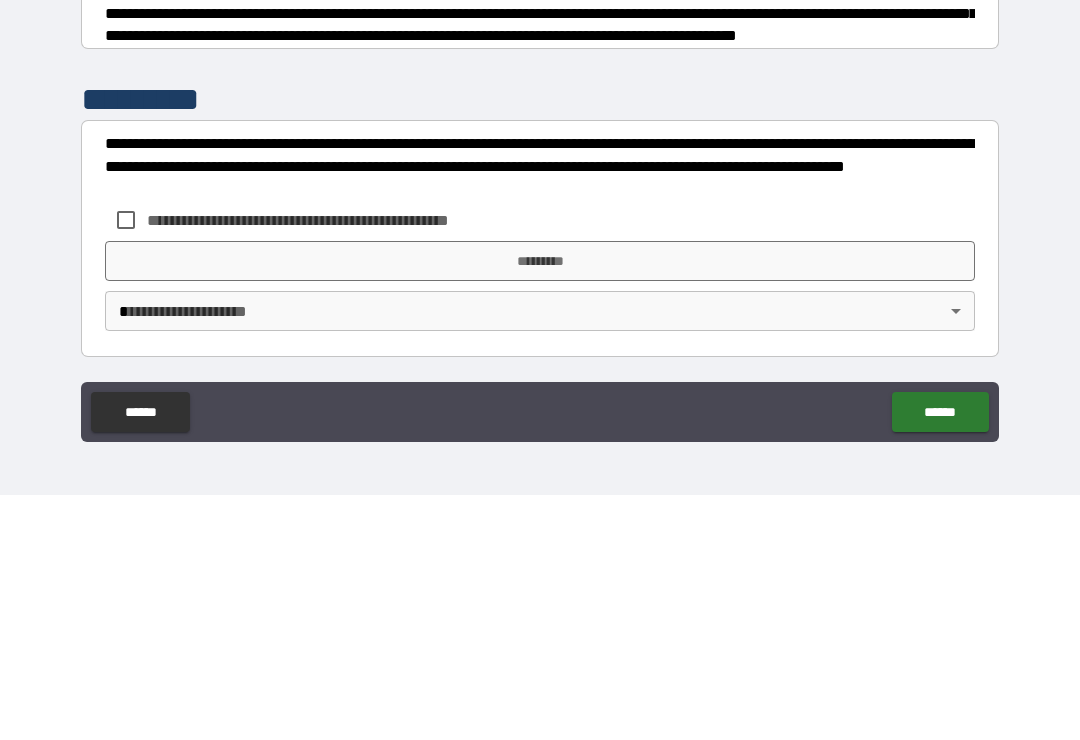scroll, scrollTop: 504, scrollLeft: 0, axis: vertical 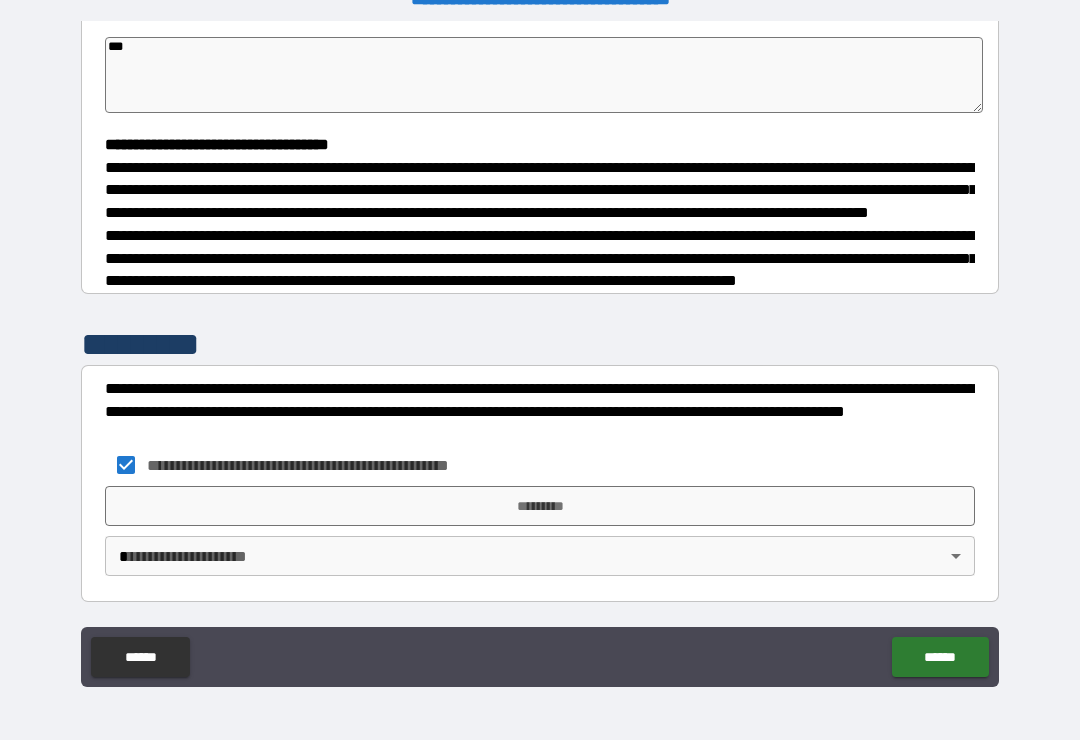 click on "*********" at bounding box center [540, 506] 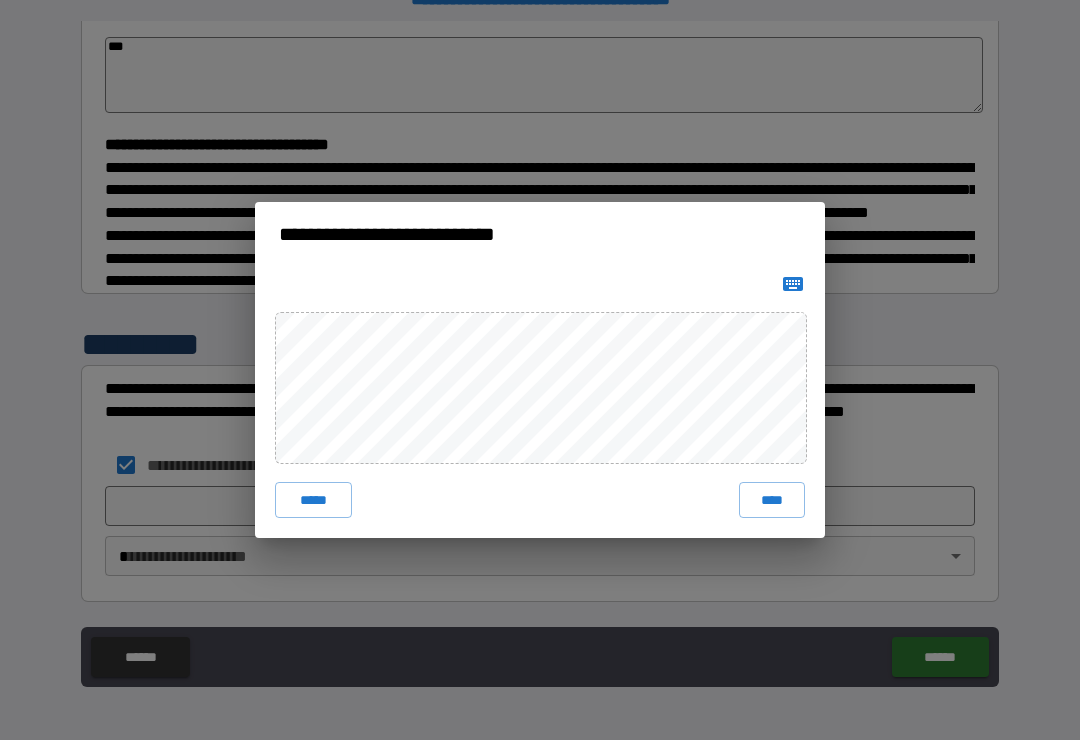 click on "***** ****" at bounding box center (540, 402) 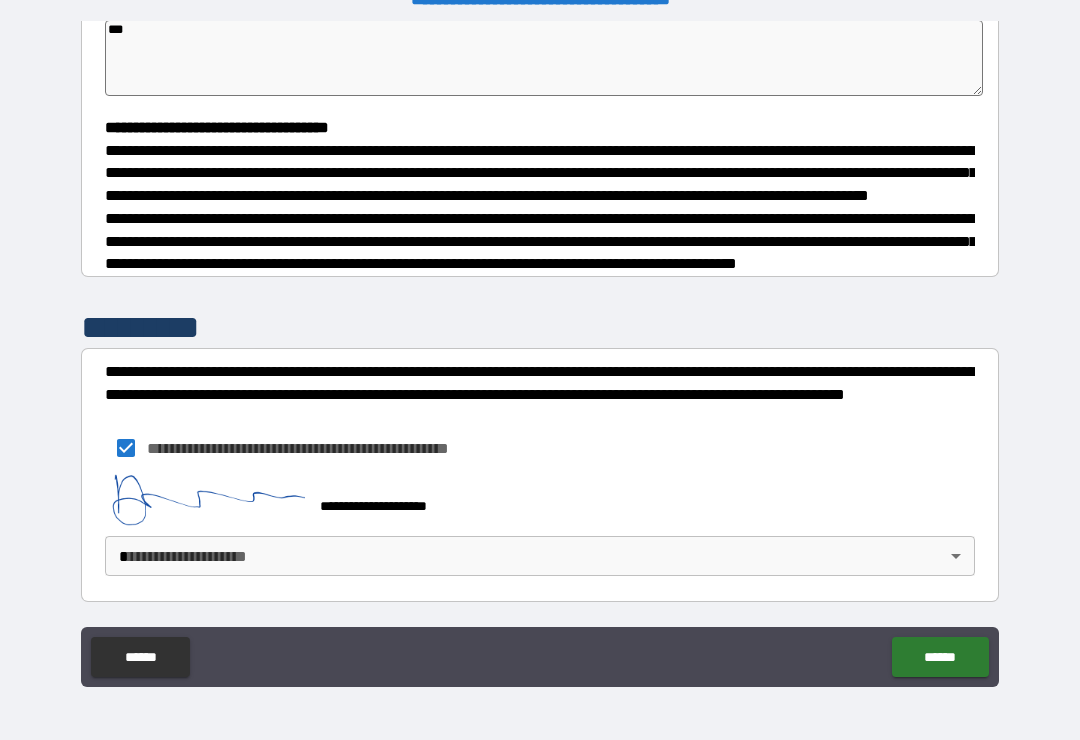 click on "**********" at bounding box center (540, 354) 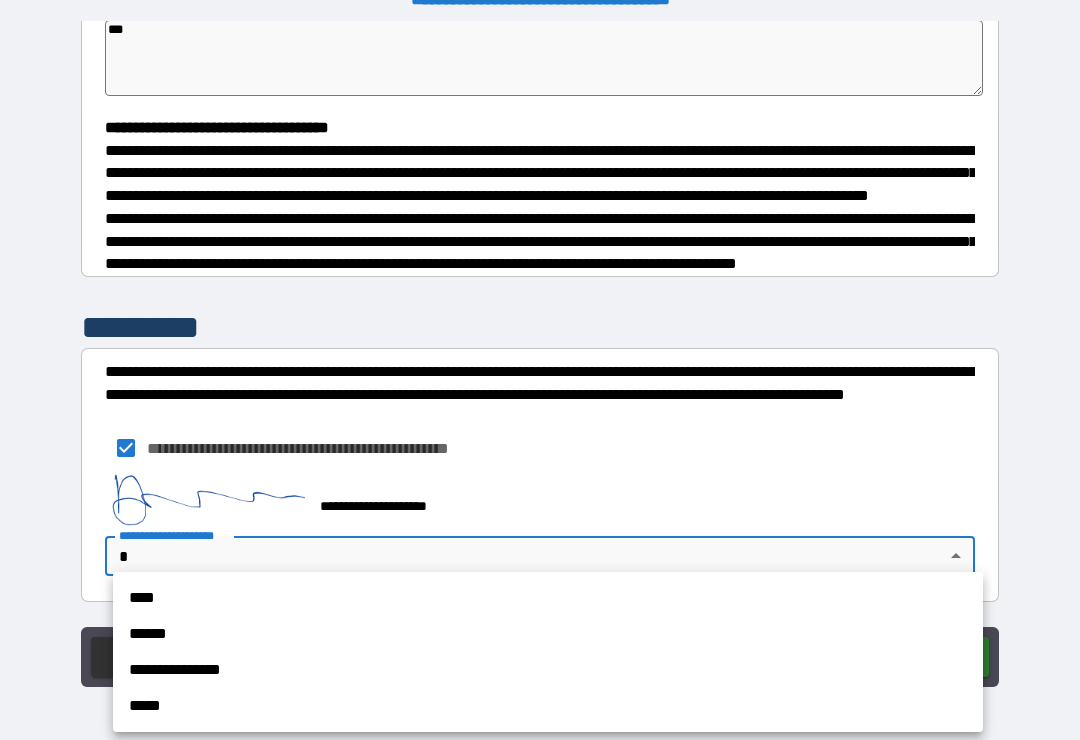 click on "****" at bounding box center (548, 598) 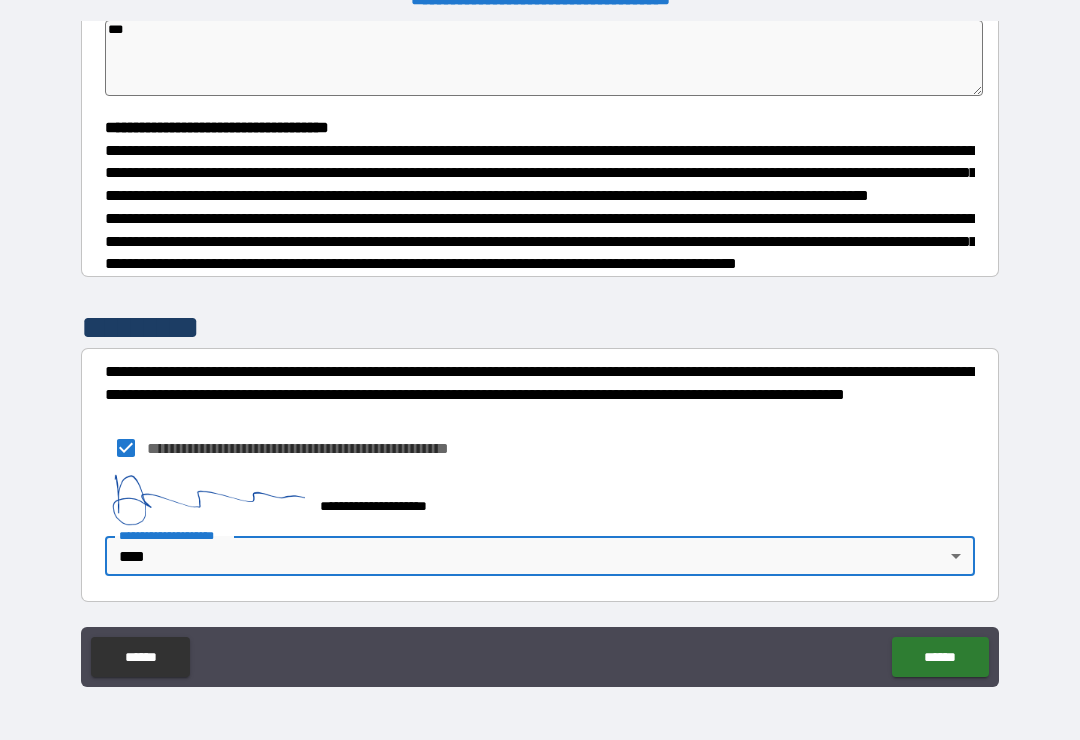 click on "******" at bounding box center (940, 657) 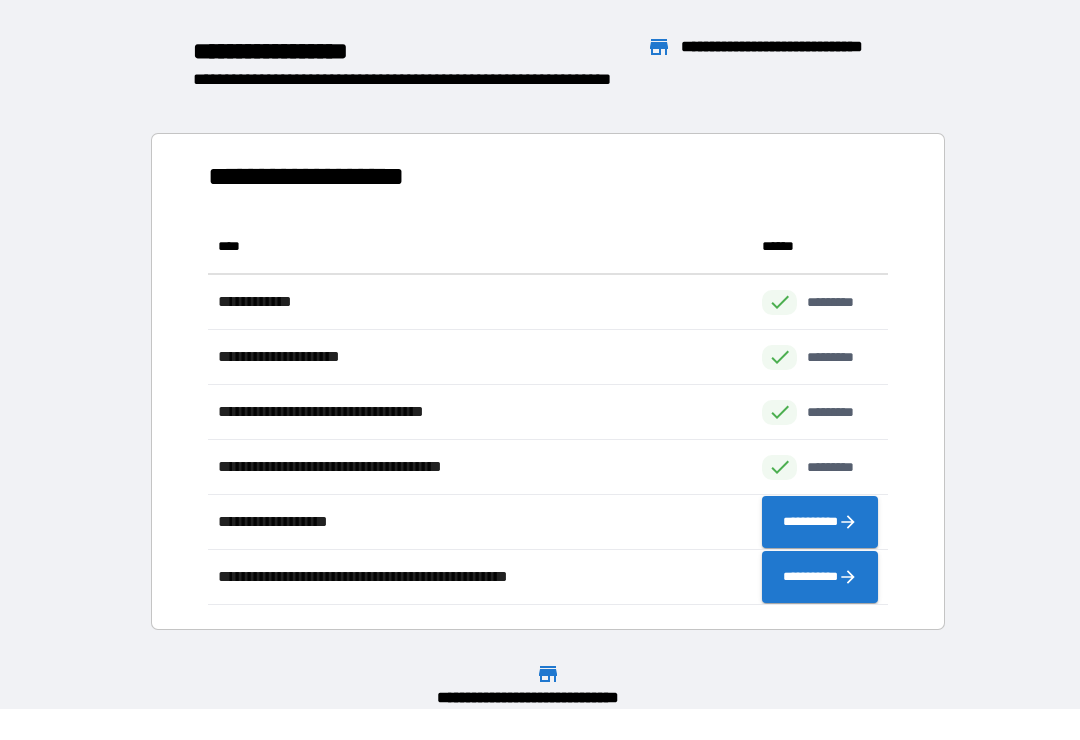 scroll, scrollTop: 1, scrollLeft: 1, axis: both 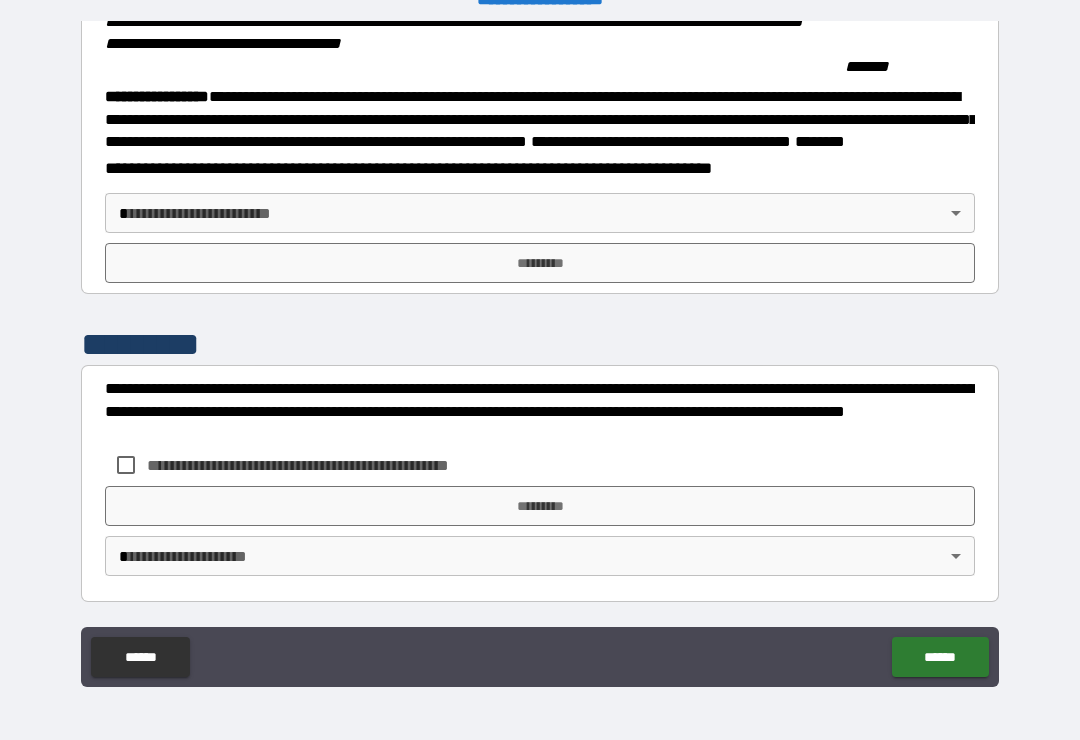 click on "**********" at bounding box center (540, 354) 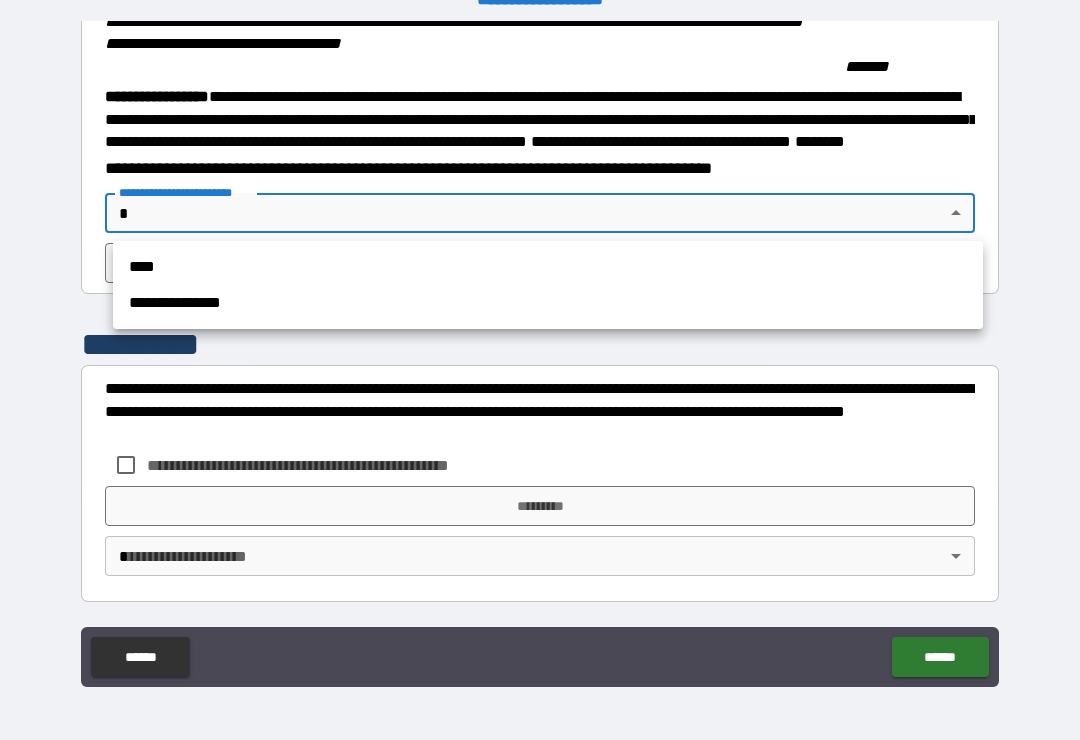 click on "****" at bounding box center (548, 267) 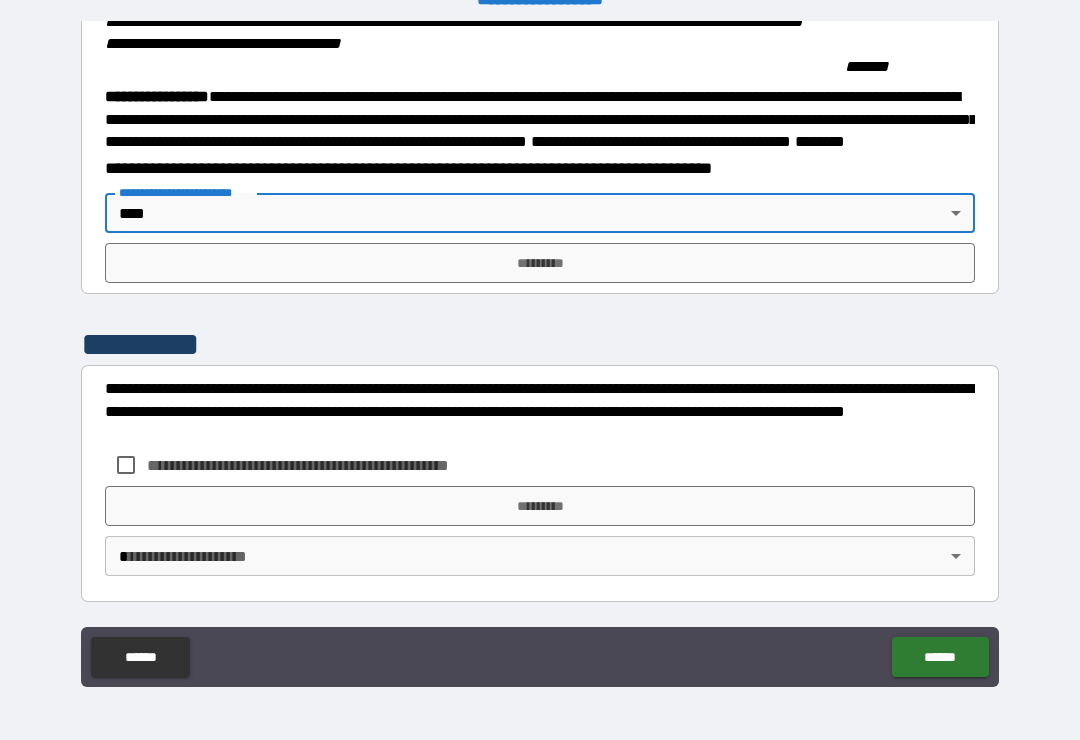 click on "*********" at bounding box center [540, 263] 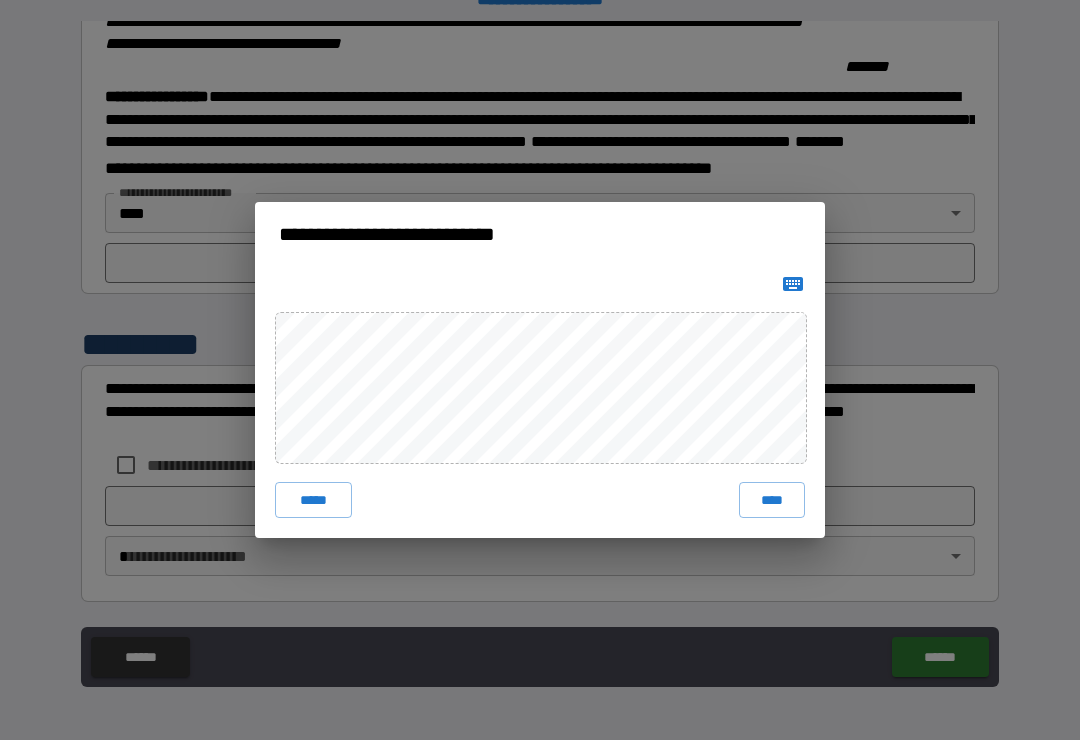 click on "****" at bounding box center (772, 500) 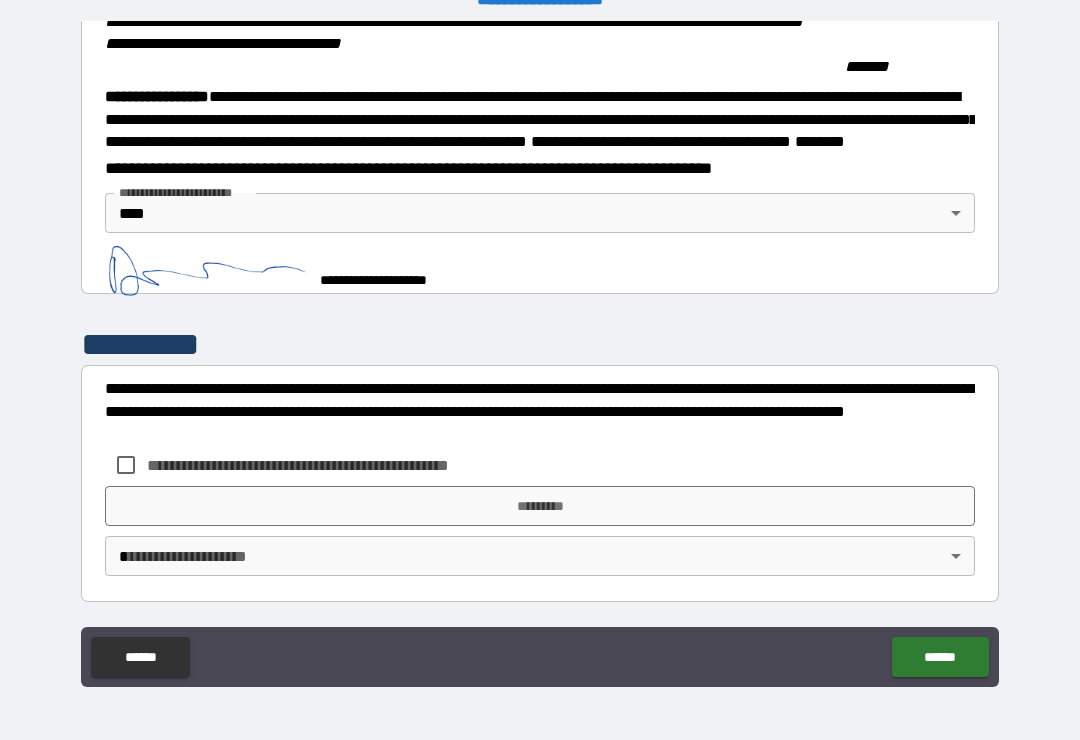 scroll, scrollTop: 2249, scrollLeft: 0, axis: vertical 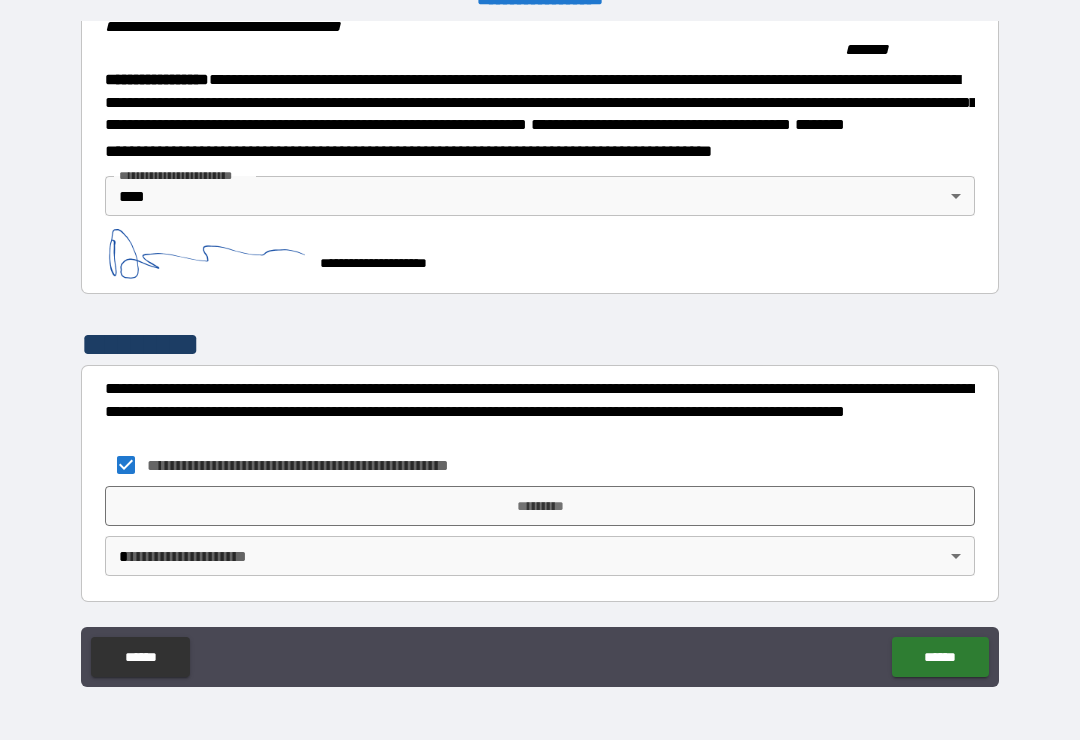click on "*********" at bounding box center [540, 506] 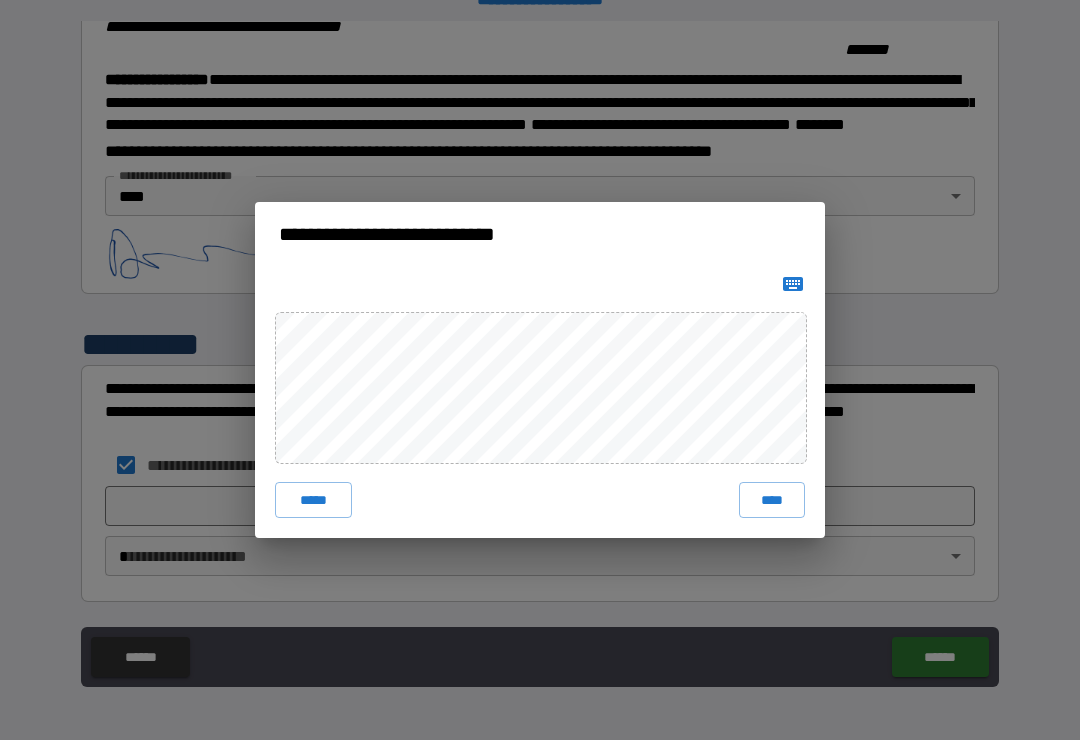click on "****" at bounding box center [772, 500] 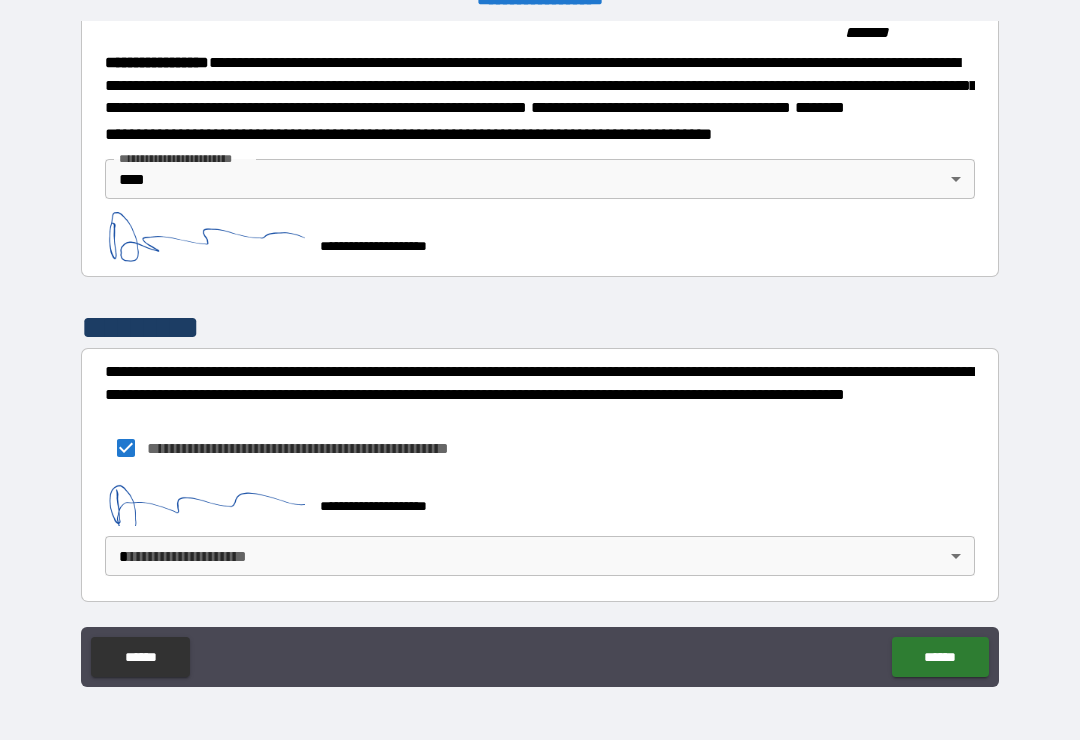click on "******" at bounding box center (940, 657) 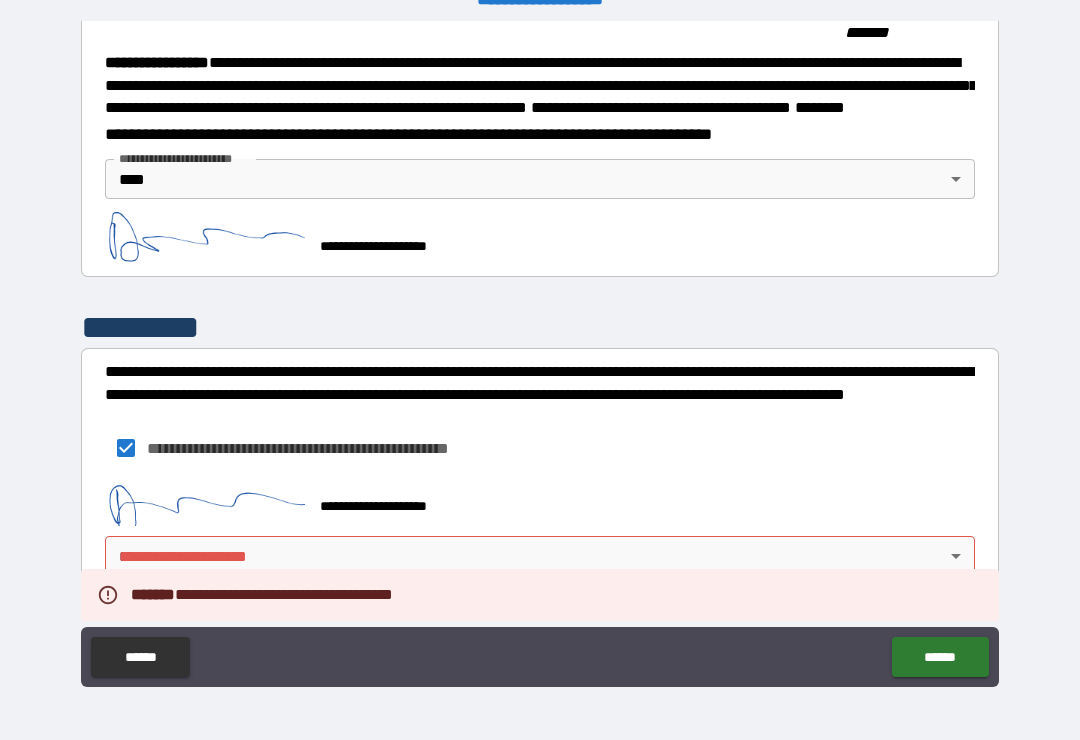 scroll, scrollTop: 2293, scrollLeft: 0, axis: vertical 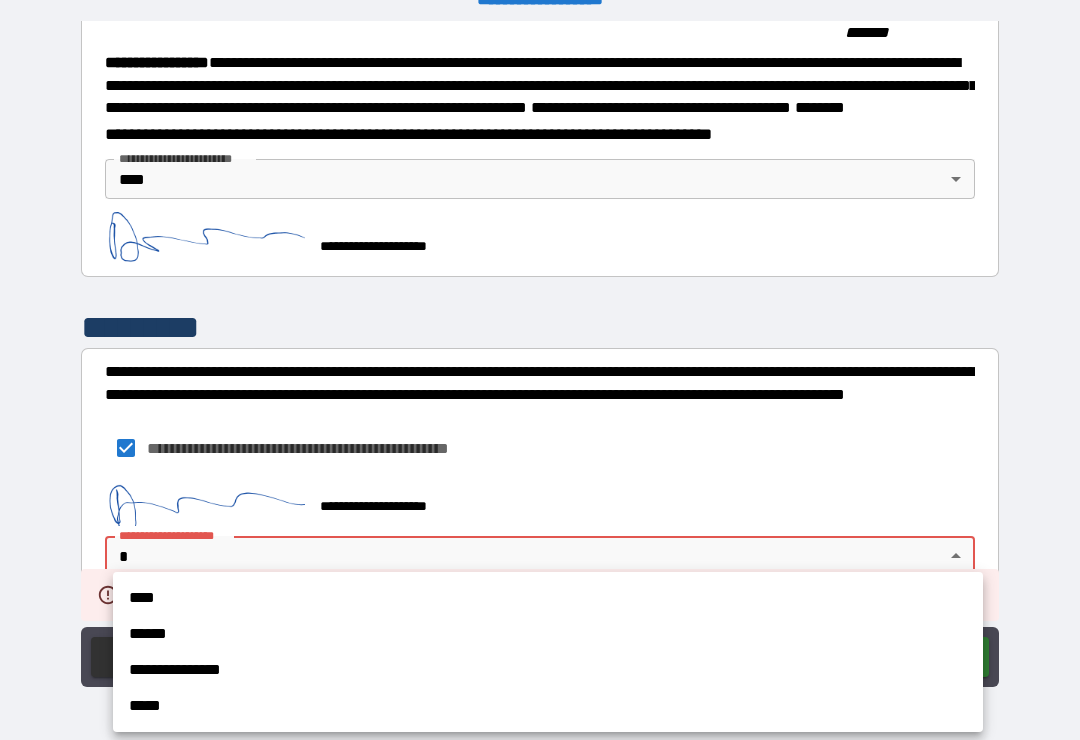 click on "****" at bounding box center (548, 598) 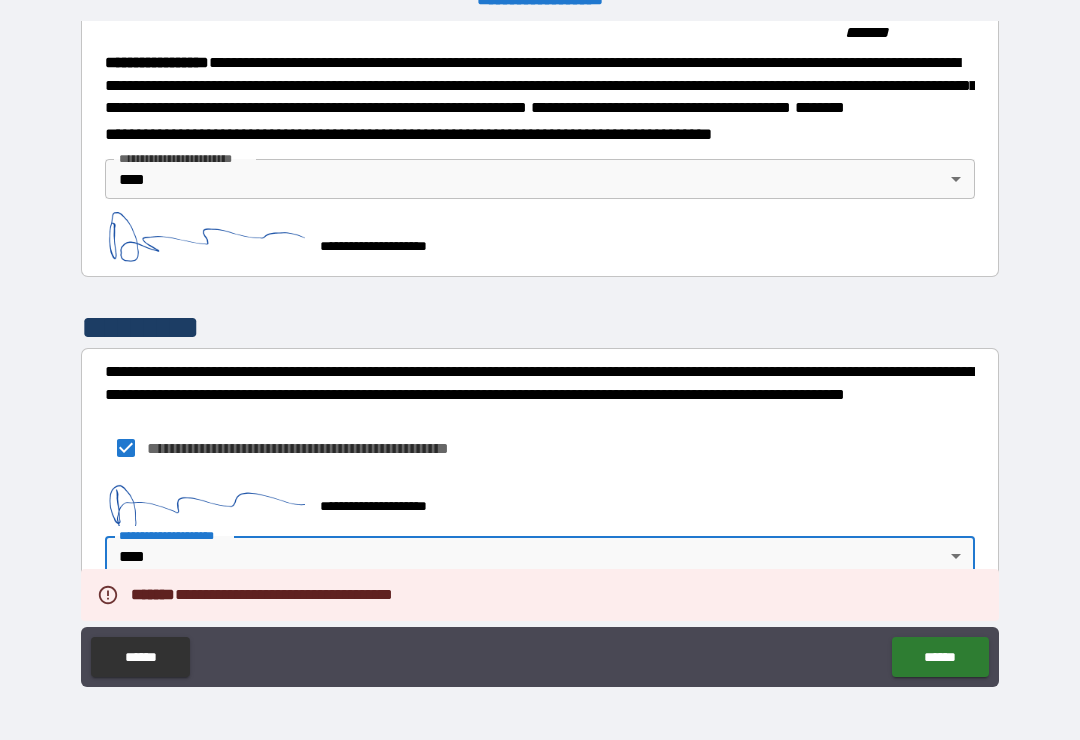 click on "******" at bounding box center [940, 657] 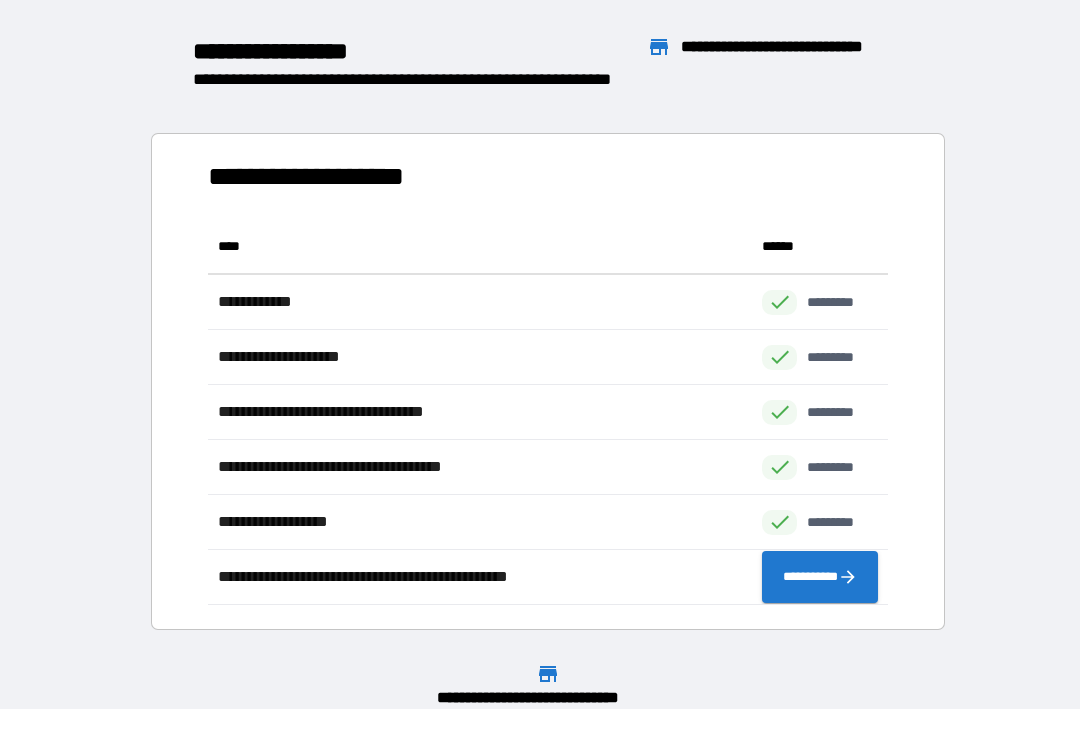 scroll, scrollTop: 1, scrollLeft: 1, axis: both 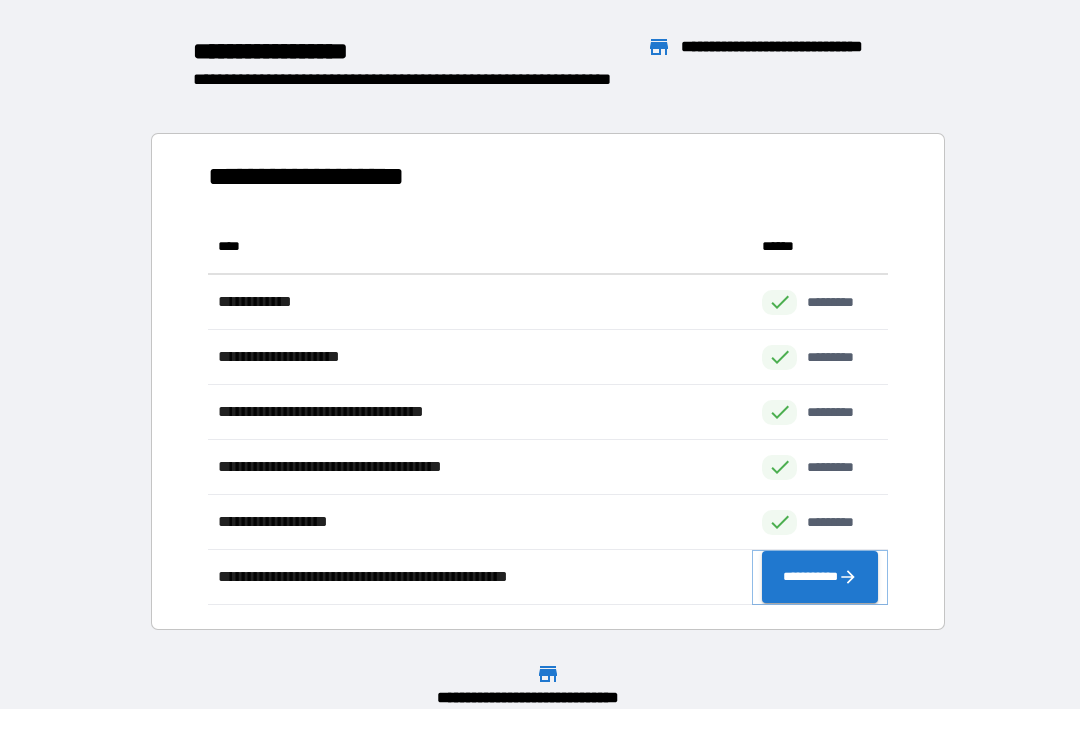click on "**********" at bounding box center (820, 577) 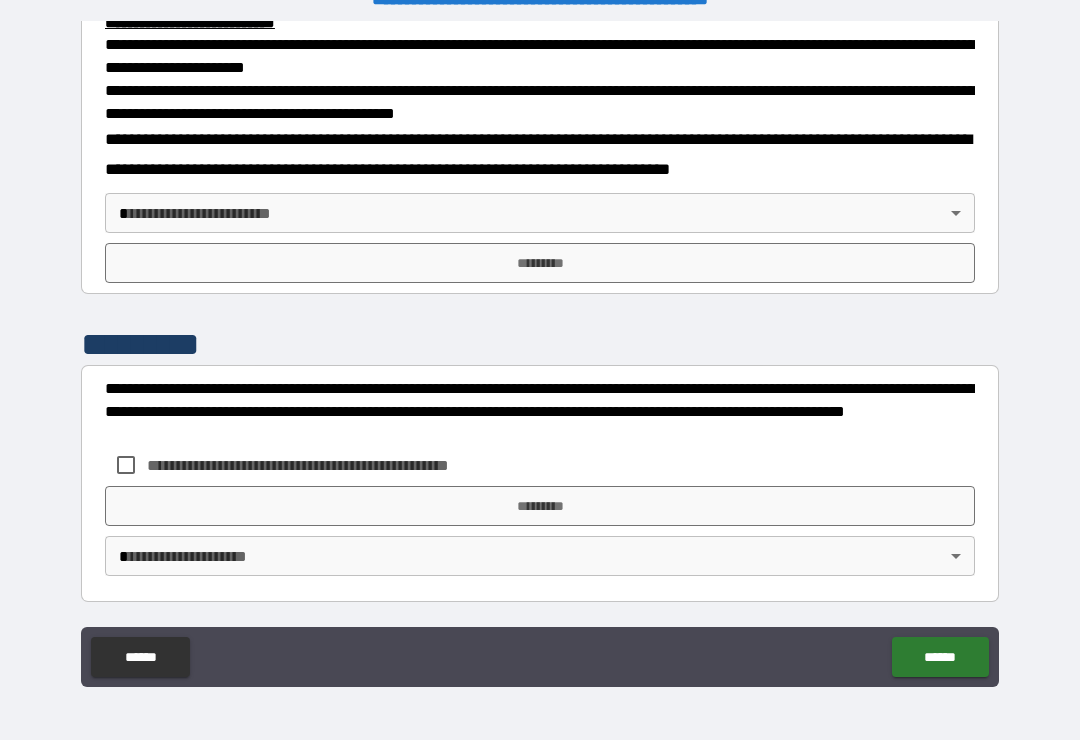 scroll, scrollTop: 677, scrollLeft: 0, axis: vertical 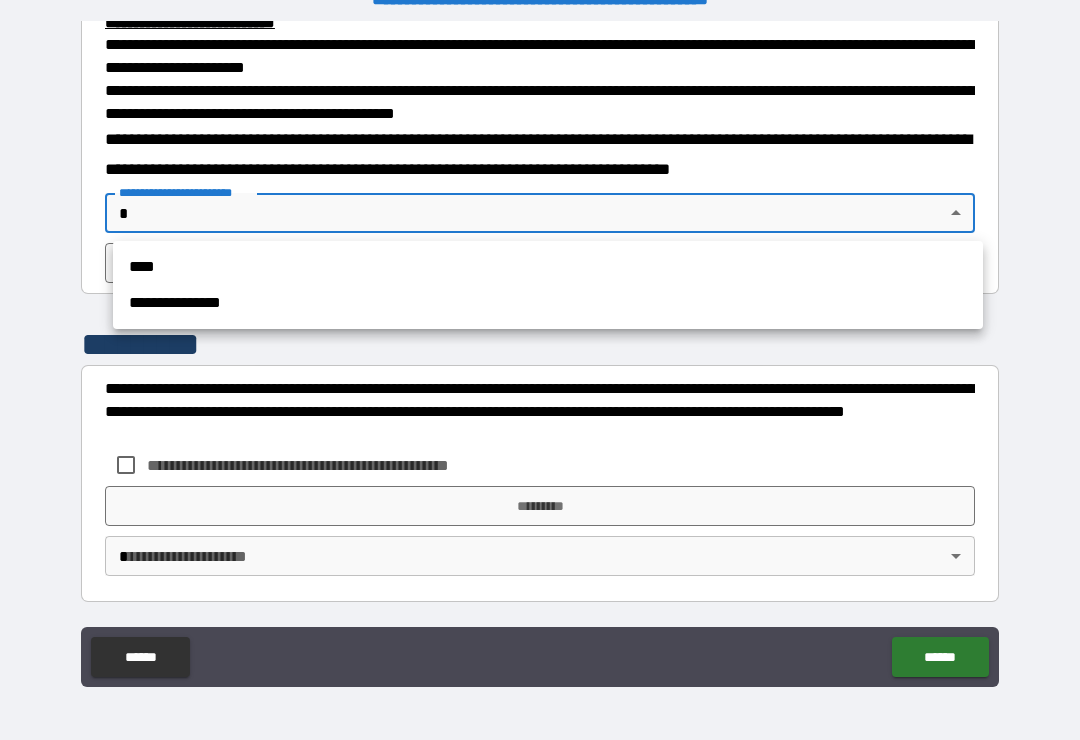 click on "****" at bounding box center [548, 267] 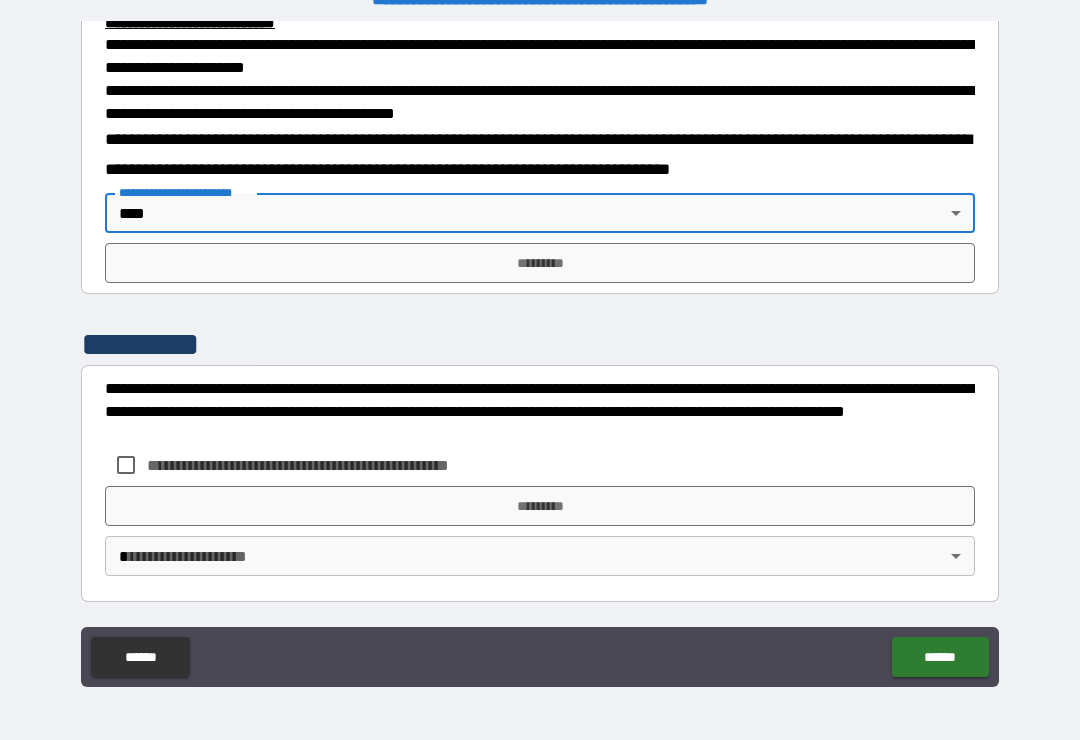 click on "**********" at bounding box center [540, 354] 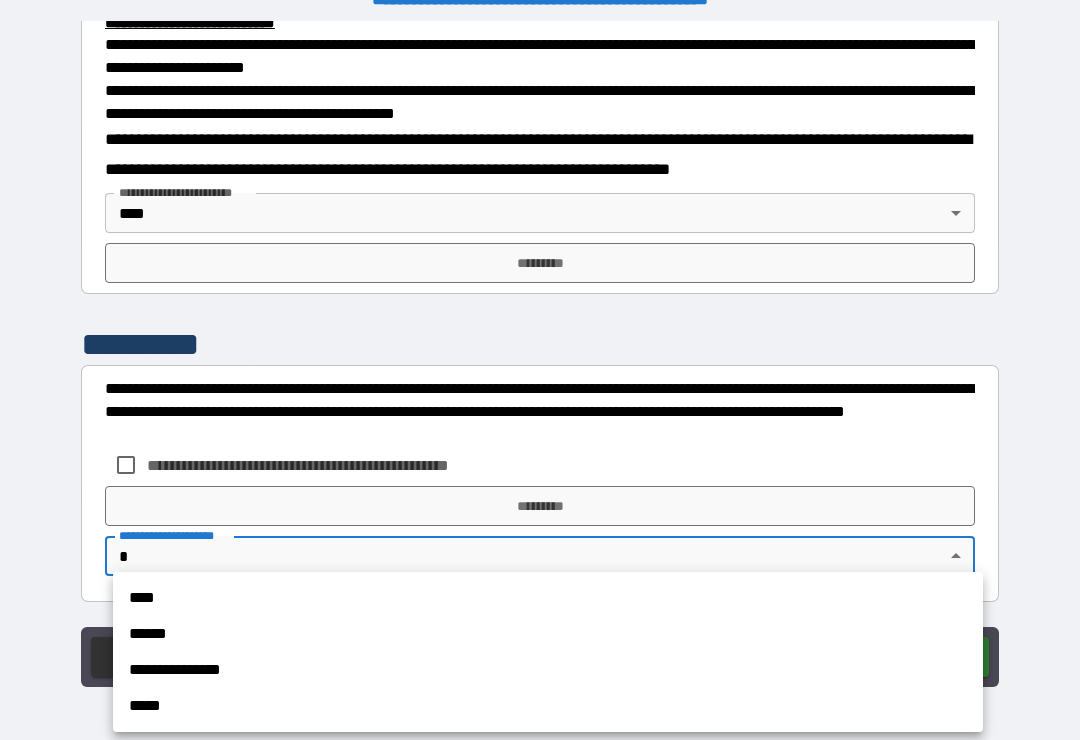 click on "****" at bounding box center [548, 598] 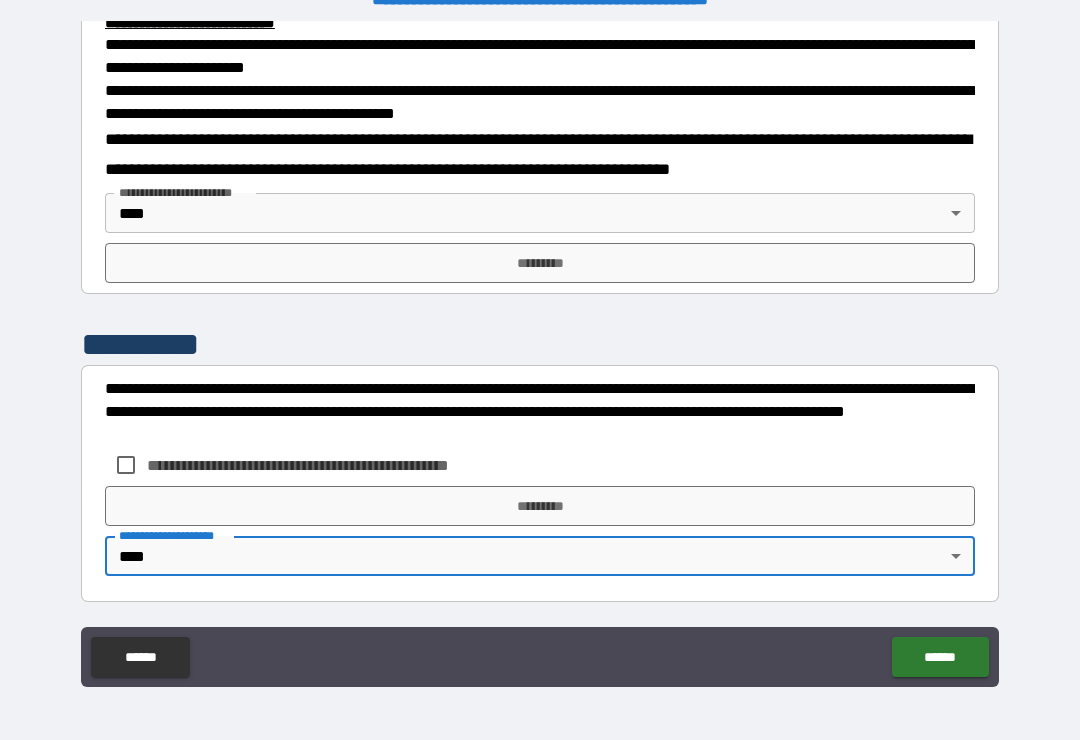 click on "*********" at bounding box center [540, 263] 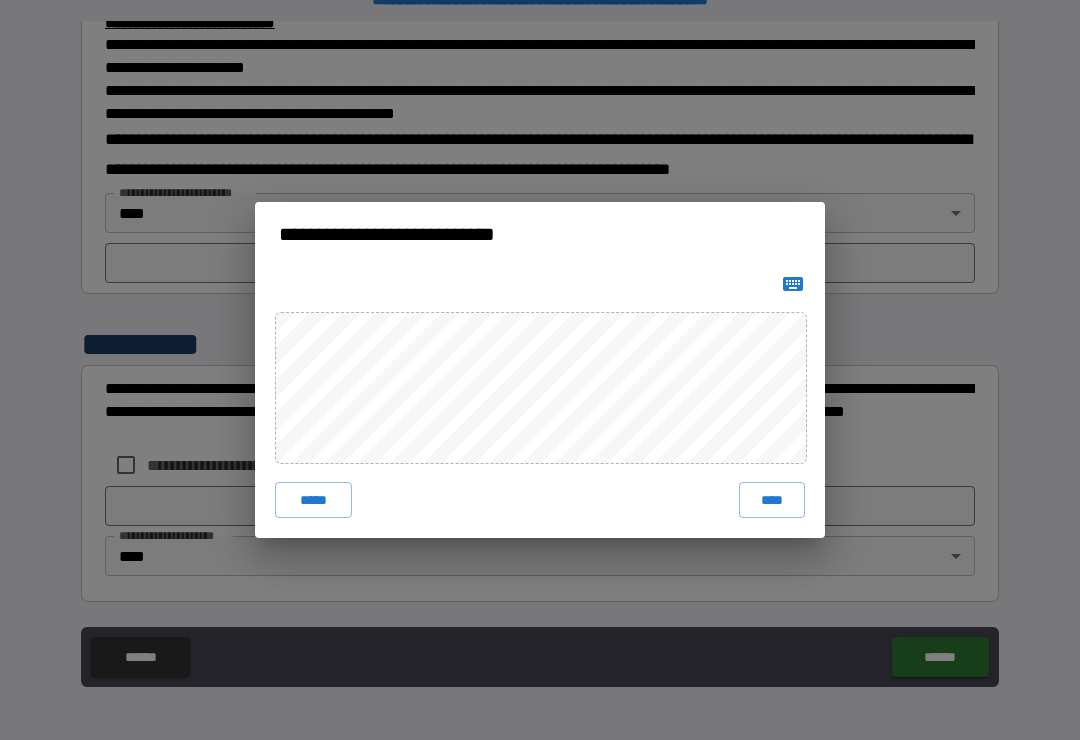 click on "****" at bounding box center (772, 500) 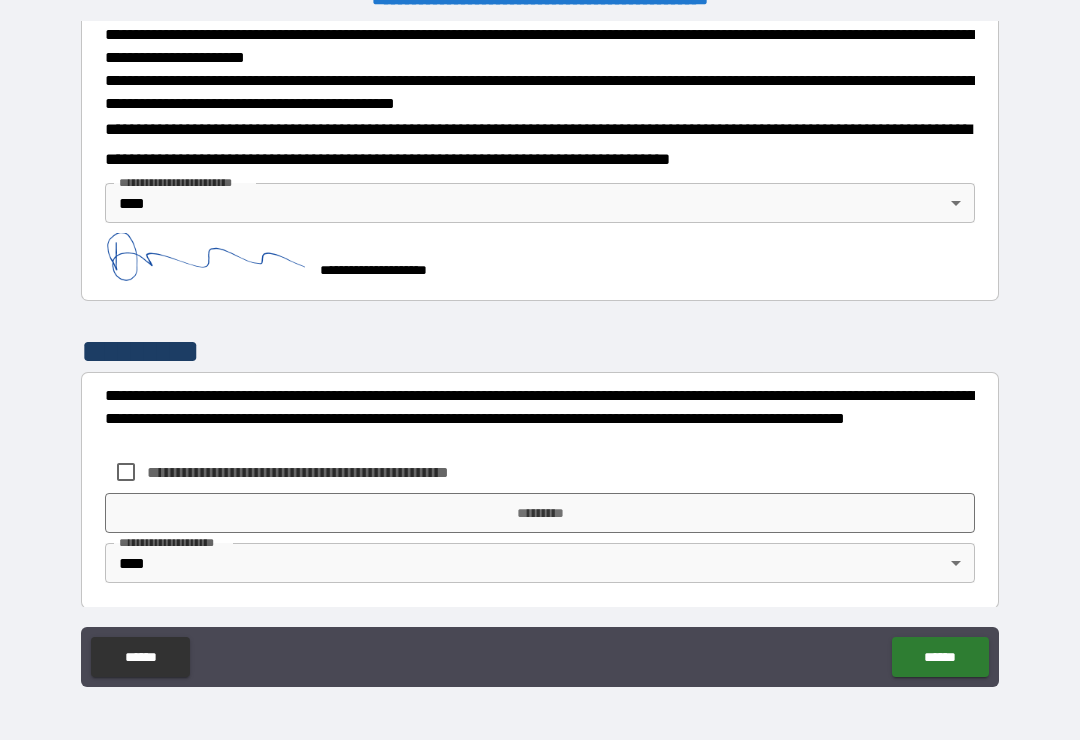 scroll, scrollTop: 667, scrollLeft: 0, axis: vertical 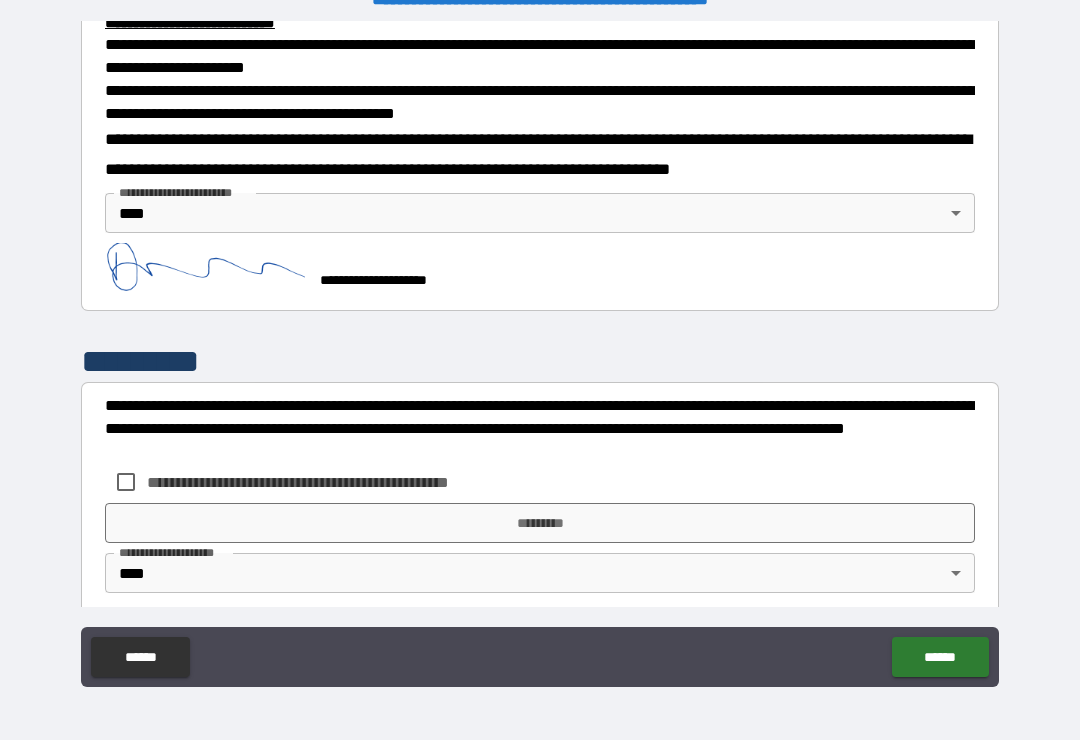 click on "*********" at bounding box center (540, 523) 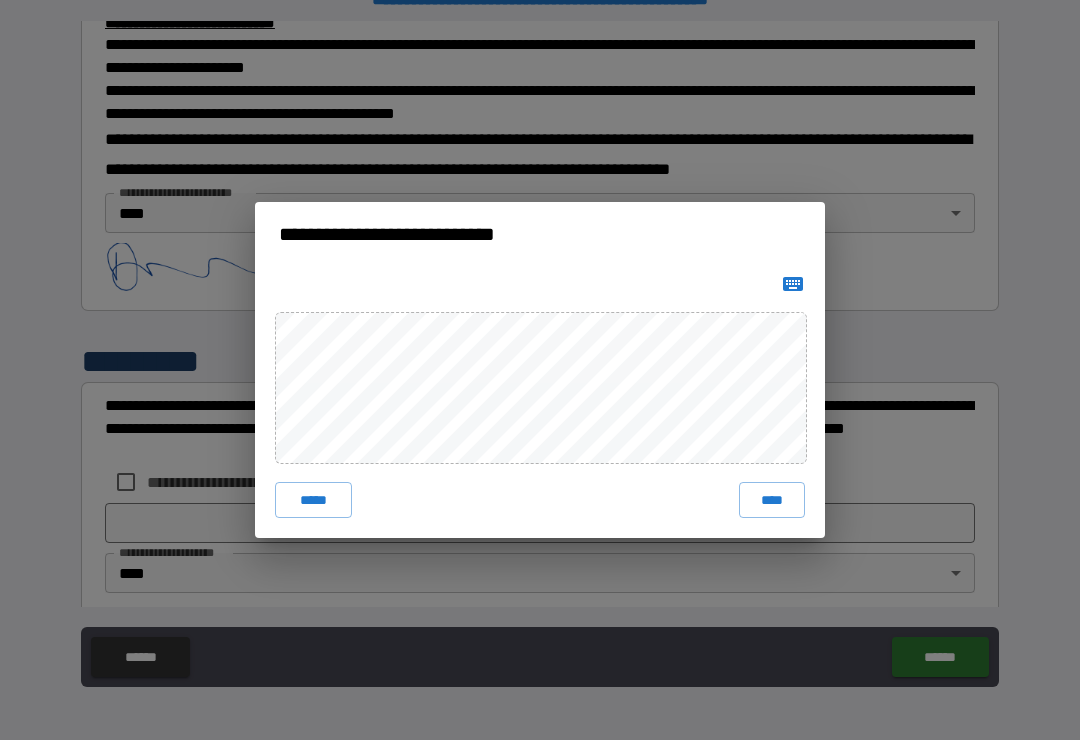 click on "****" at bounding box center [772, 500] 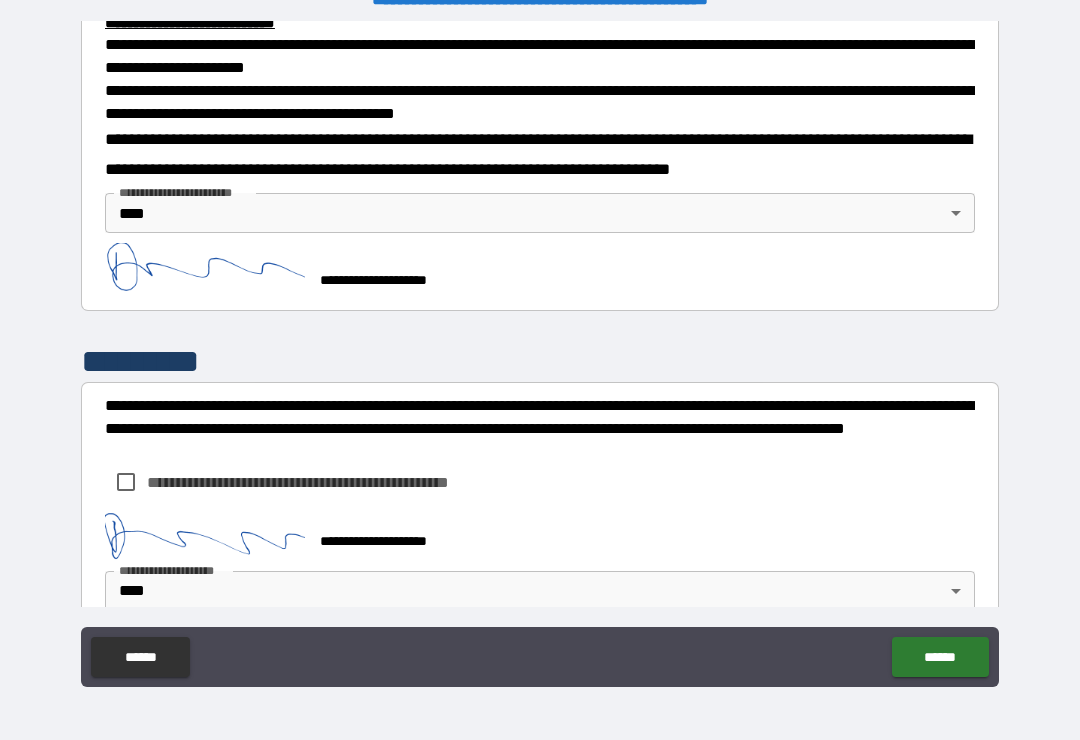click on "******" at bounding box center [940, 657] 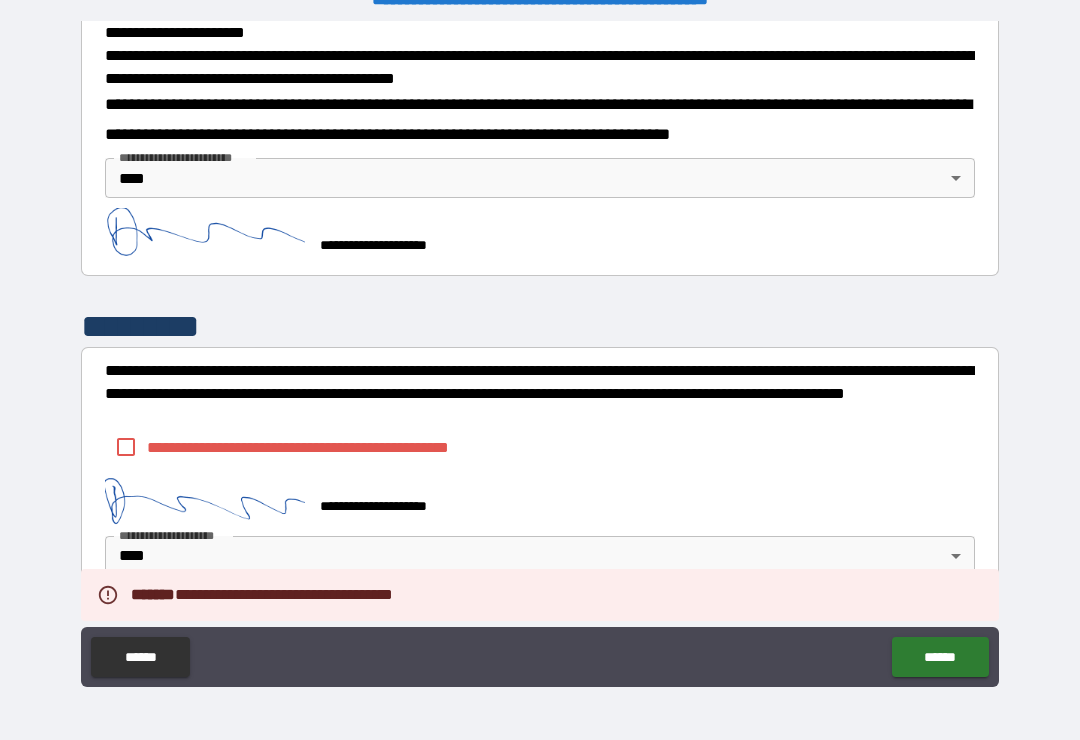 scroll, scrollTop: 711, scrollLeft: 0, axis: vertical 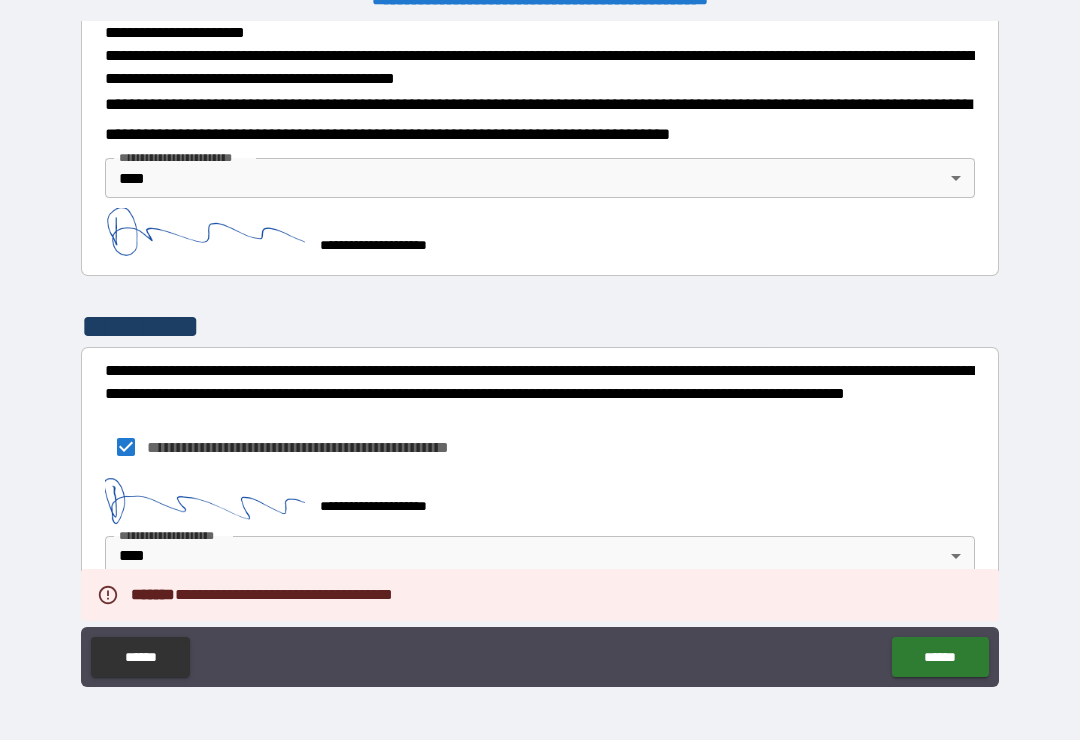 click on "******" at bounding box center (940, 657) 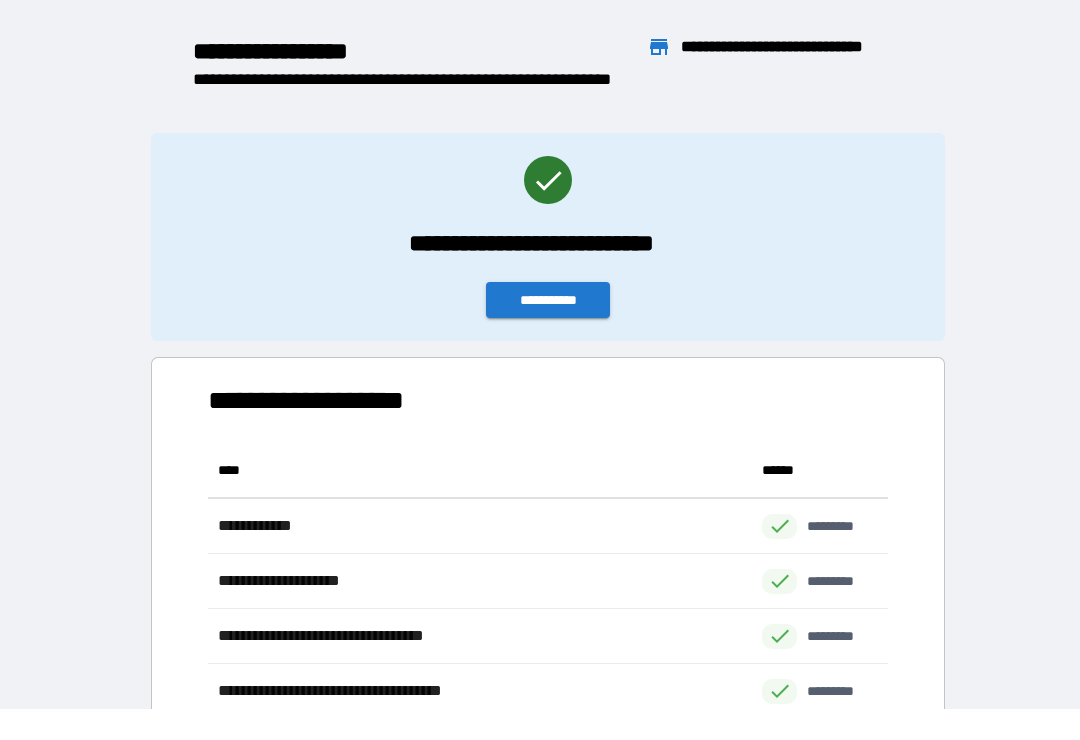 scroll, scrollTop: 1, scrollLeft: 1, axis: both 